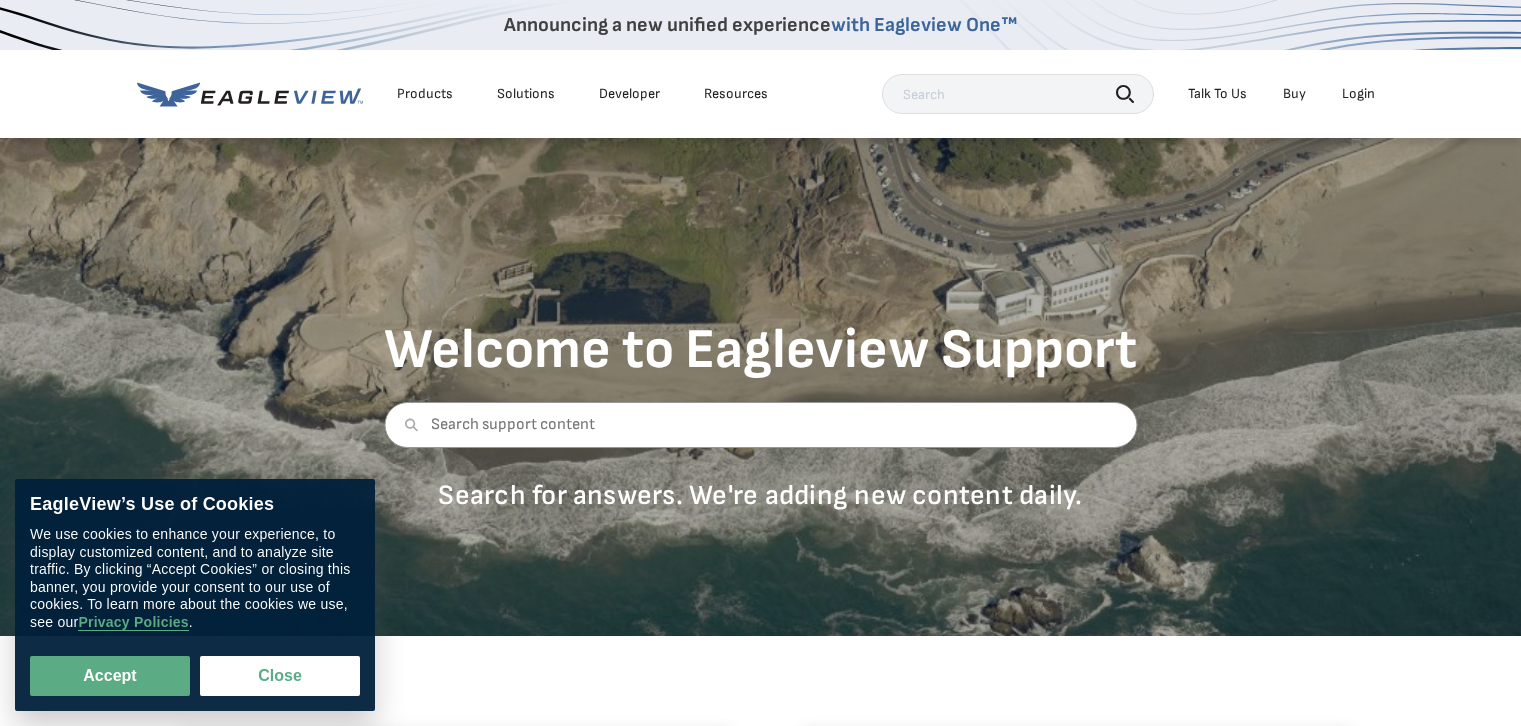 scroll, scrollTop: 0, scrollLeft: 0, axis: both 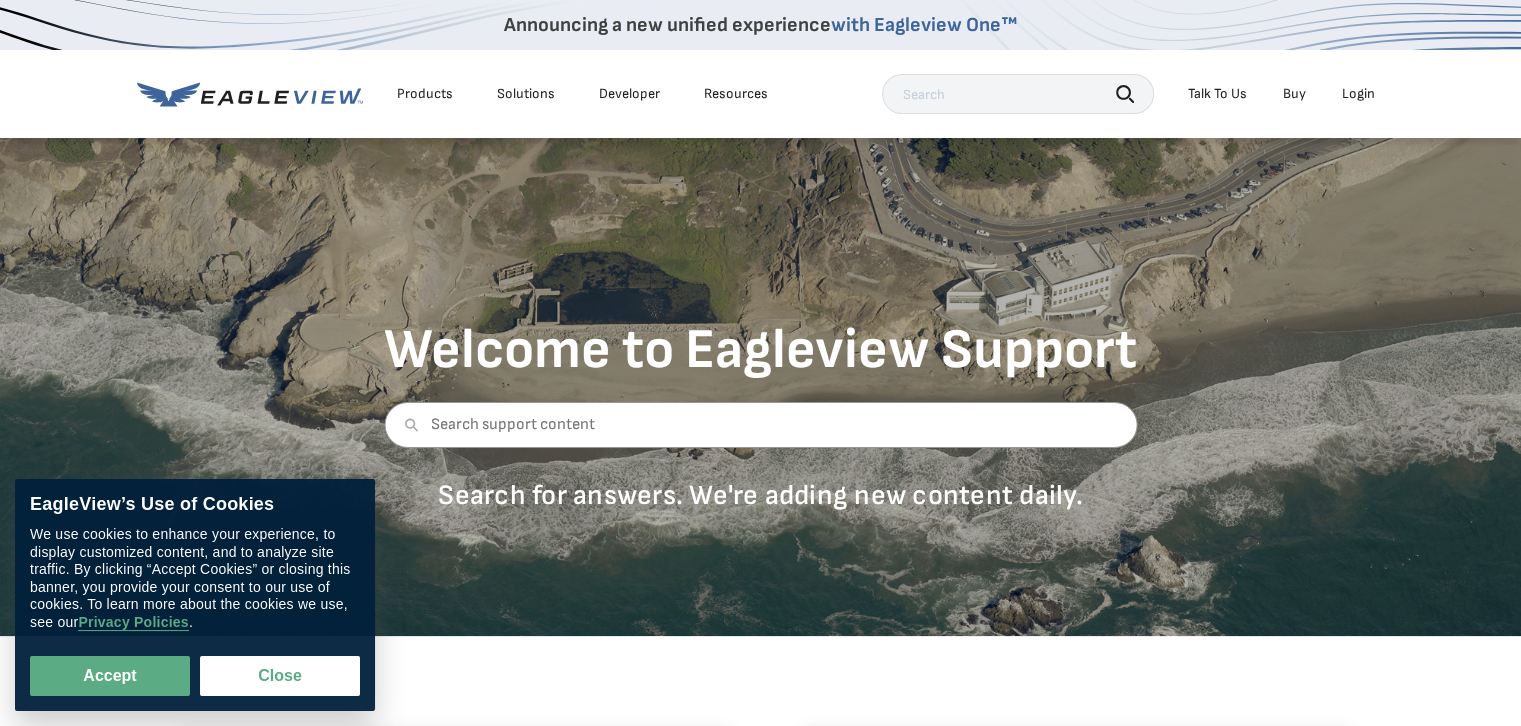 click on "Login" at bounding box center [1358, 94] 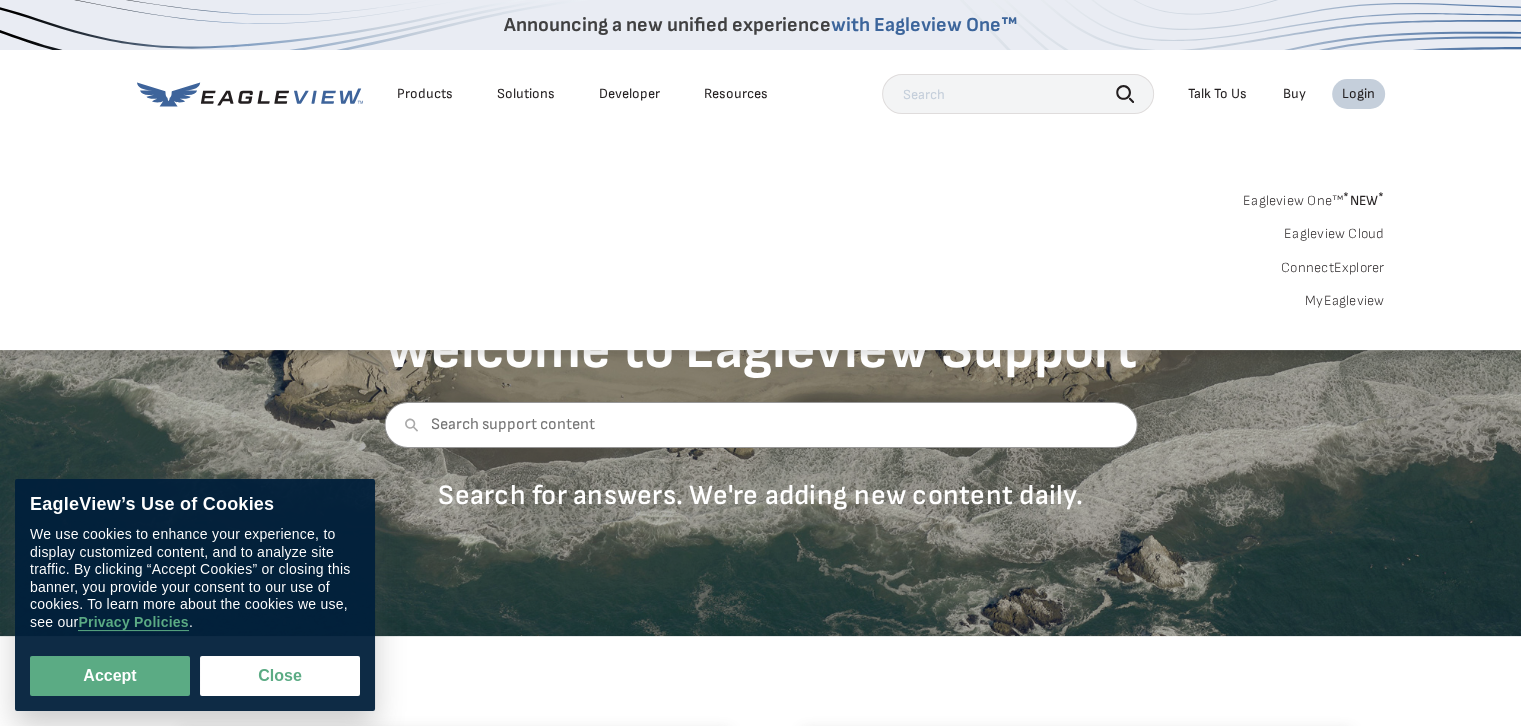 click on "Login" at bounding box center [1358, 94] 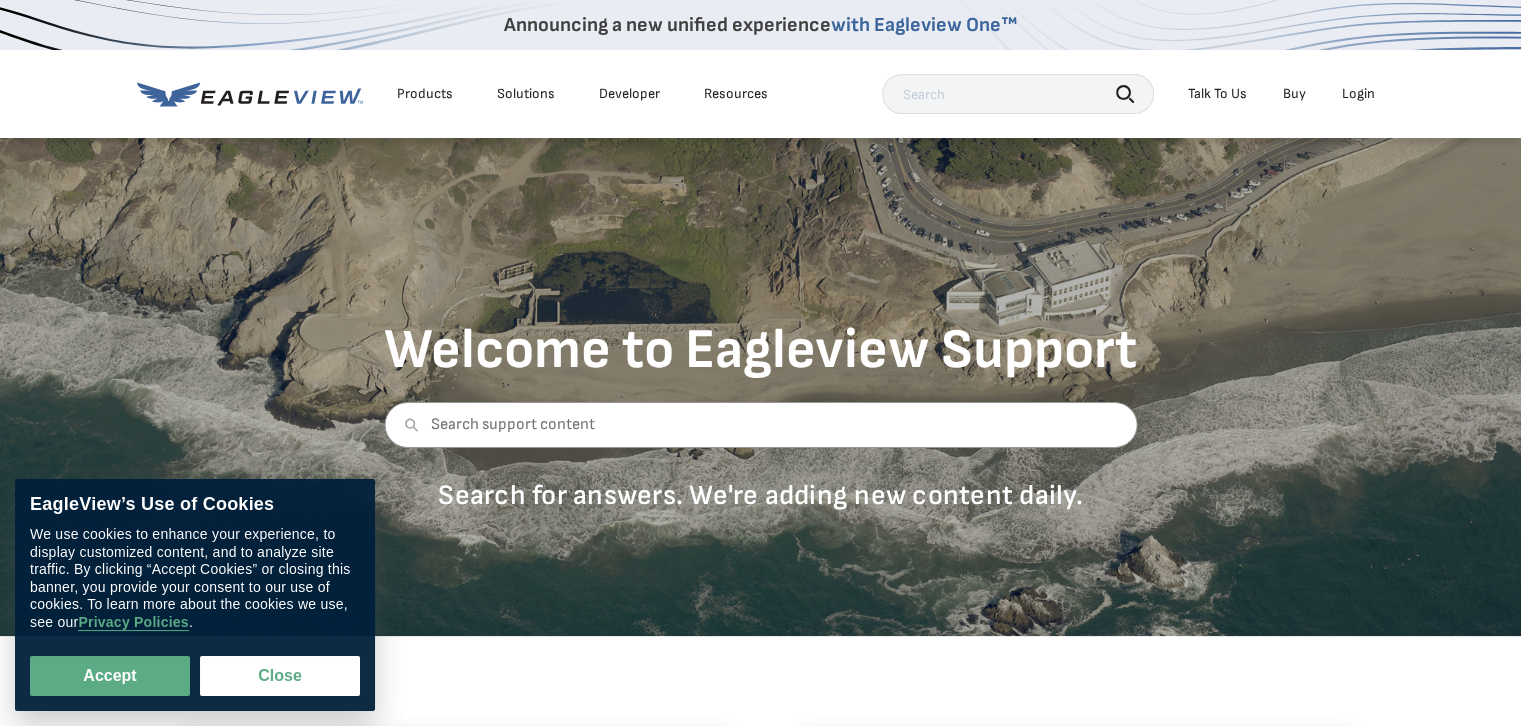 click on "Login" at bounding box center [1358, 94] 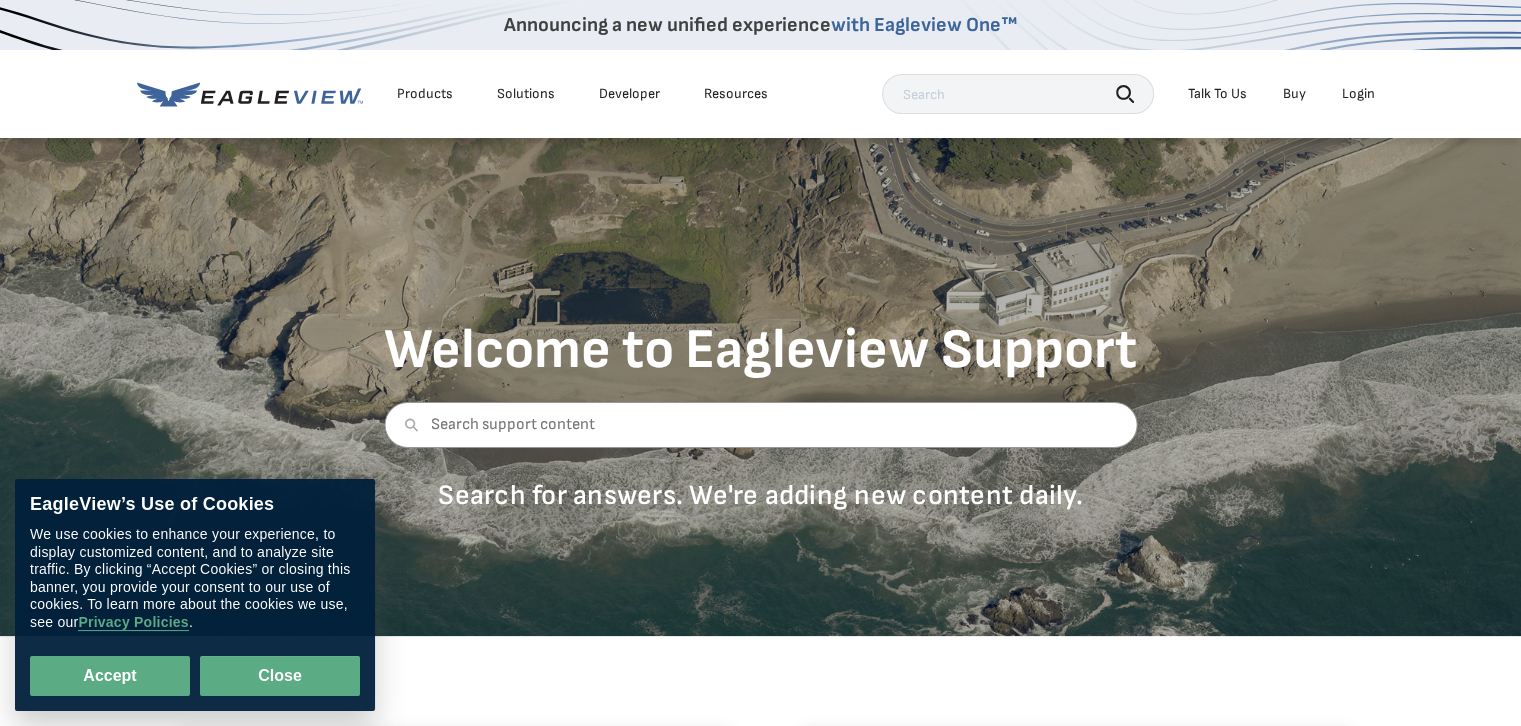 click on "Close" at bounding box center (280, 676) 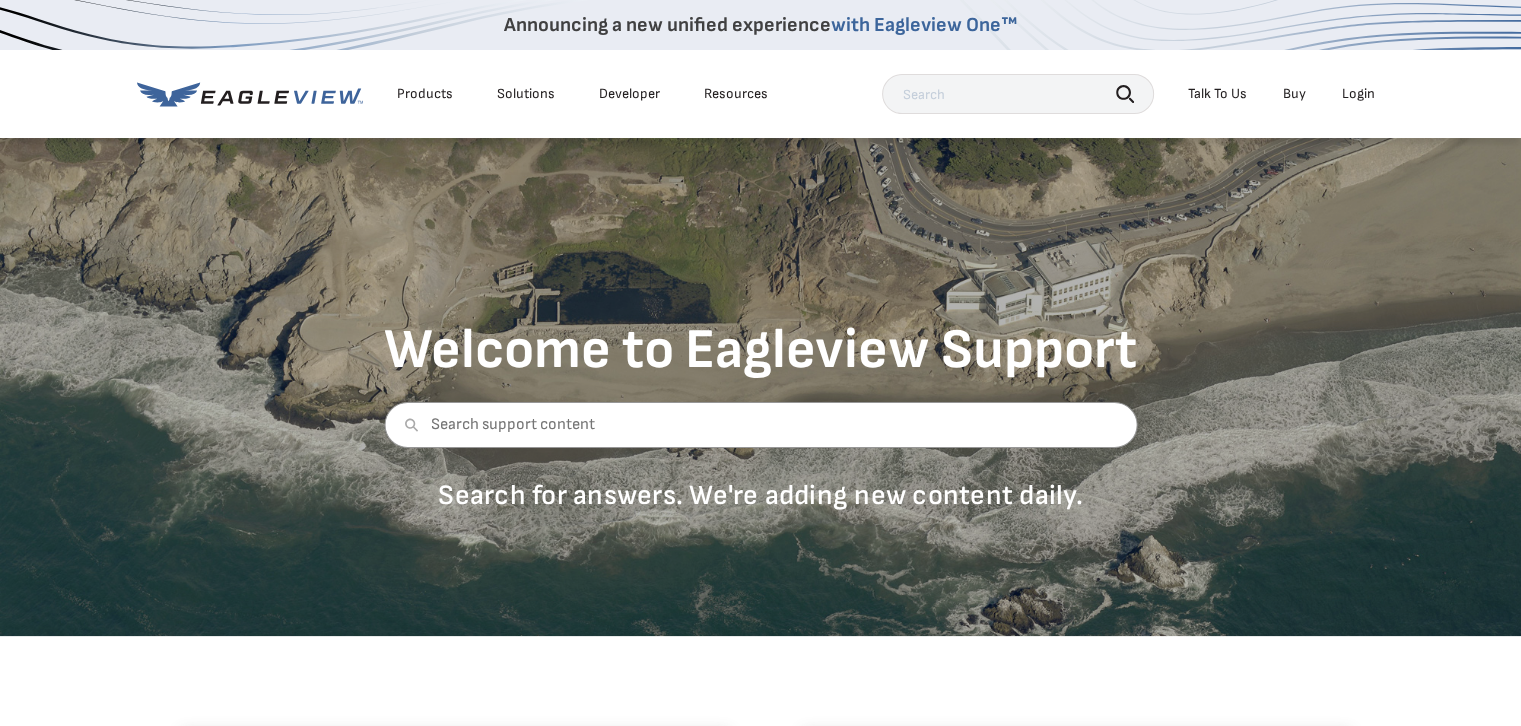 click on "Login" at bounding box center (1358, 94) 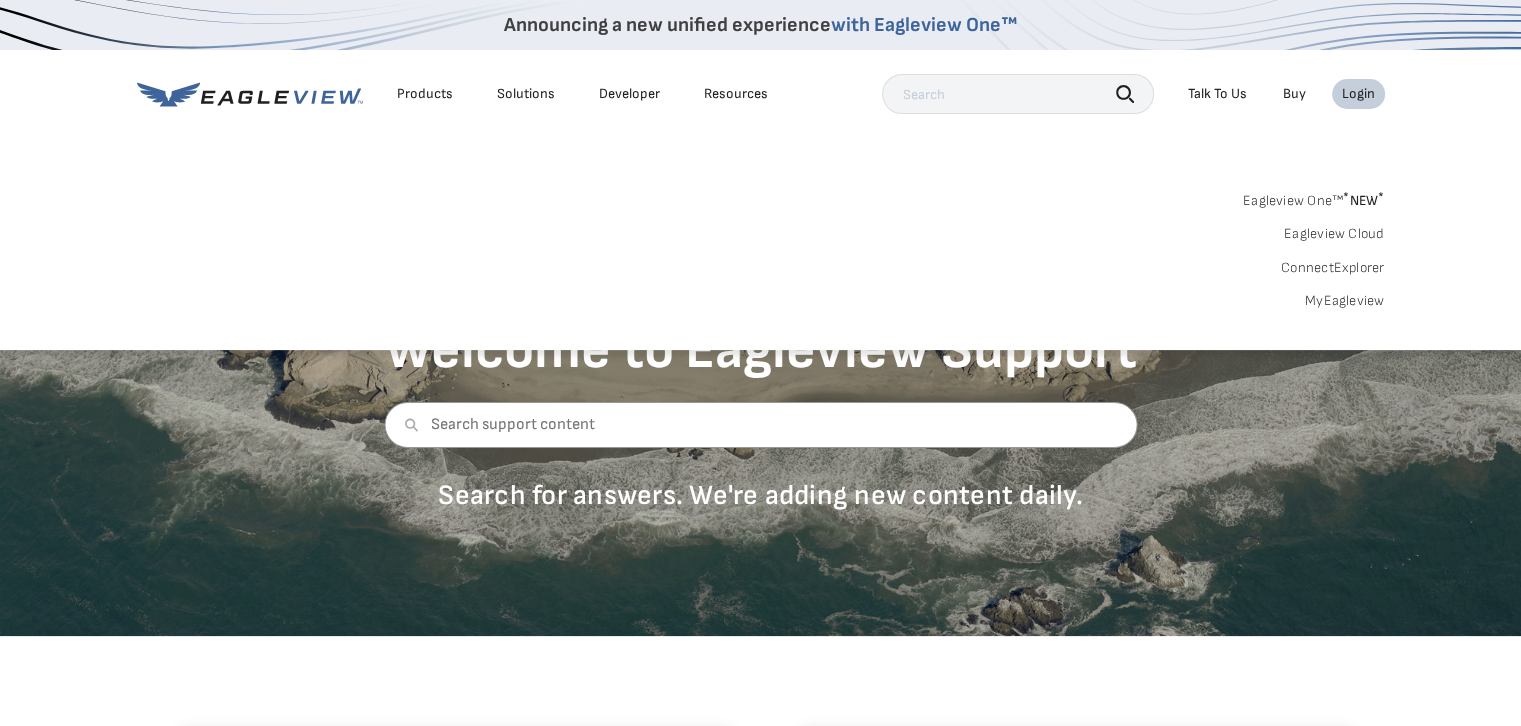 click on "MyEagleview" at bounding box center (1345, 301) 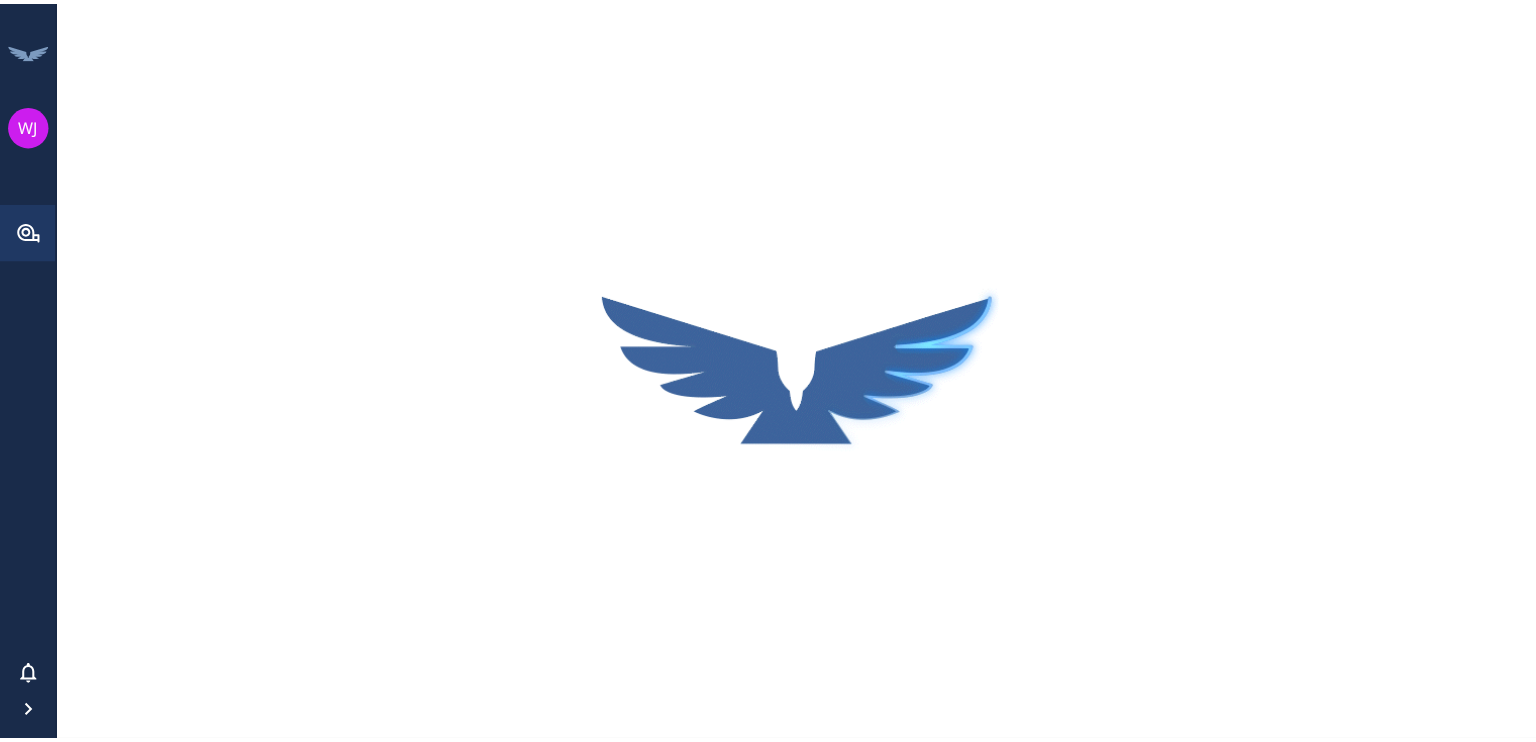 scroll, scrollTop: 0, scrollLeft: 0, axis: both 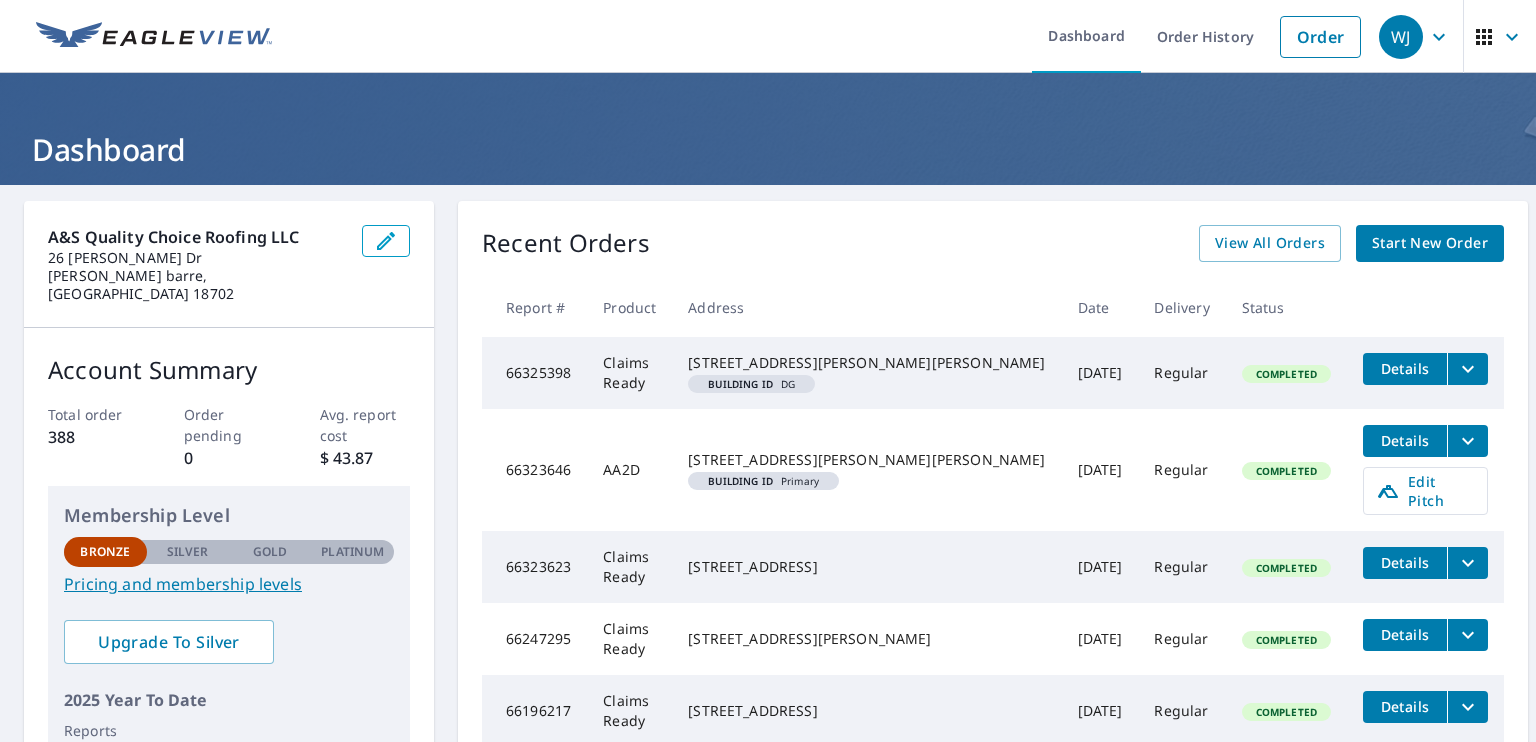 click on "Jul 09, 2025" at bounding box center (1100, 373) 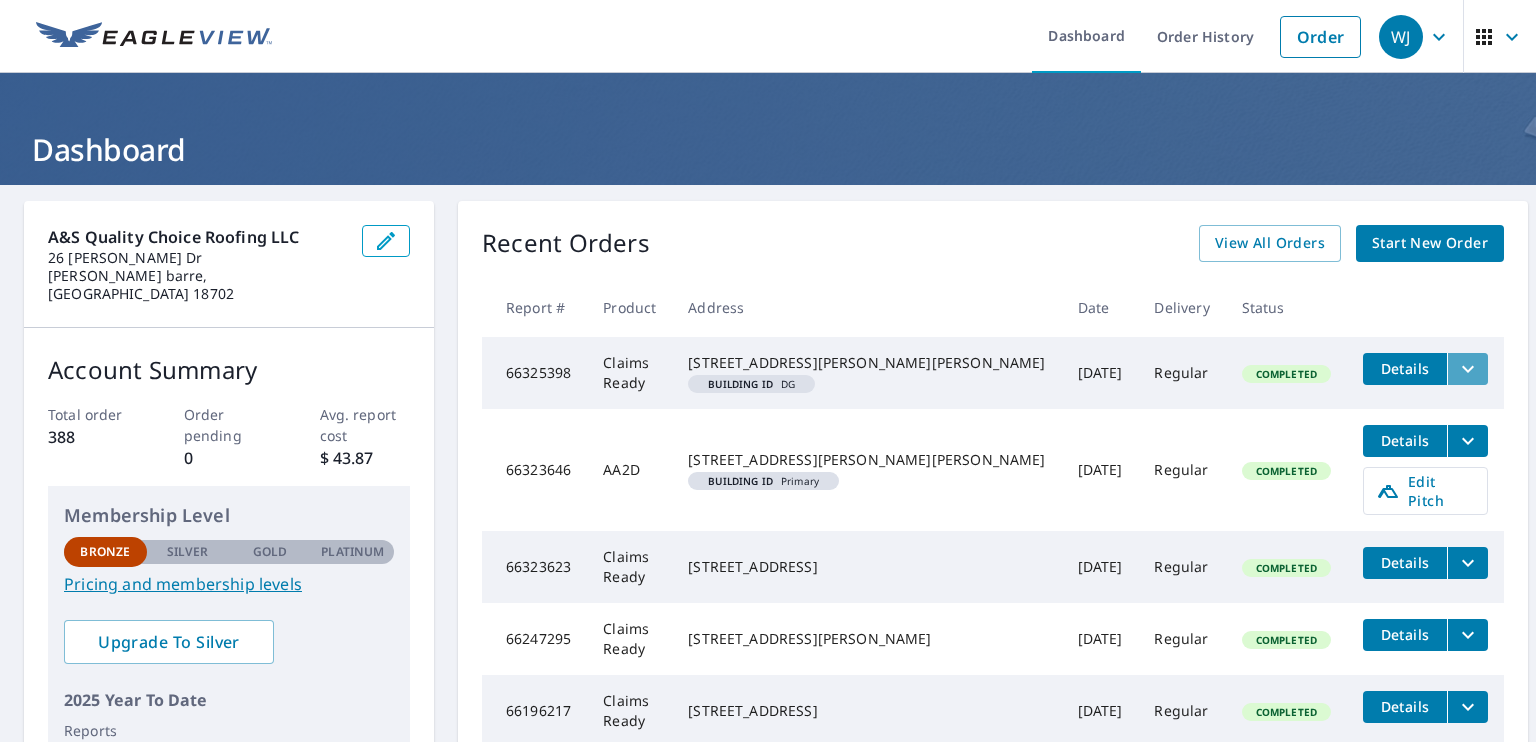 click 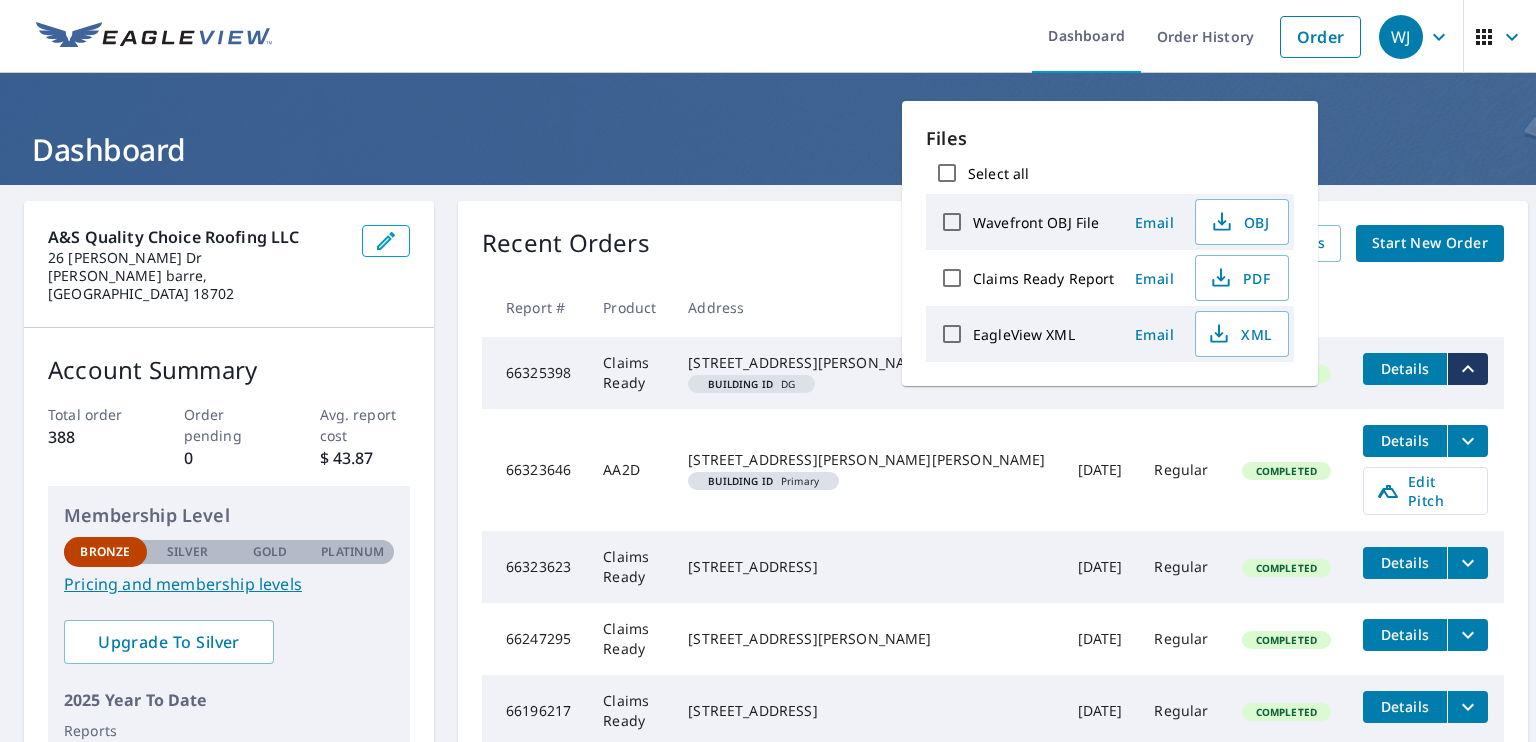 click on "Details" at bounding box center [1405, 368] 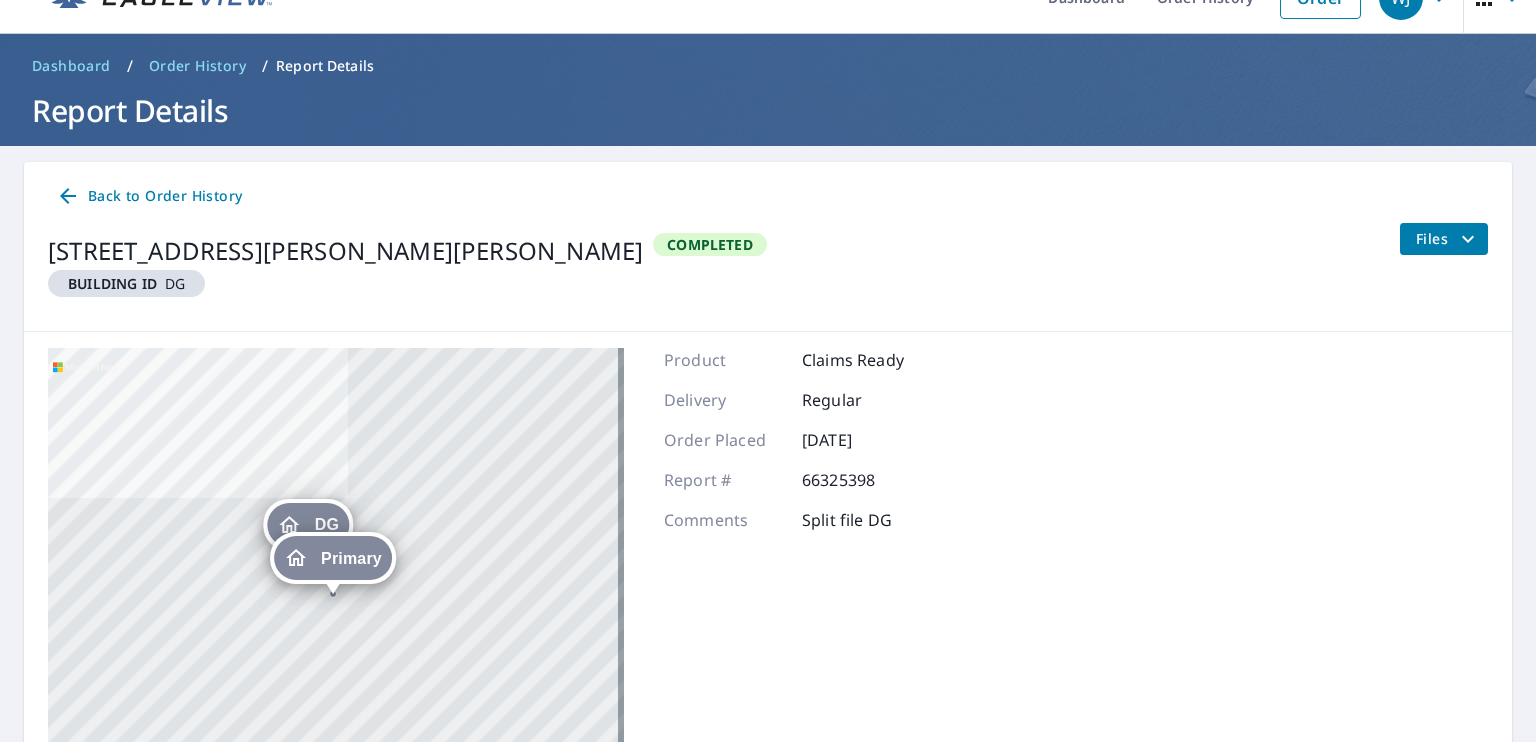 scroll, scrollTop: 0, scrollLeft: 0, axis: both 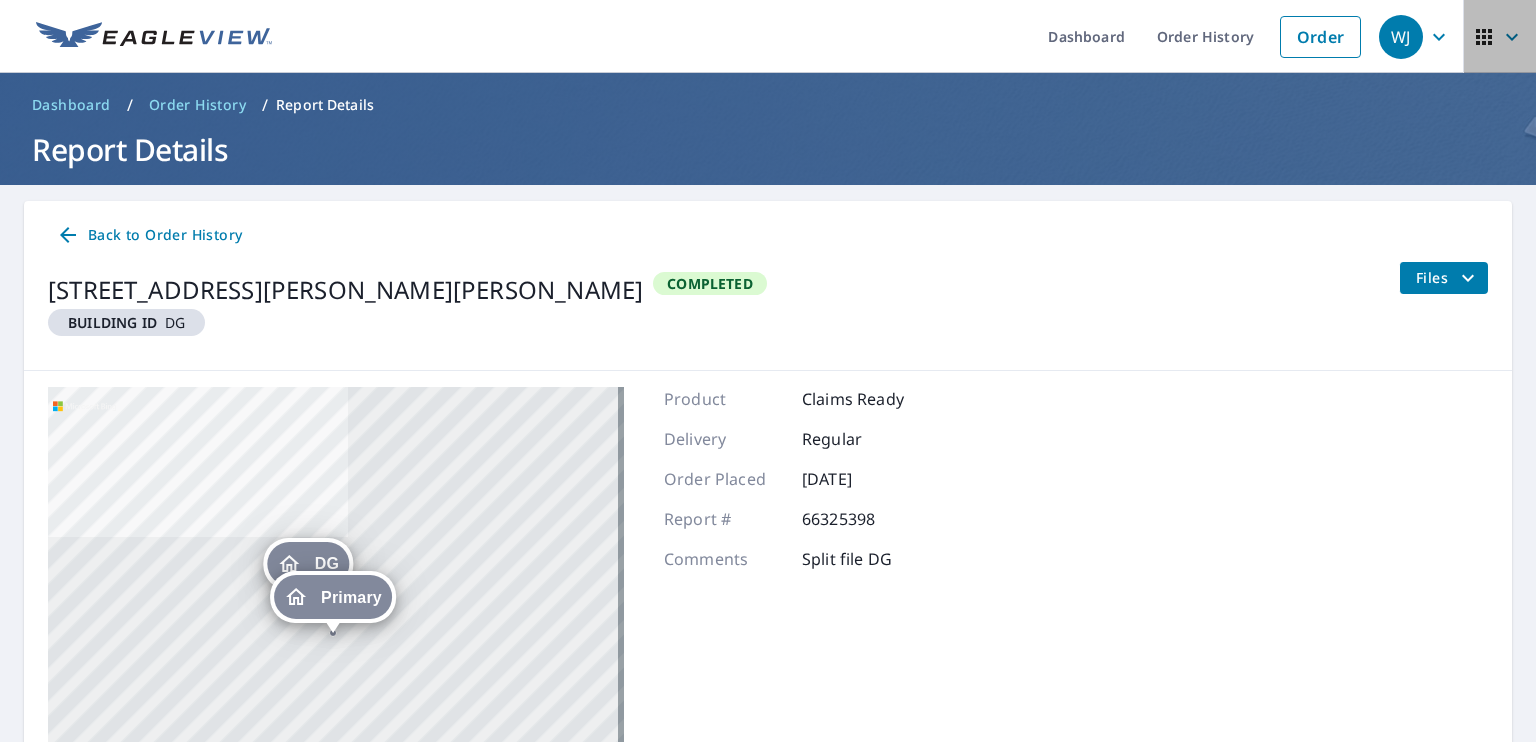 click 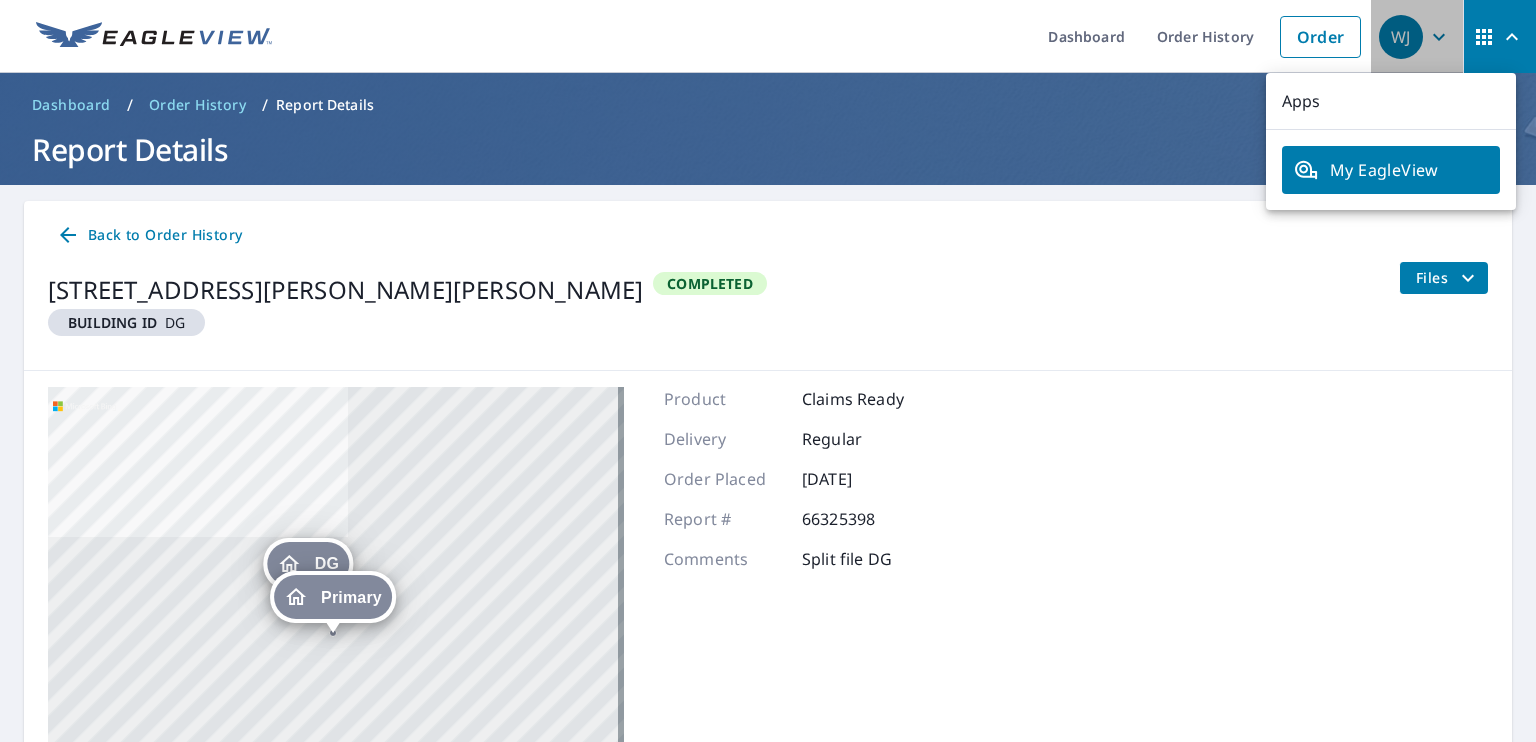 click 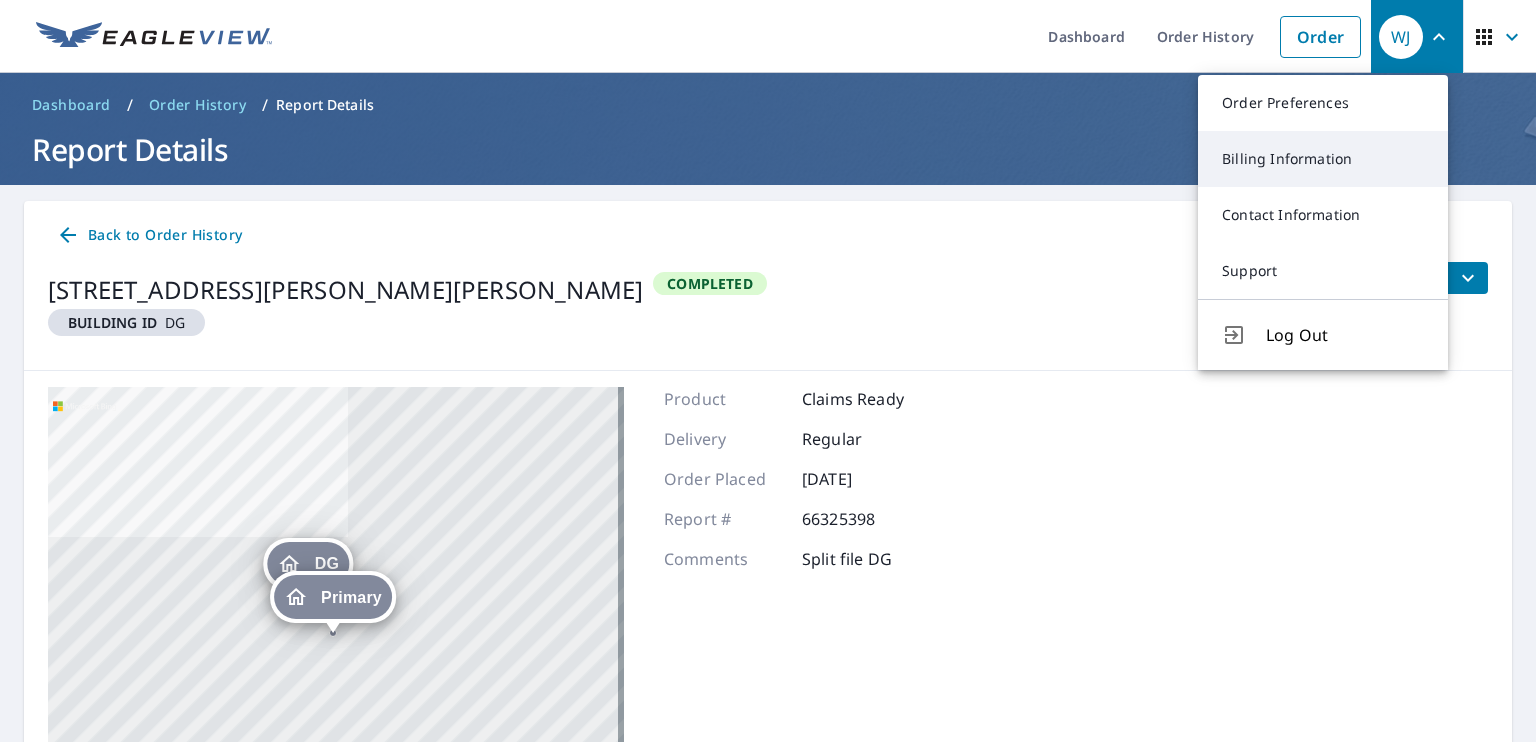 click on "Billing Information" at bounding box center (1323, 159) 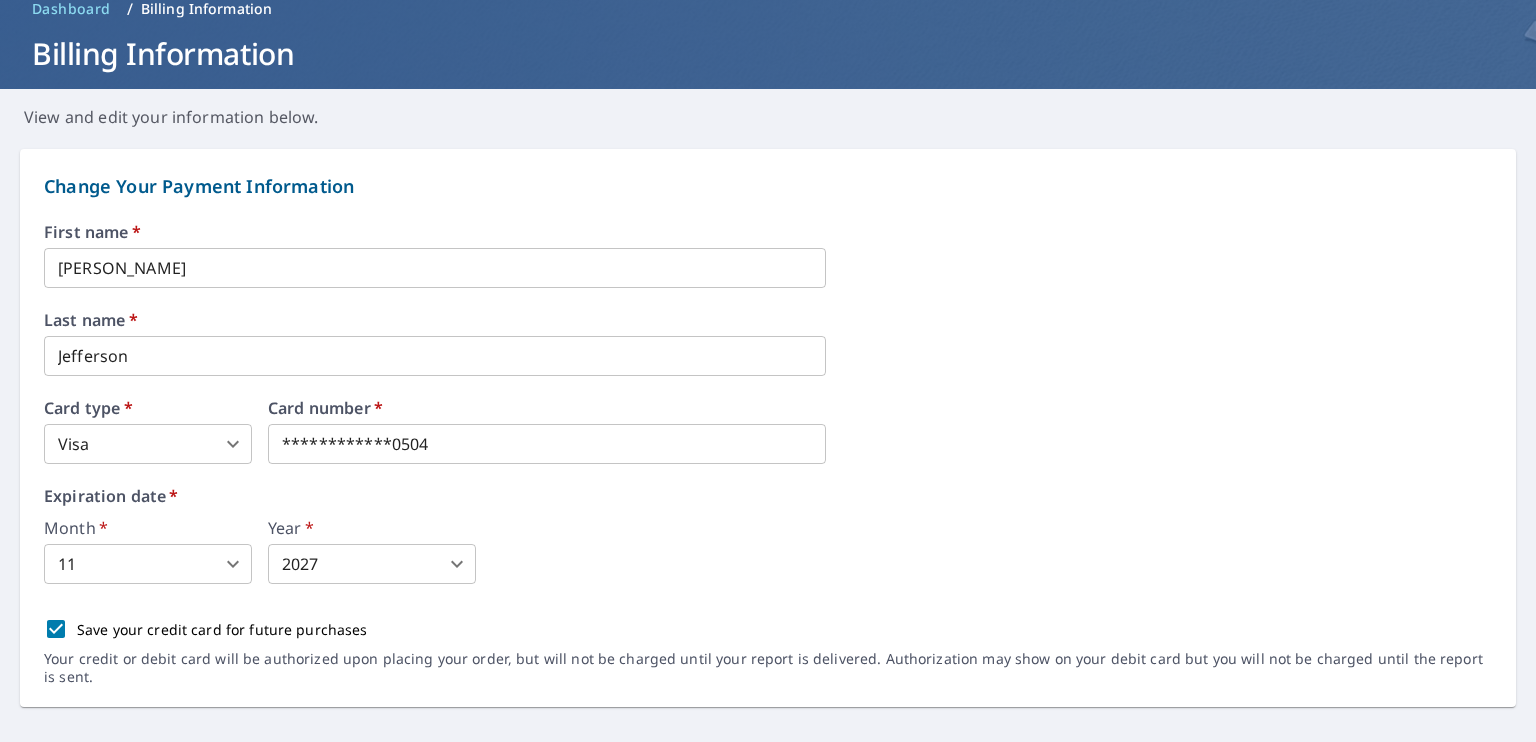 scroll, scrollTop: 0, scrollLeft: 0, axis: both 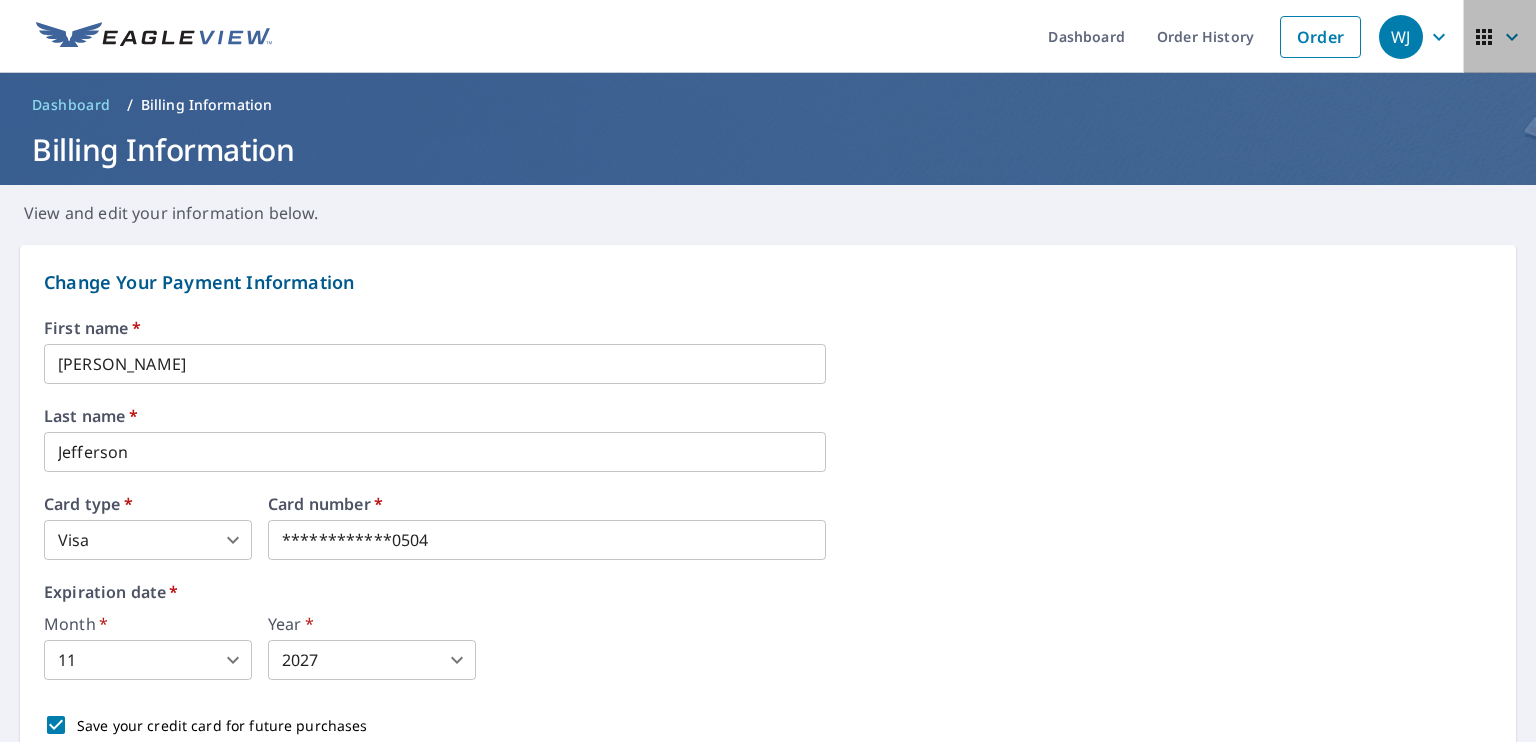 click 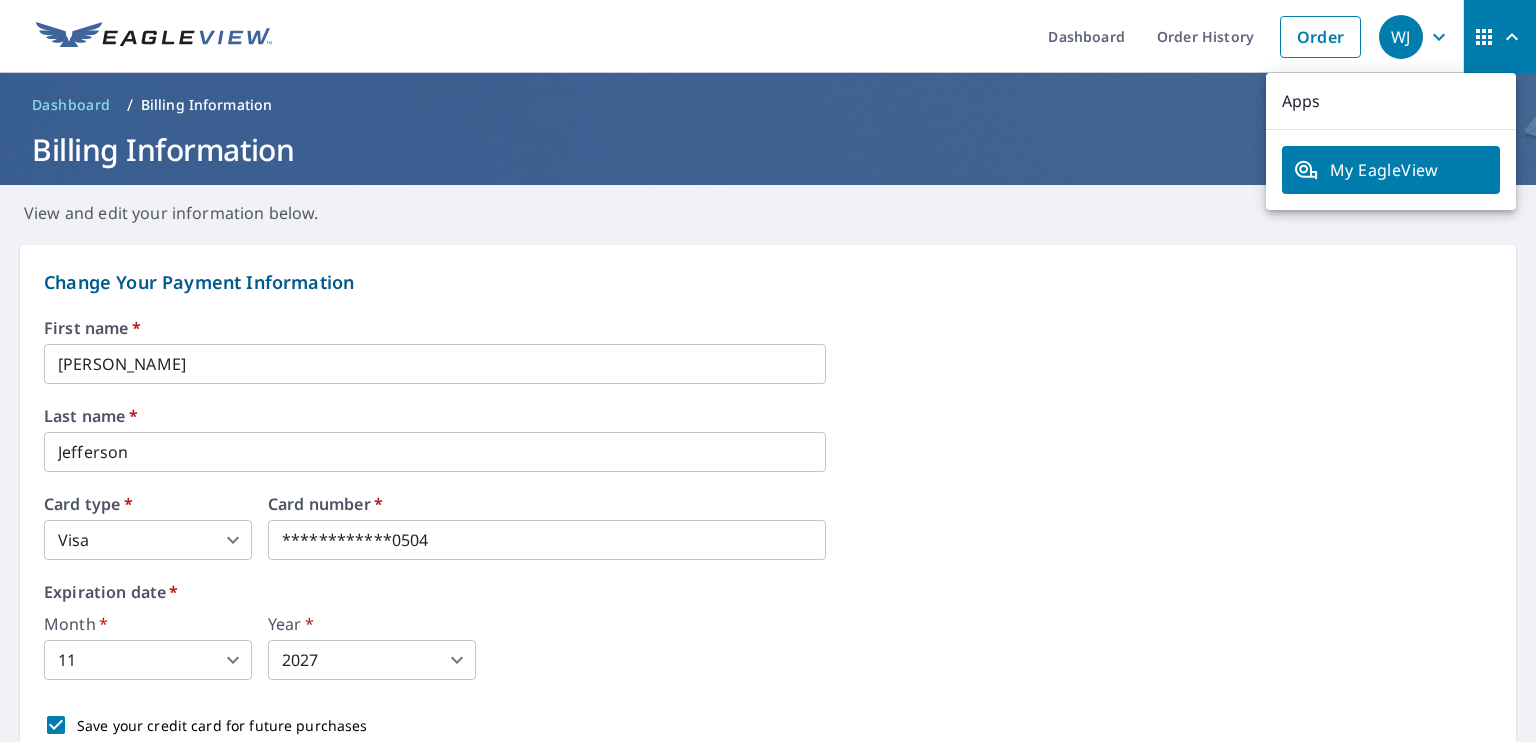 click 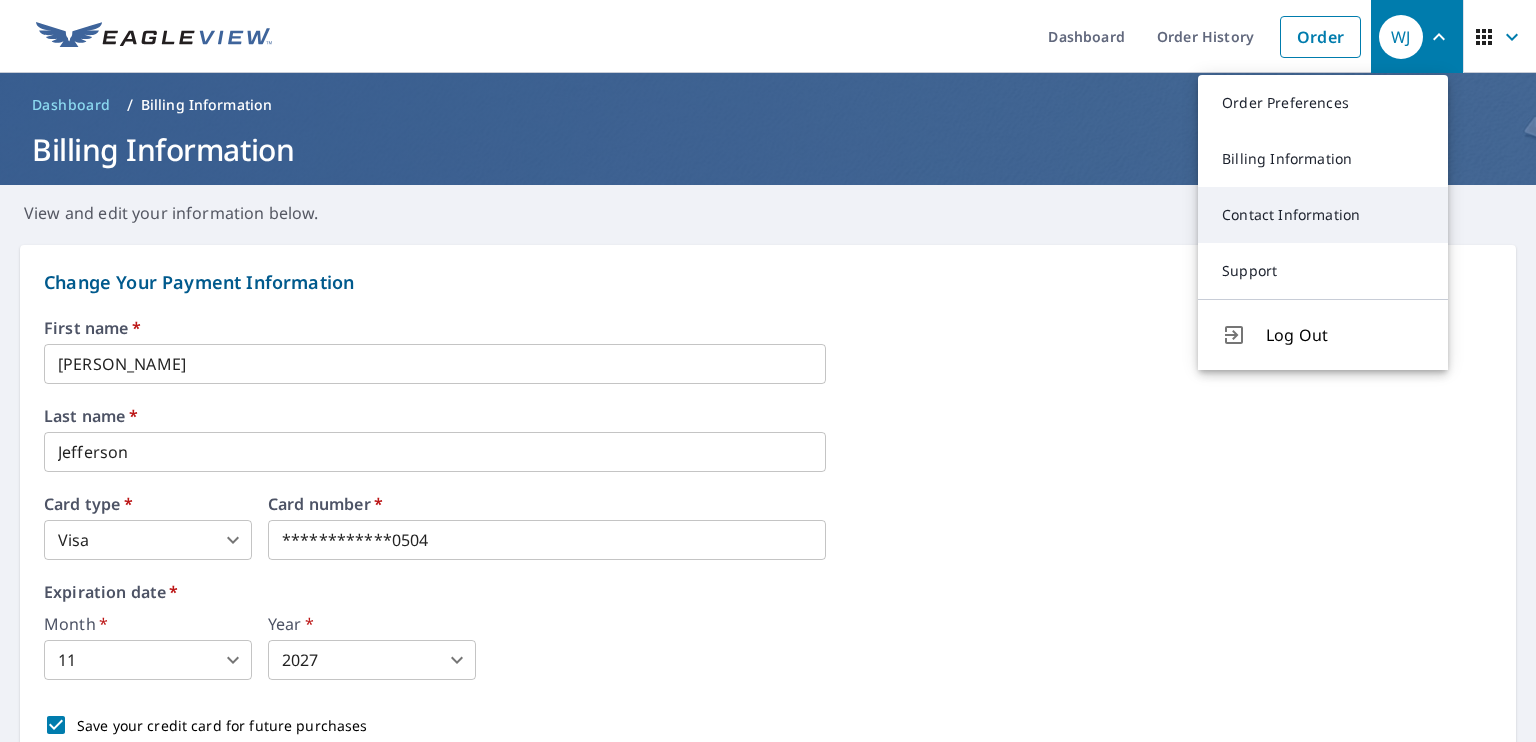 click on "Contact Information" at bounding box center (1323, 215) 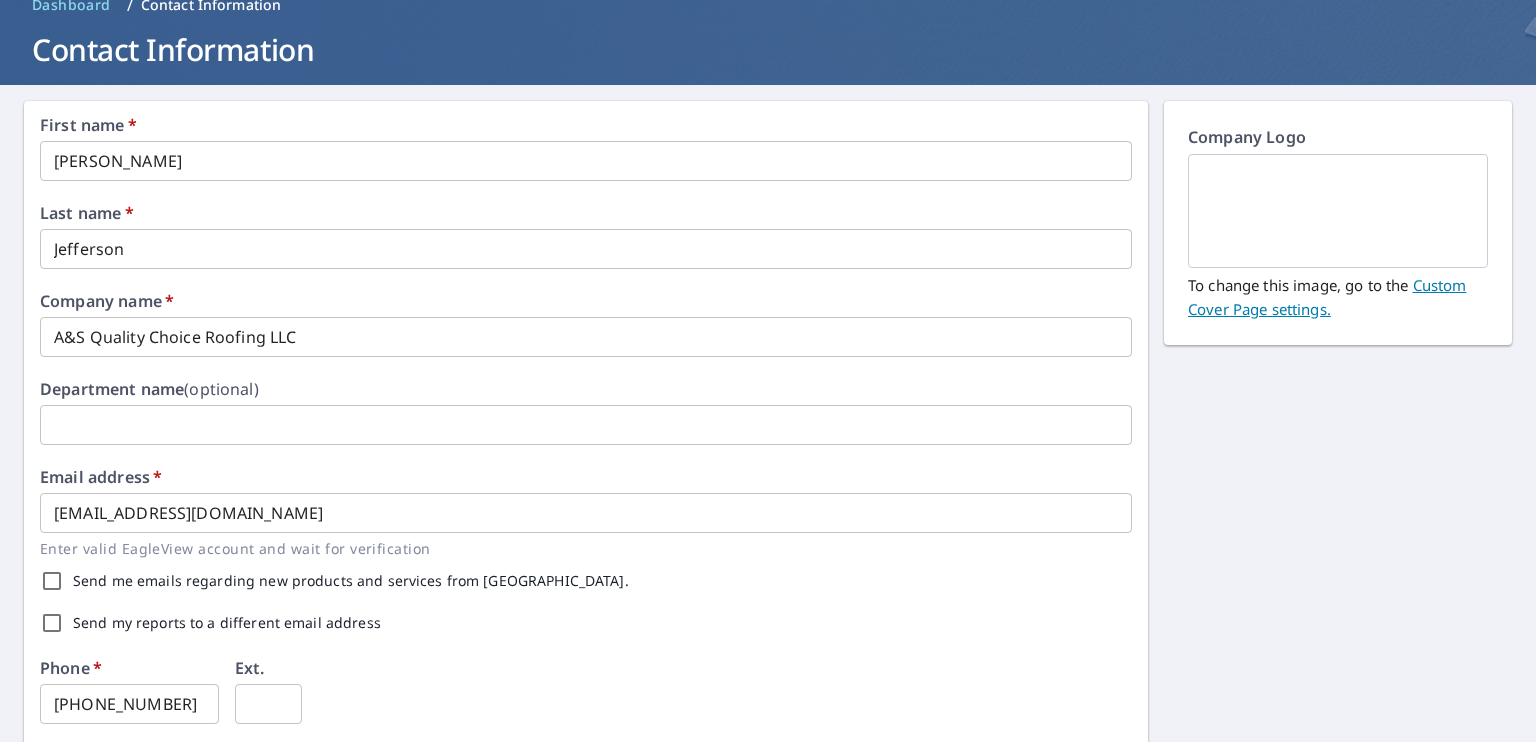 scroll, scrollTop: 0, scrollLeft: 0, axis: both 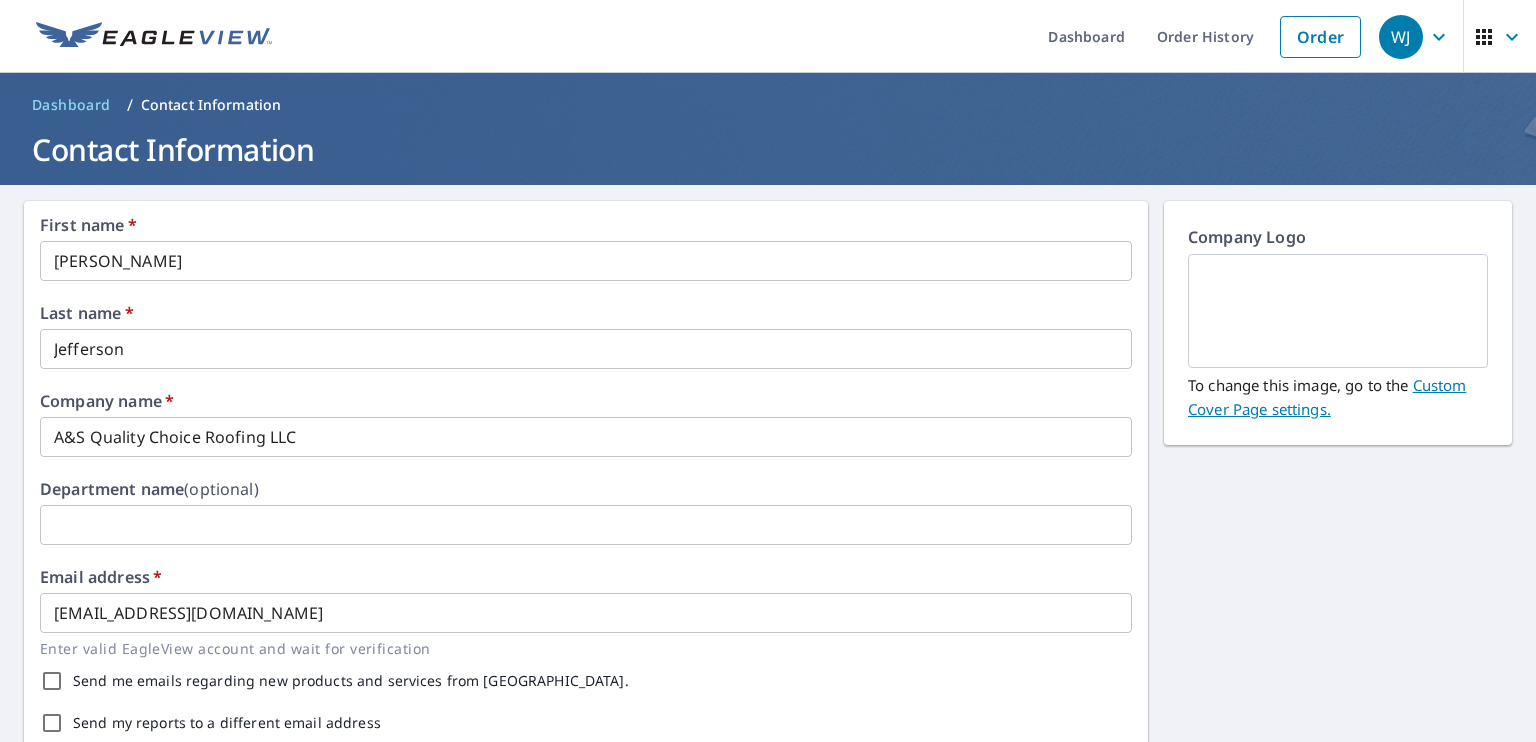 click 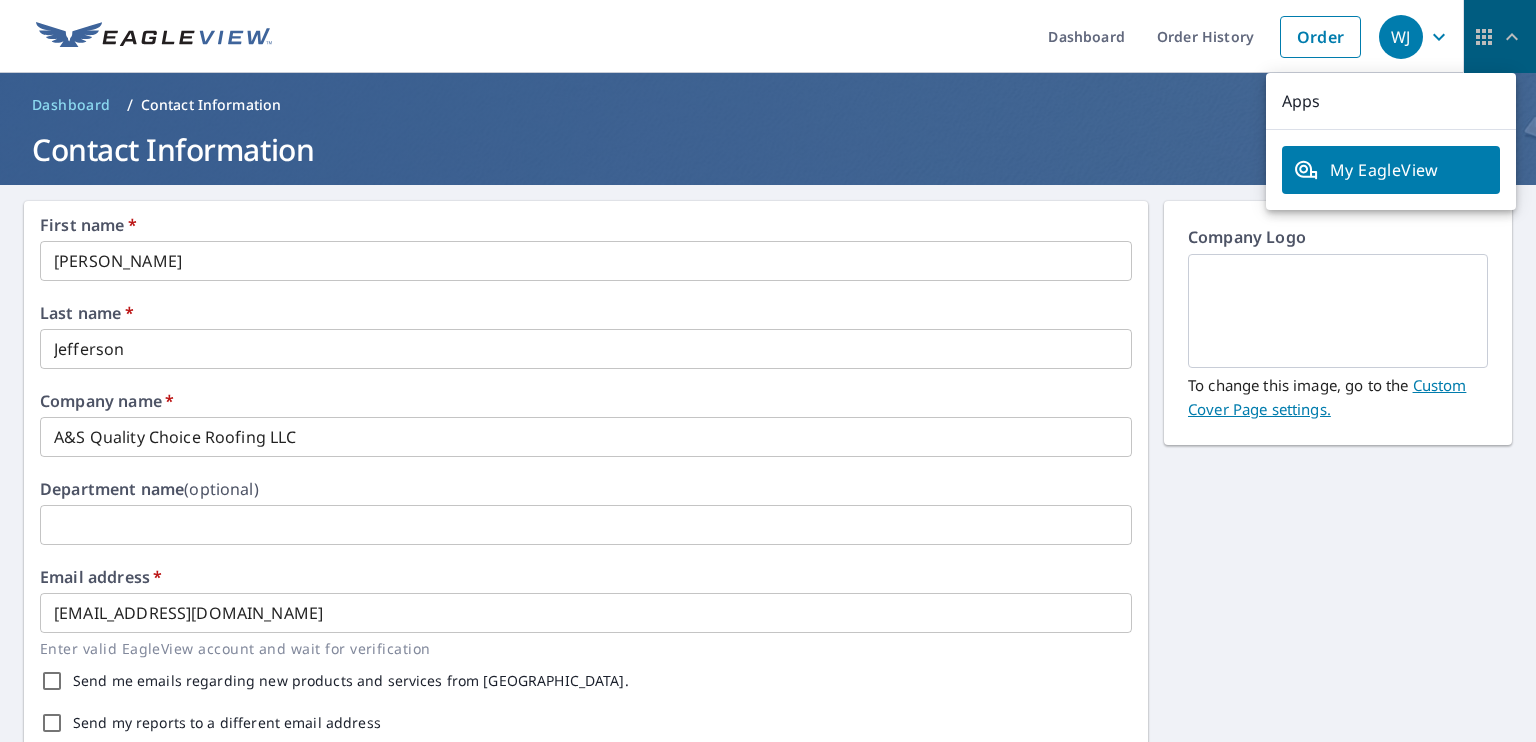click 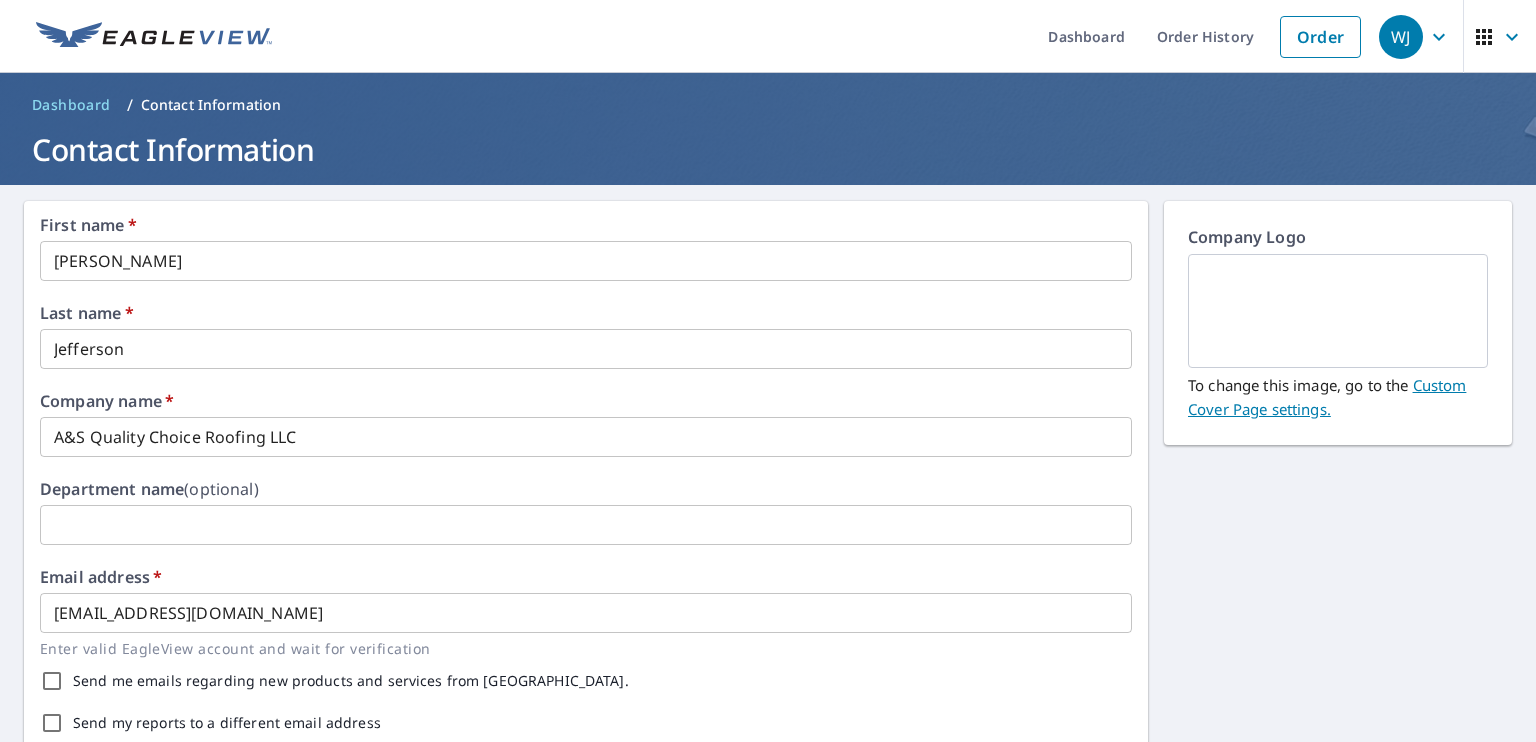 click 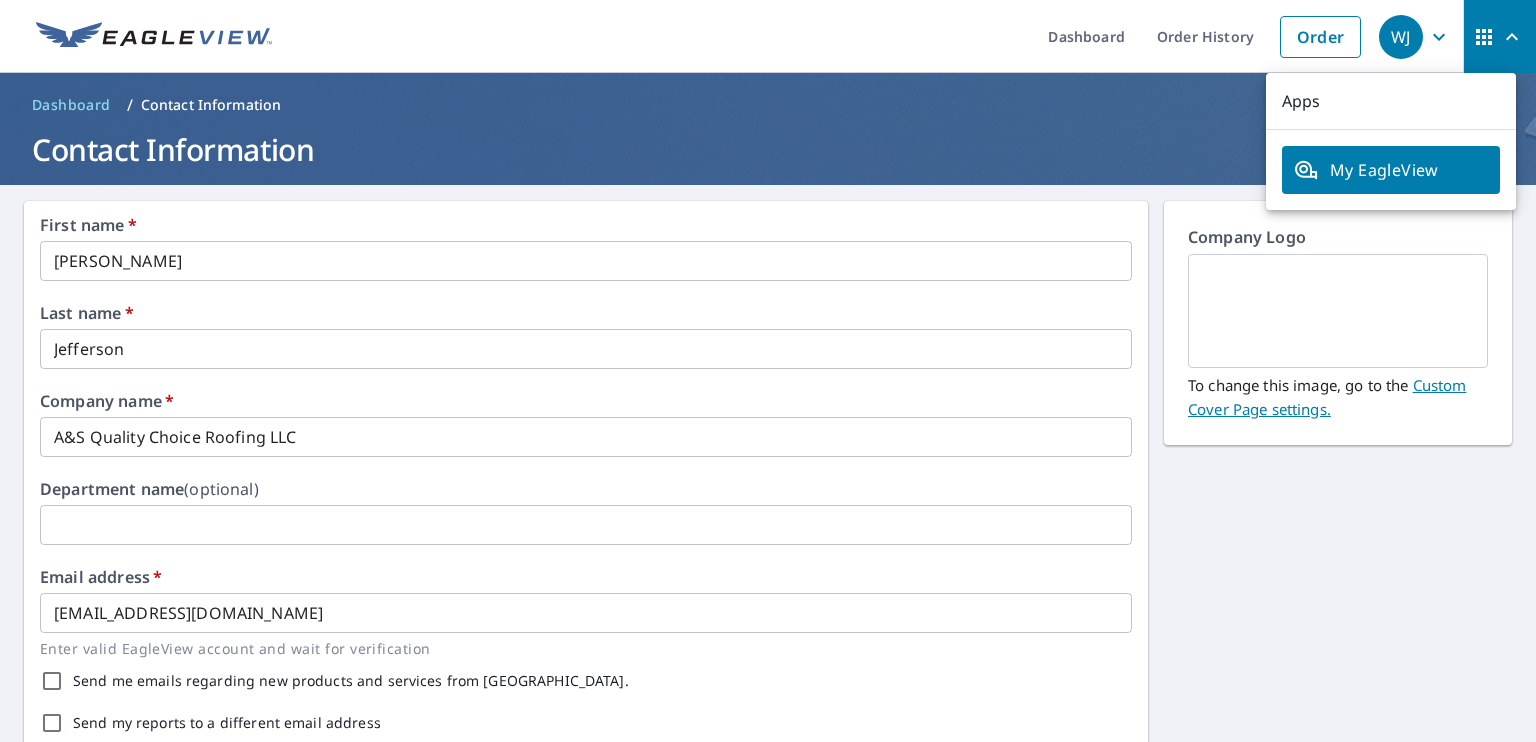 click on "Dashboard Order History Order" at bounding box center [827, 36] 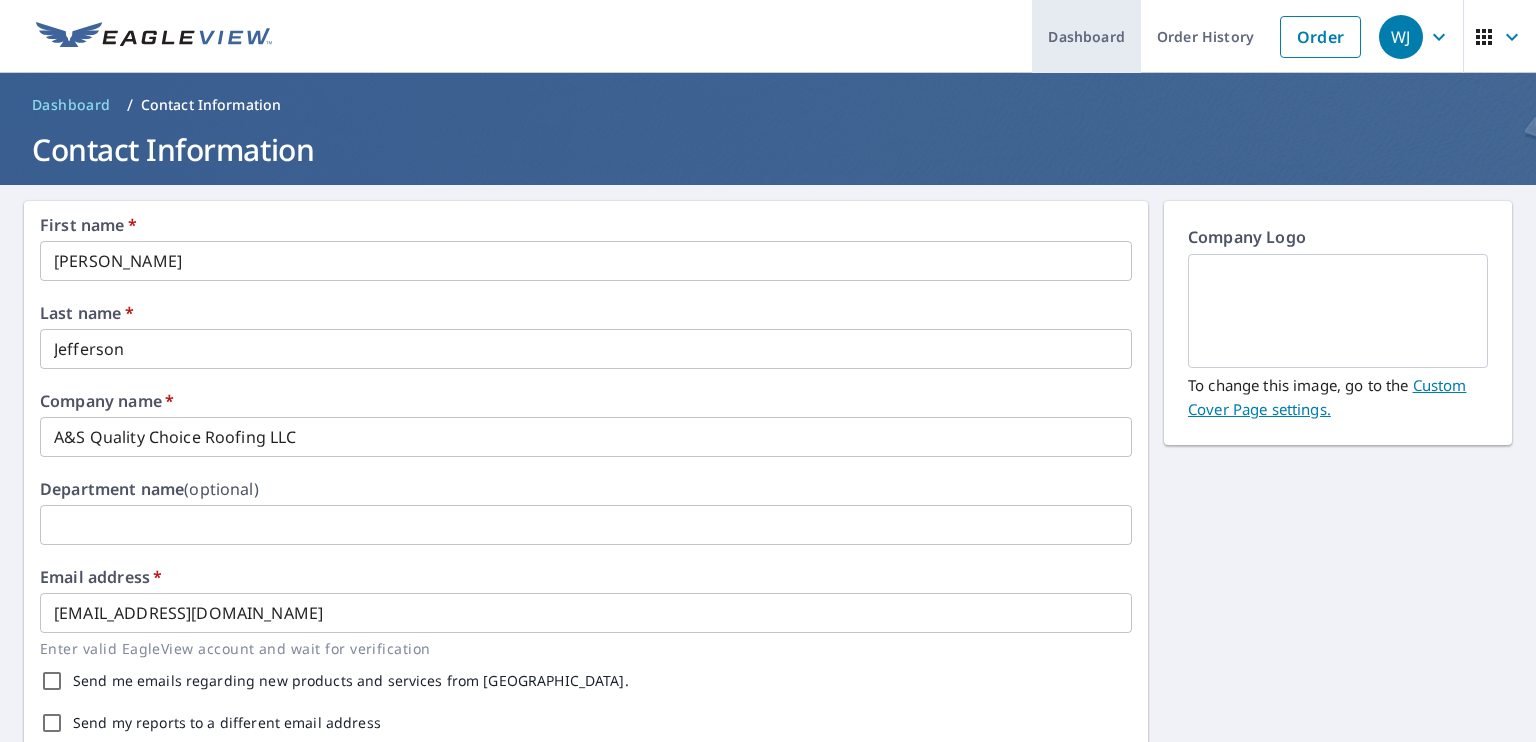 click on "Dashboard" at bounding box center [1086, 36] 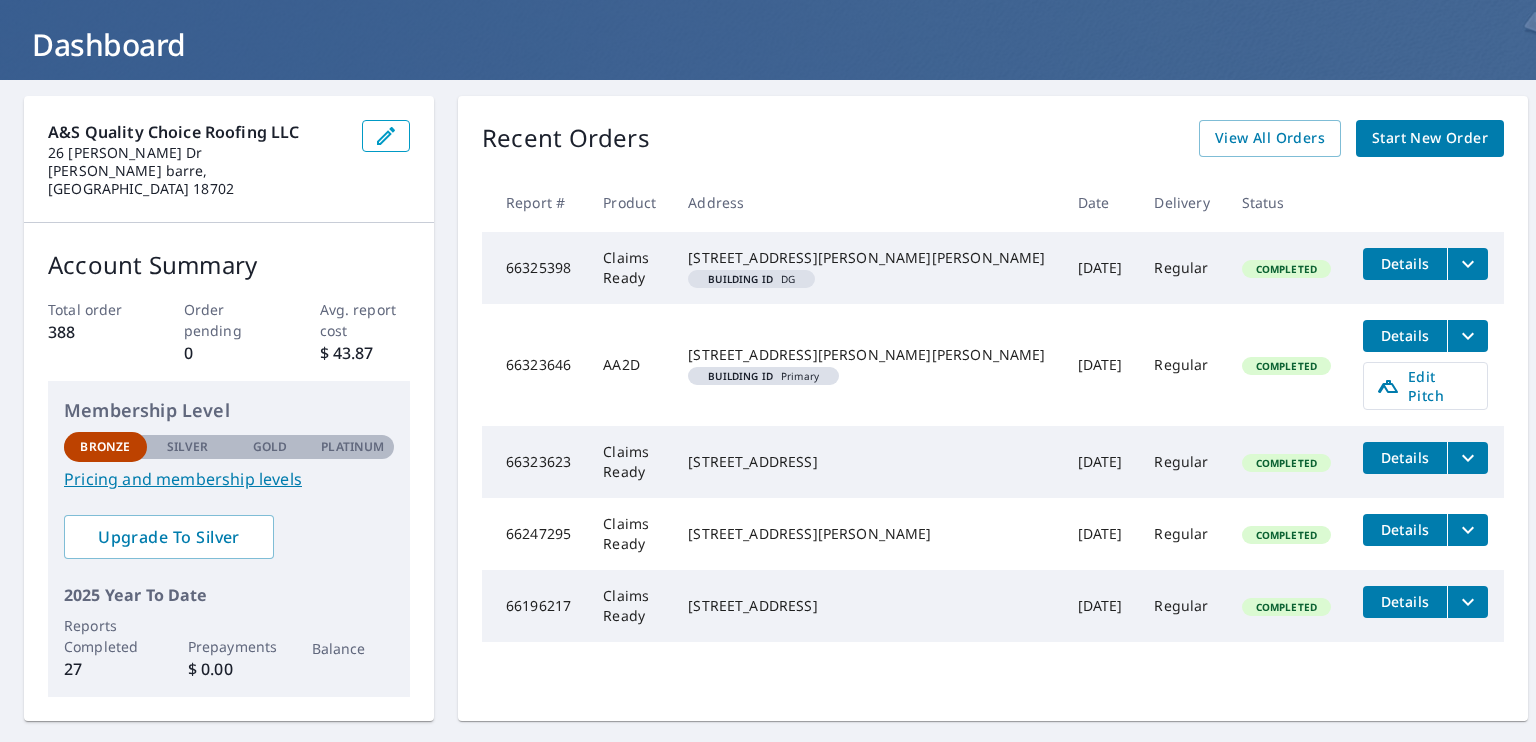 scroll, scrollTop: 0, scrollLeft: 0, axis: both 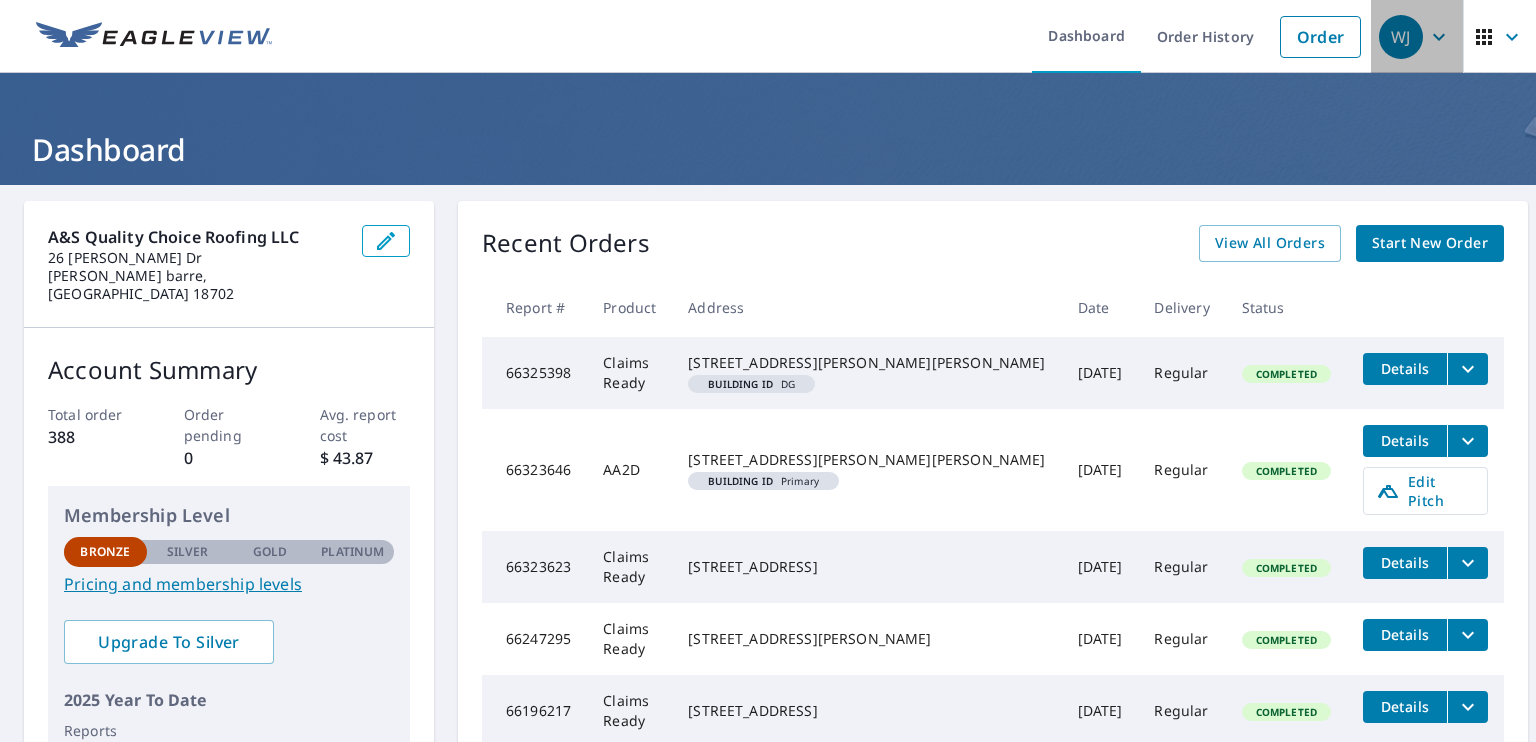 click 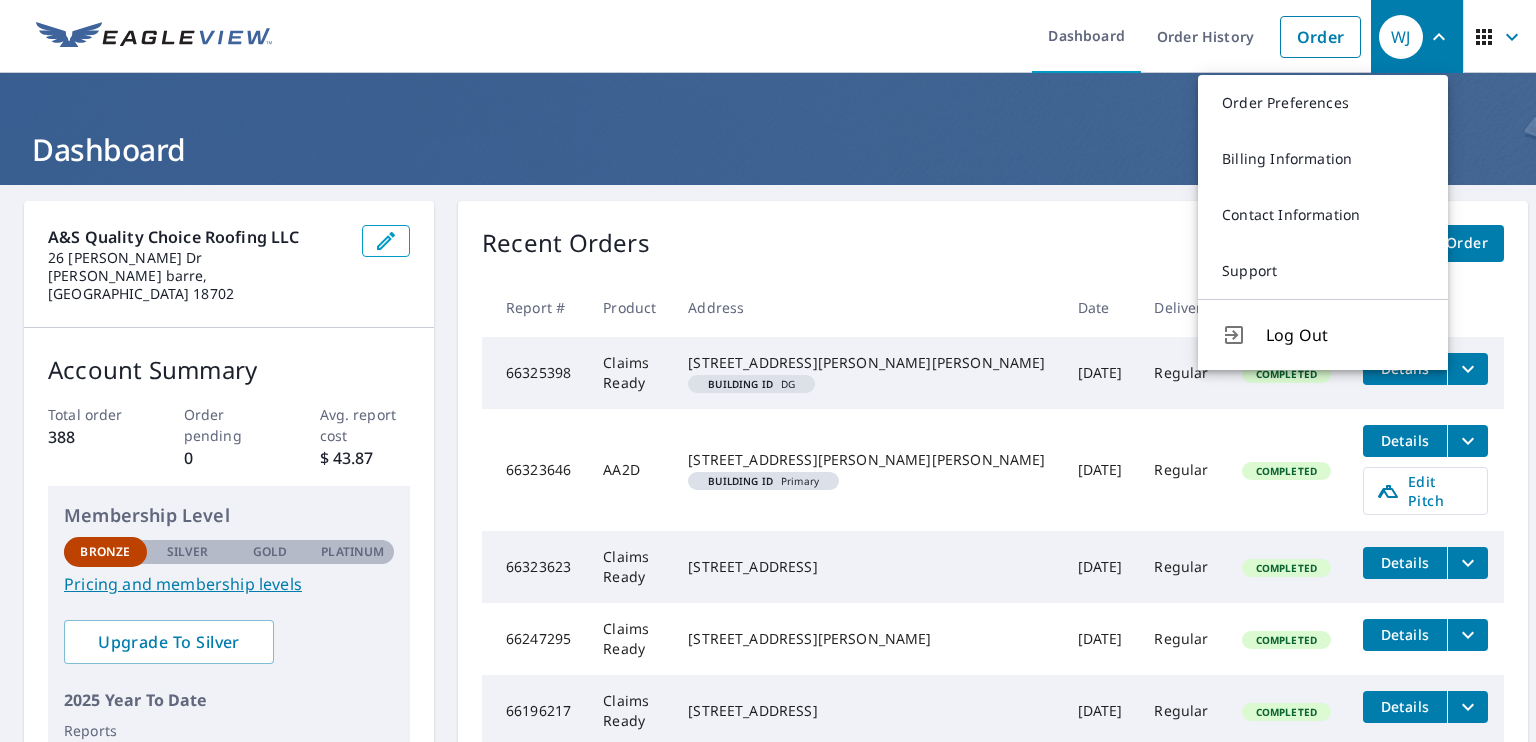 click 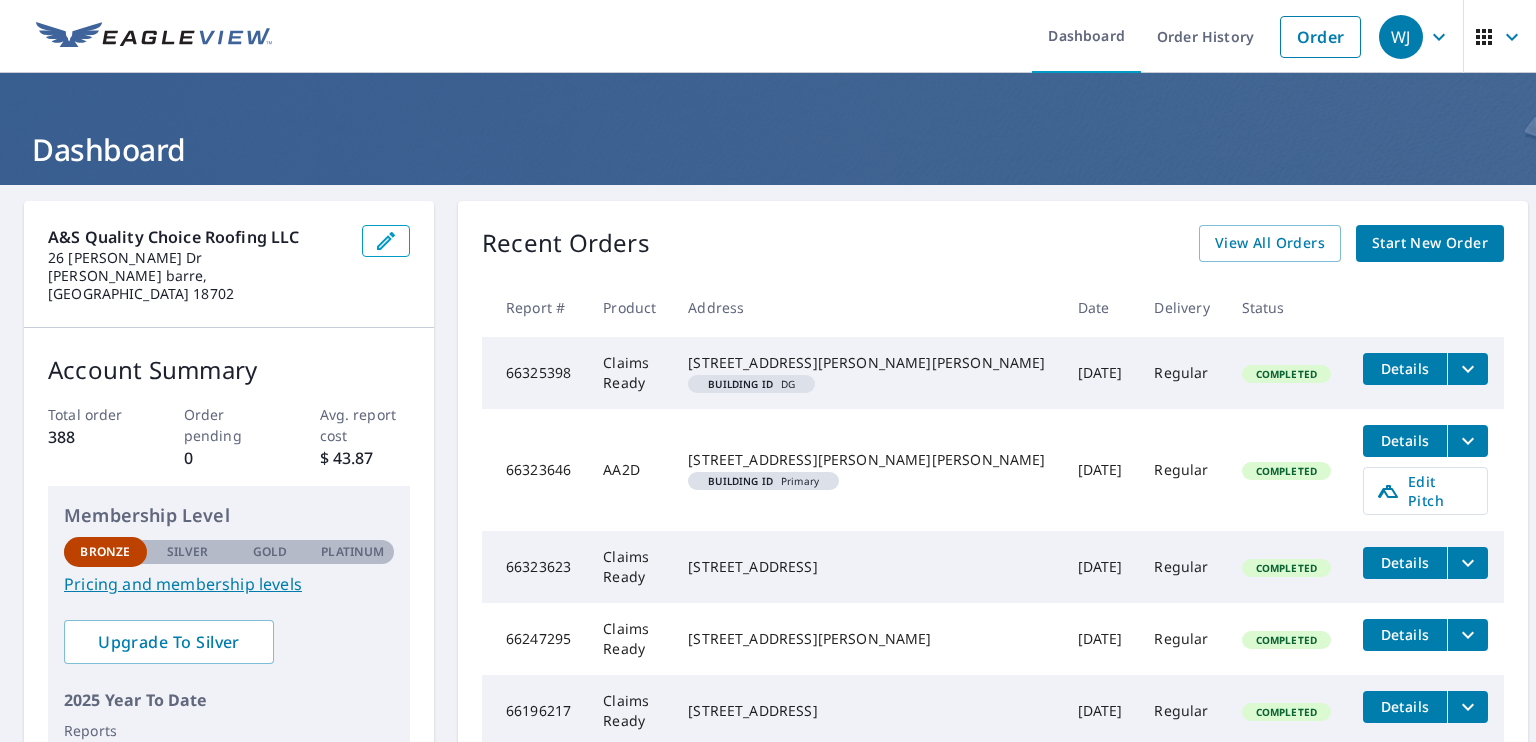 click 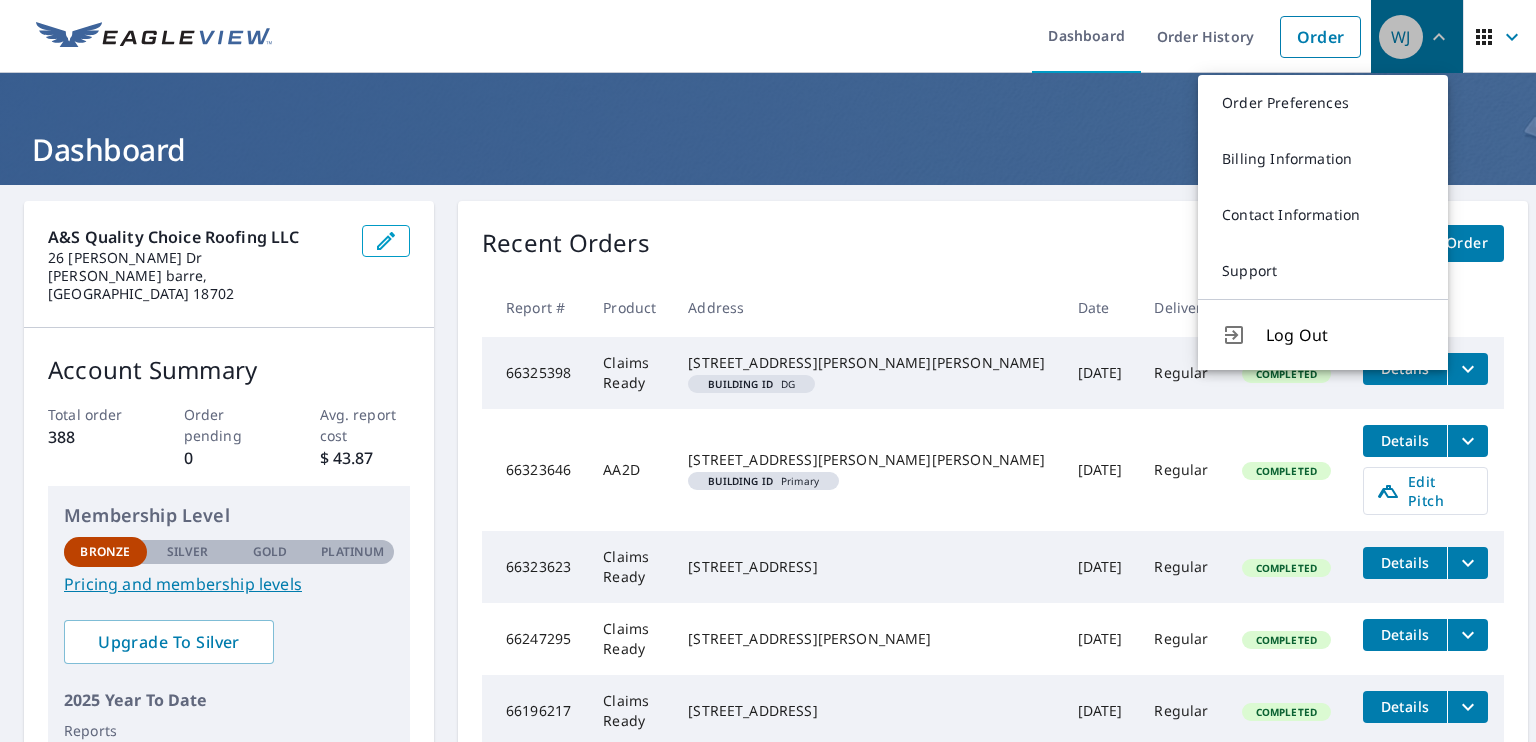 click 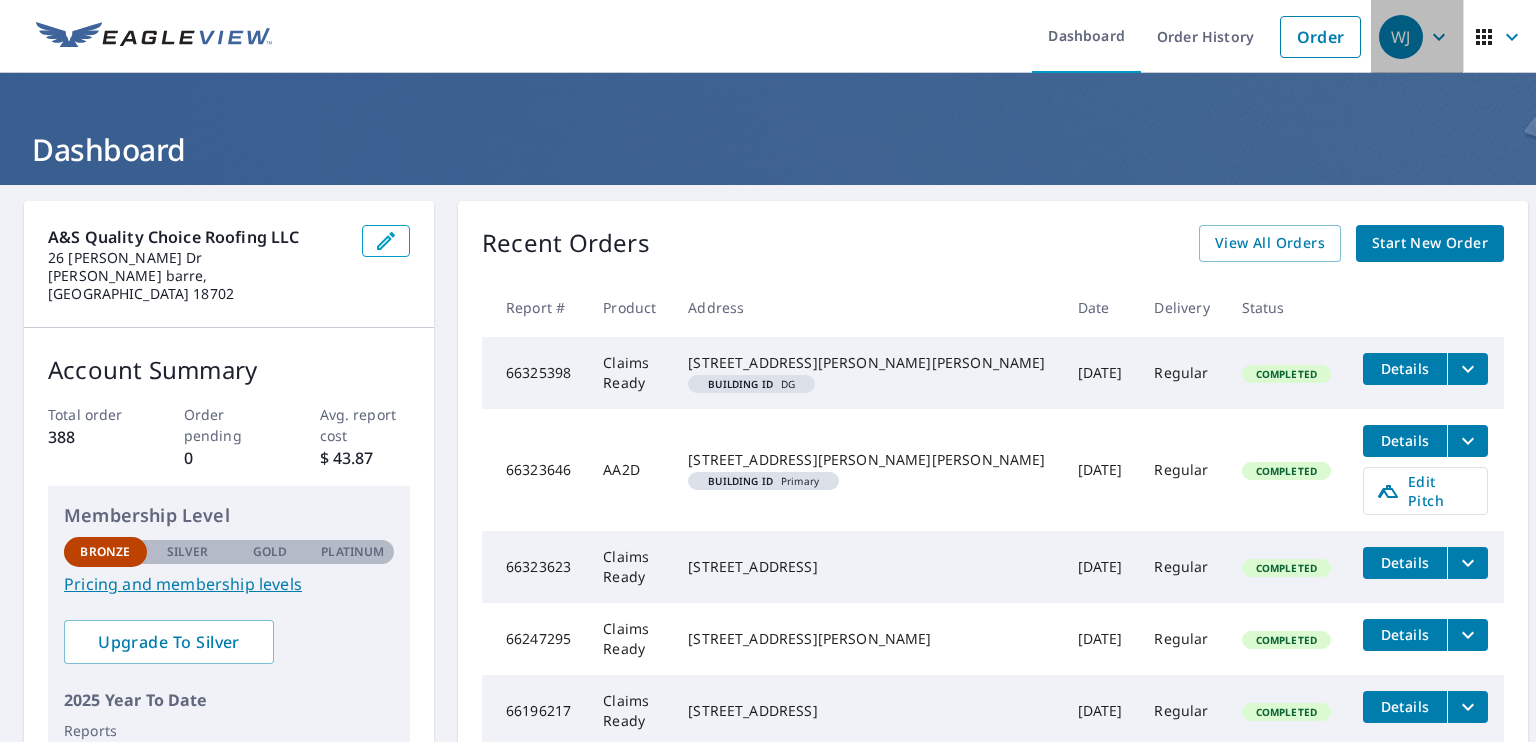 click 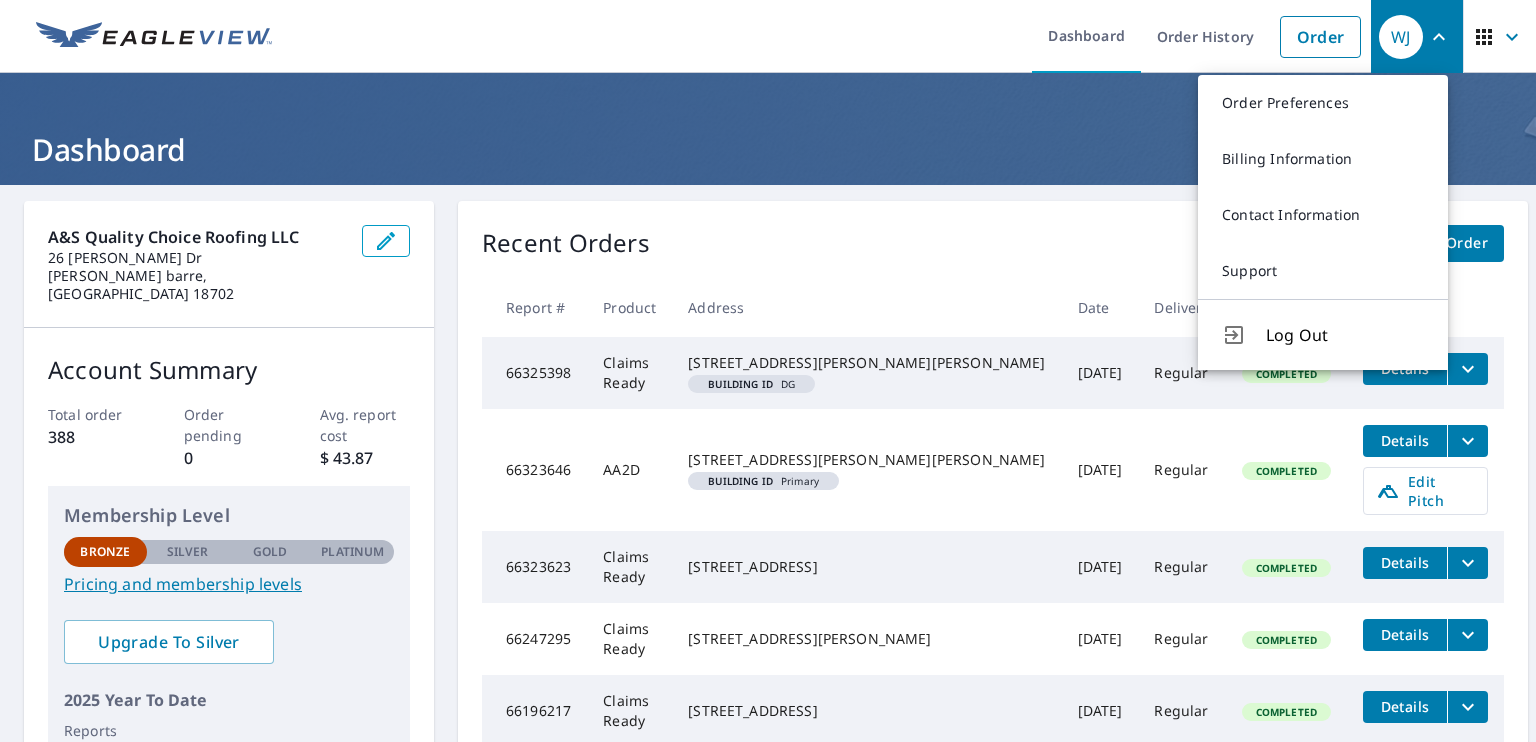 click on "A&S Quality Choice Roofing LLC 26 Nicole Dr Wilkes barre, PA 18702 Account Summary Total order 388 Order pending 0 Avg. report cost $ 43.87 Membership Level Bronze Silver Gold Platinum Bronze Pricing and membership levels Upgrade To Silver 2025 Year To Date Reports Completed 27 Prepayments $ 0.00 Balance Recent Orders View All Orders Start New Order Report # Product Address Date Delivery Status 66325398 Claims Ready 63 S Sherman St
Wilkes Barre, PA 18702 Building ID DG Jul 09, 2025 Regular Completed Details 66323646 AA2D 63 S Sherman St
Wilkes Barre, PA 18702 Building ID Primary Jul 09, 2025 Regular Completed Details Edit Pitch 66323623 Claims Ready 61 Tilbury Ave
Nanticoke, PA 18634 Jul 09, 2025 Regular Completed Details 66247295 Claims Ready 11 Robbins Rd
Dallas, PA 18612 Jul 05, 2025 Regular Completed Details 66196217 Claims Ready 1311 Bryn Mawr St
Scranton, PA 18504 Jul 01, 2025 Regular Completed Details Quick Links Reports and order history Billing information Order preferences Contact information" at bounding box center [768, 594] 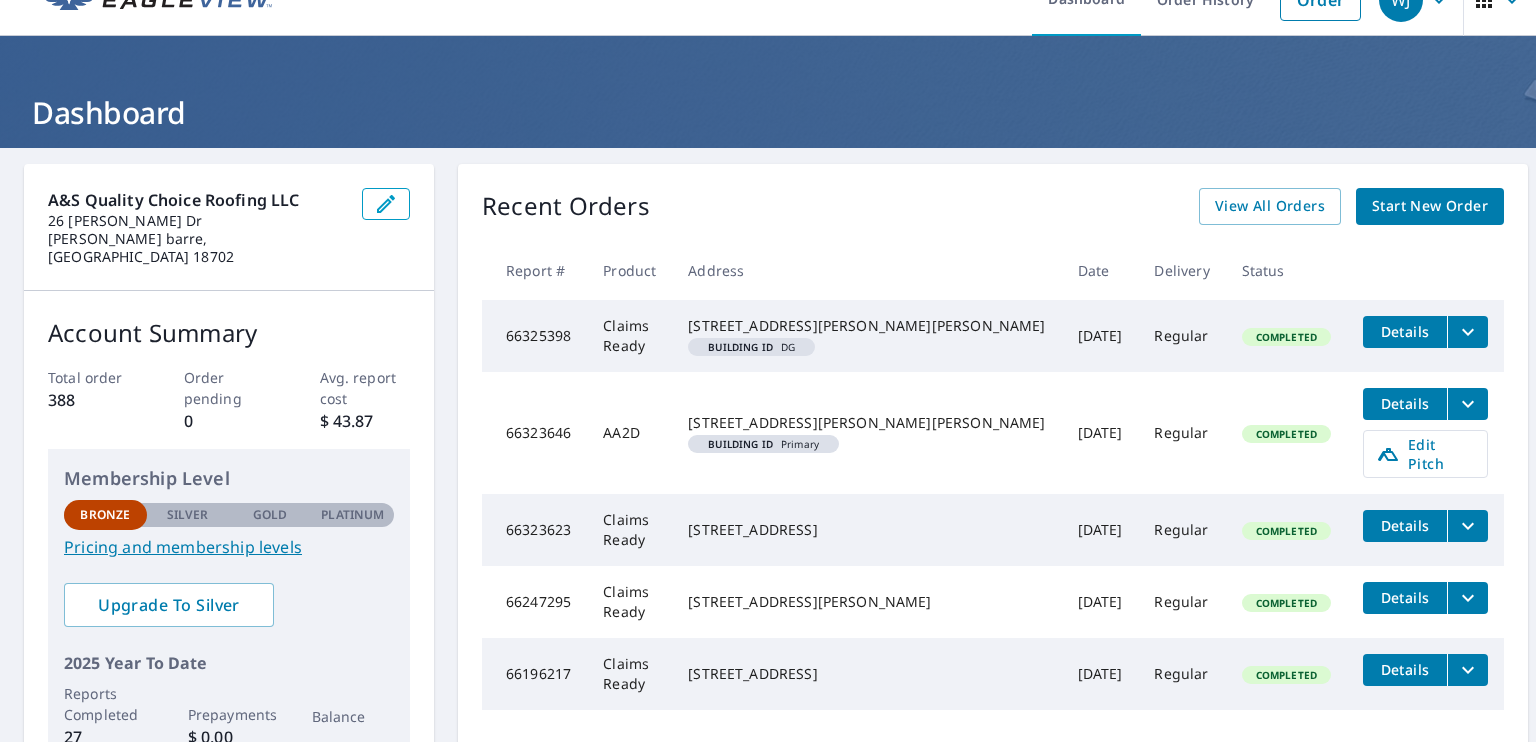 scroll, scrollTop: 0, scrollLeft: 0, axis: both 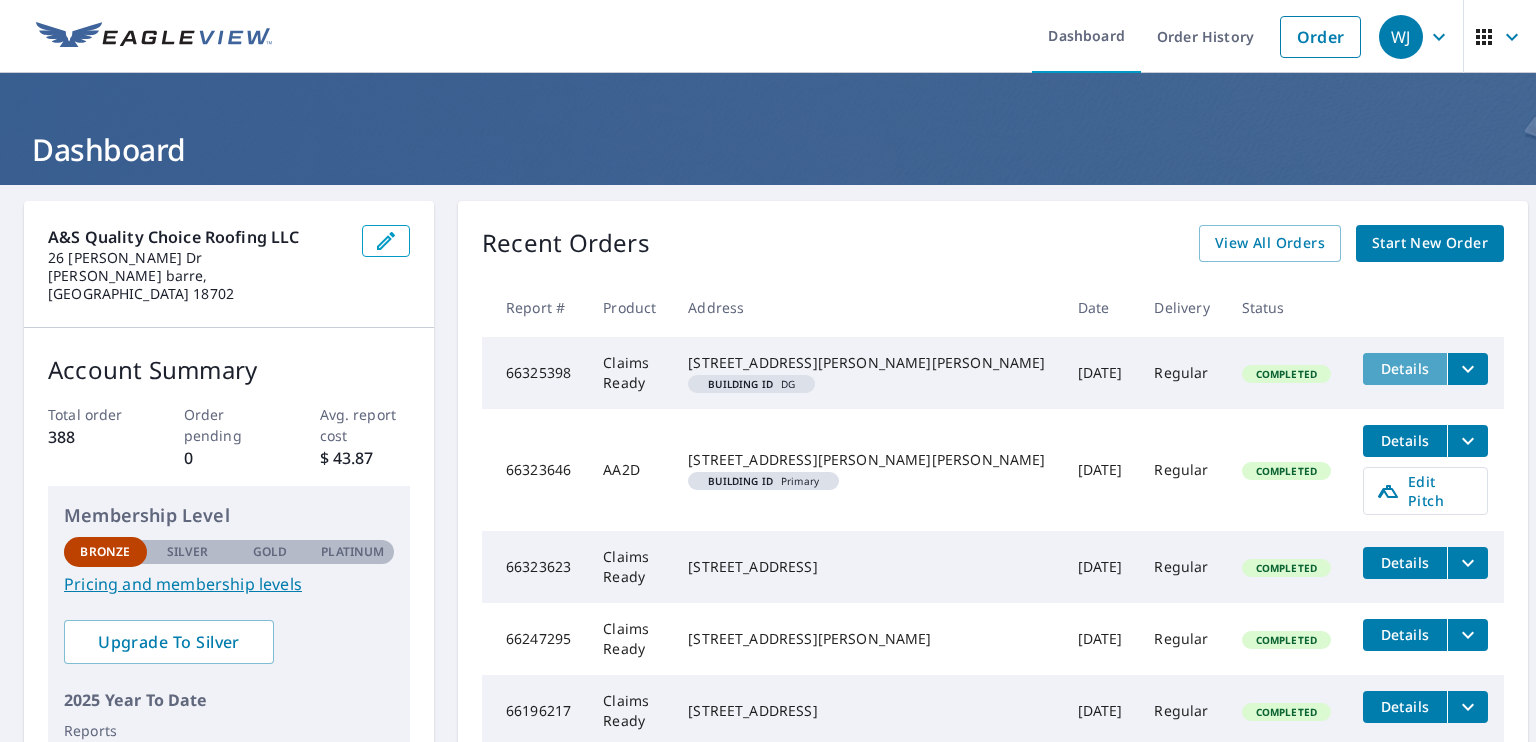 click on "Details" at bounding box center (1405, 368) 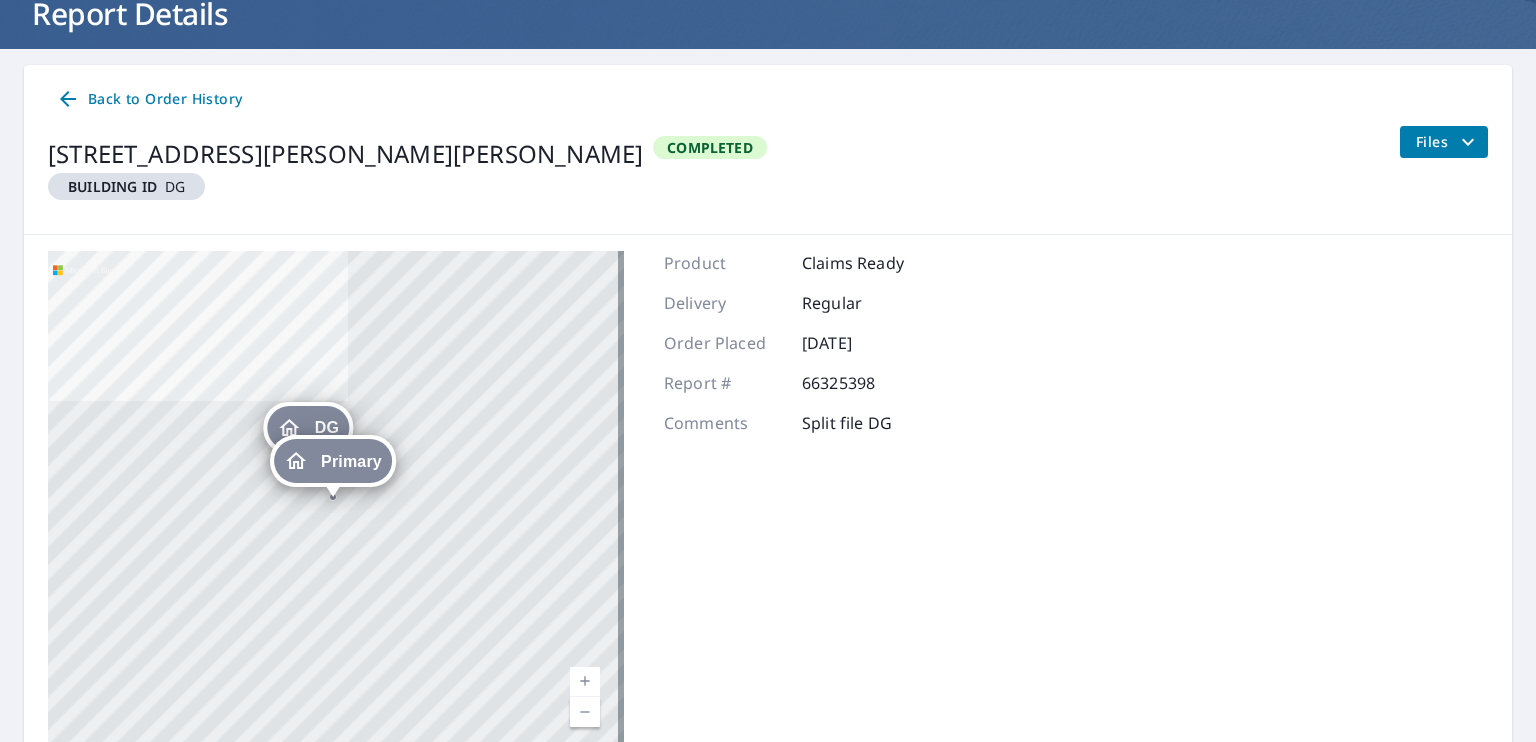 scroll, scrollTop: 227, scrollLeft: 0, axis: vertical 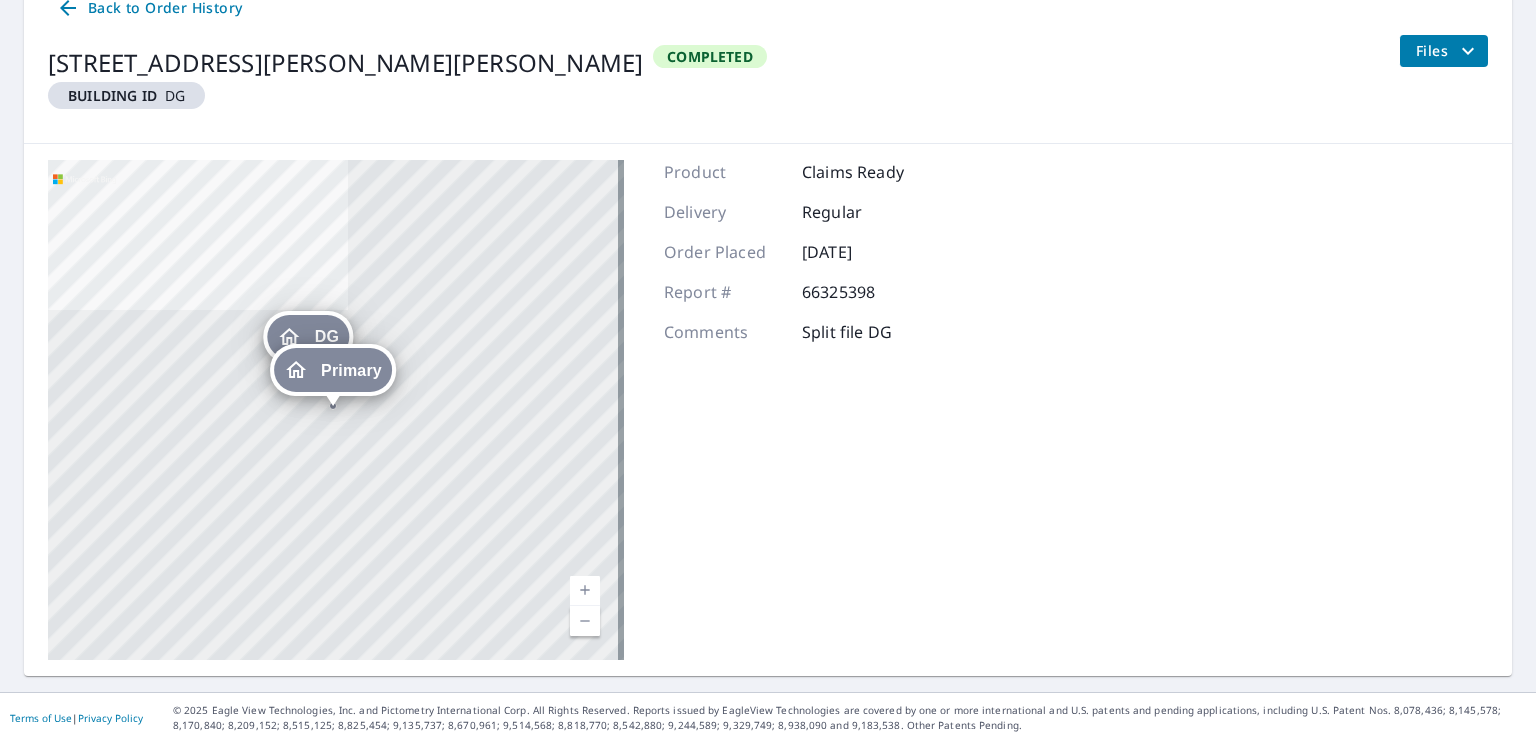 click on "DG 63 S Sherman St Wilkes Barre, PA 18702 Primary 63 S Sherman St Wilkes Barre, PA 18702 Aerial Road A standard road map Aerial A detailed look from above Labels Labels © 2025 TomTom, © Vexcel Imaging, © 2025 Microsoft Corporation,  © OpenStreetMap Terms Product Claims Ready Delivery Regular Order Placed Jul 09, 2025 Report # 66325398 Comments Split file DG" at bounding box center (768, 410) 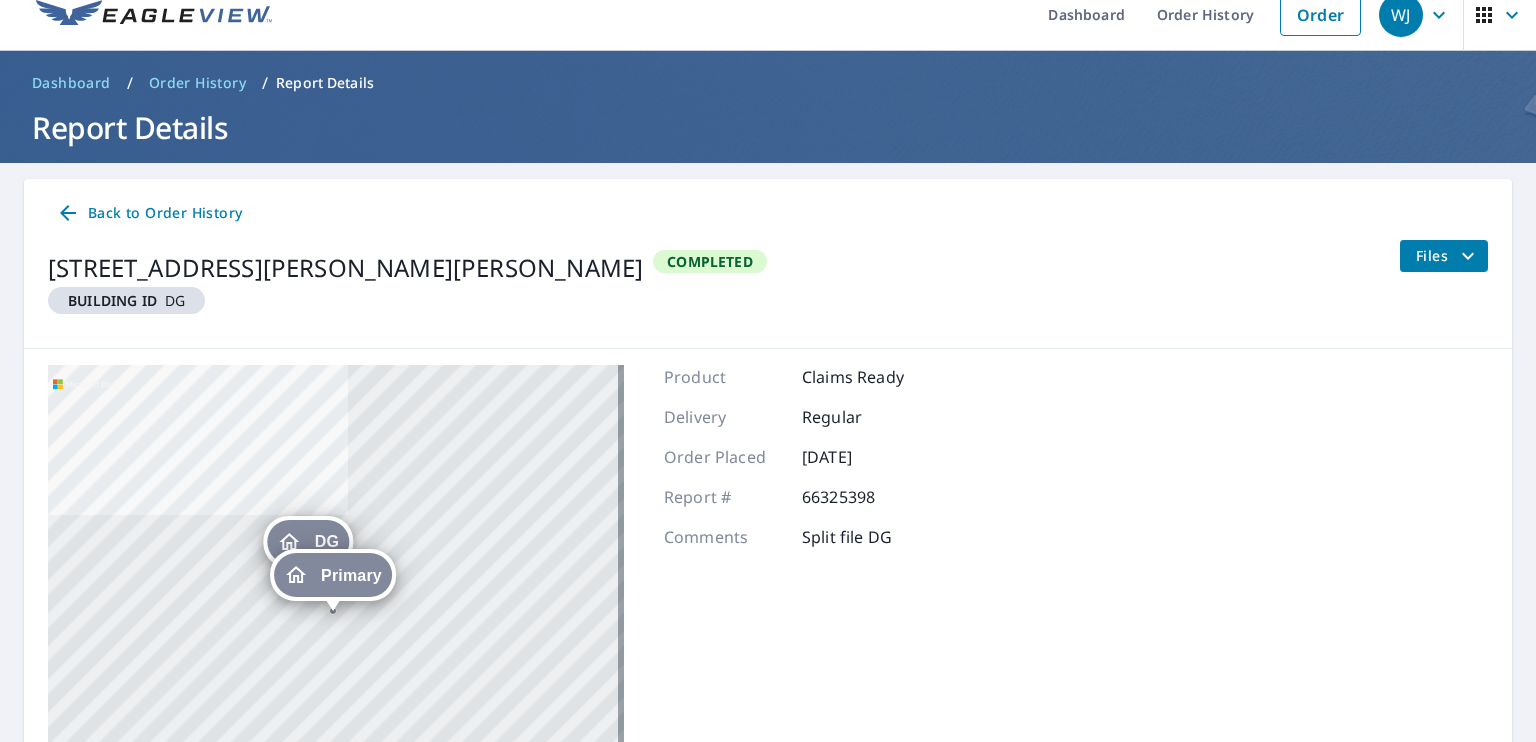 scroll, scrollTop: 0, scrollLeft: 0, axis: both 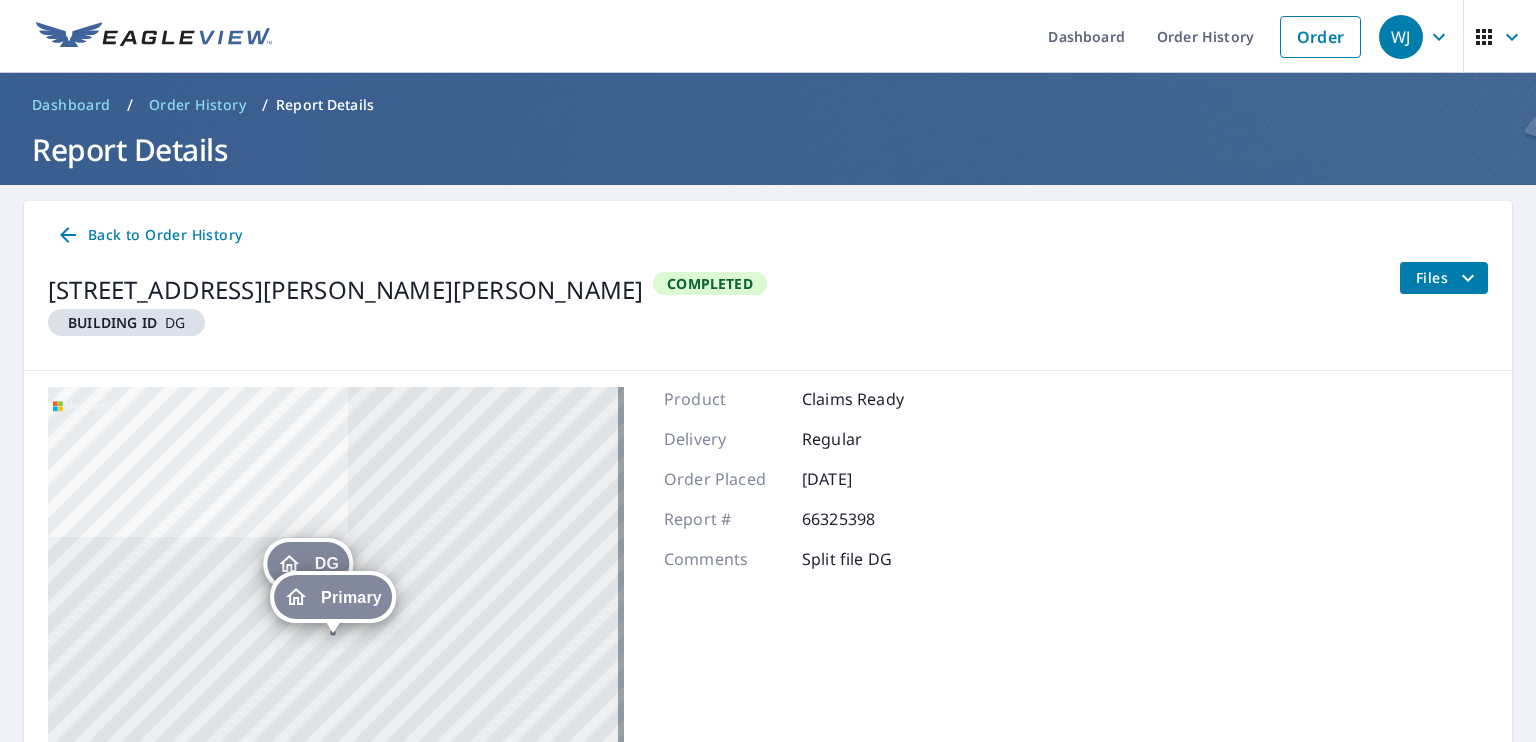 click on "Primary" at bounding box center [333, 597] 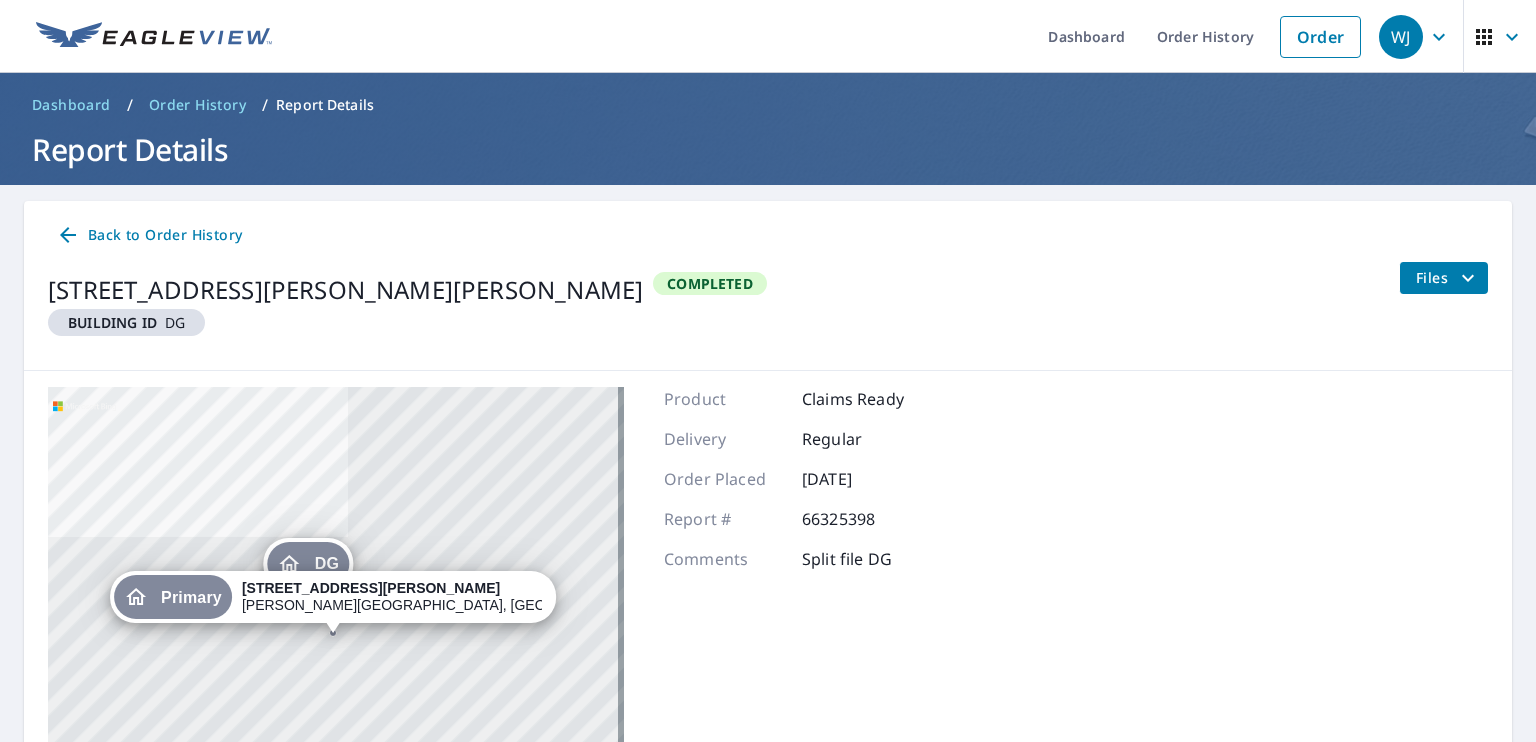 click on "Primary" at bounding box center (191, 597) 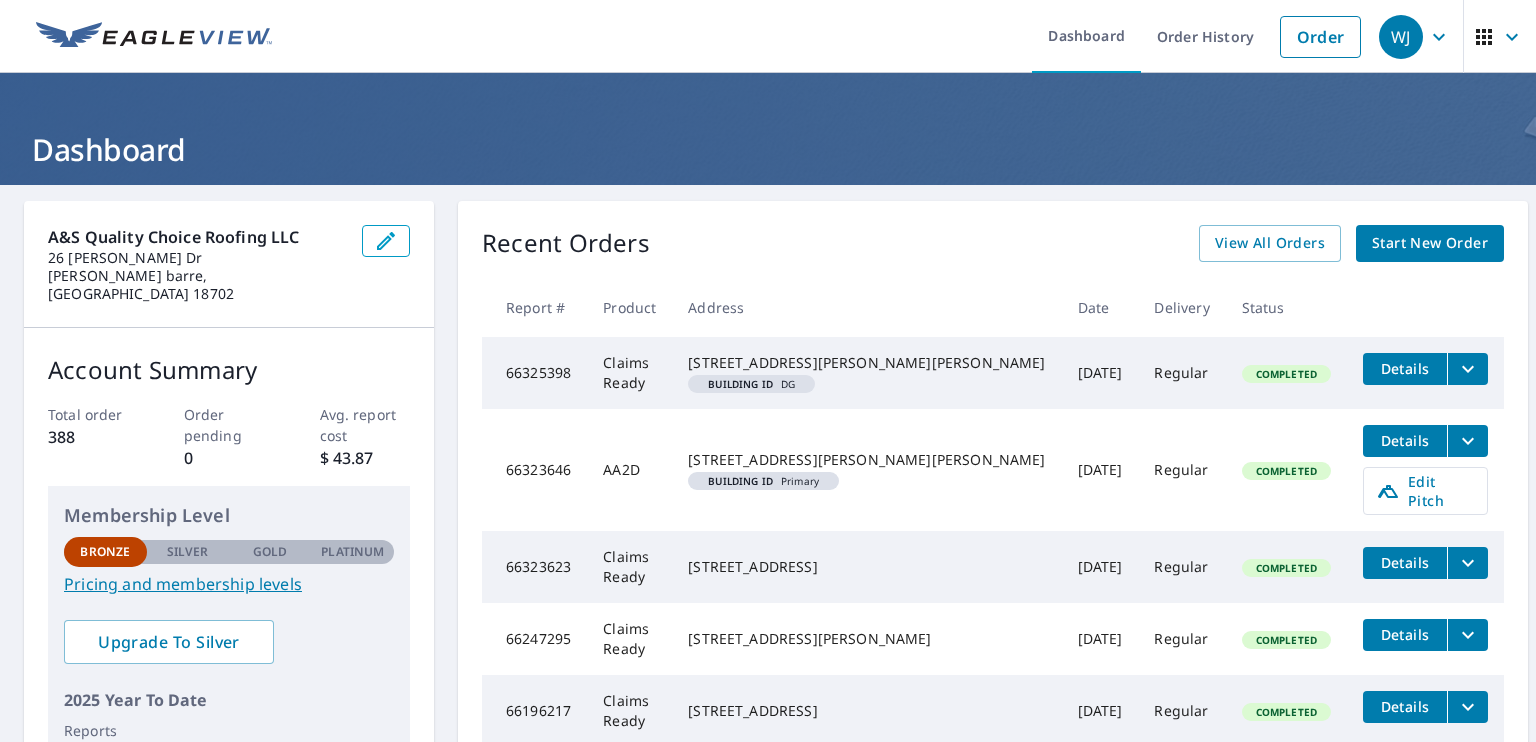click on "Details" at bounding box center (1405, 440) 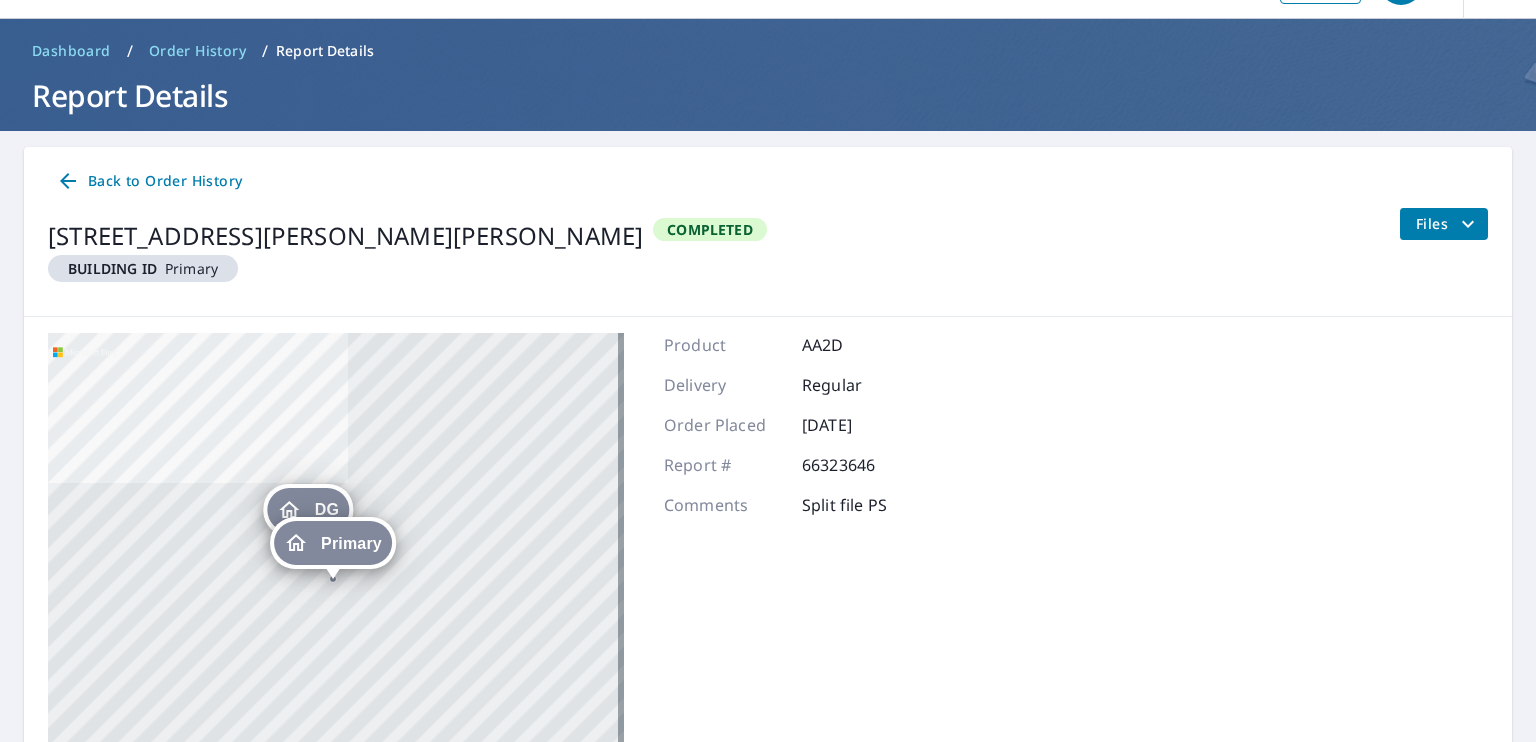 scroll, scrollTop: 0, scrollLeft: 0, axis: both 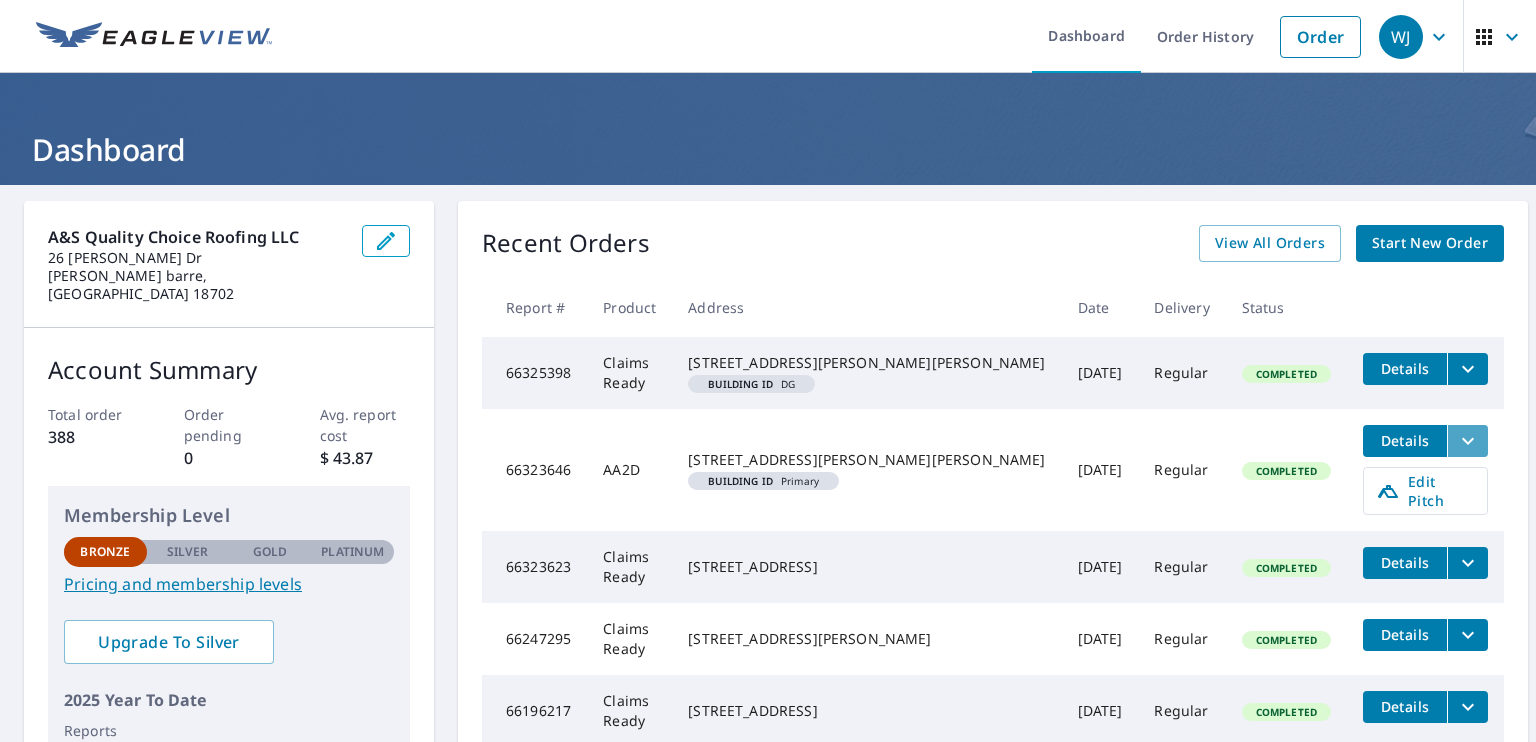 click 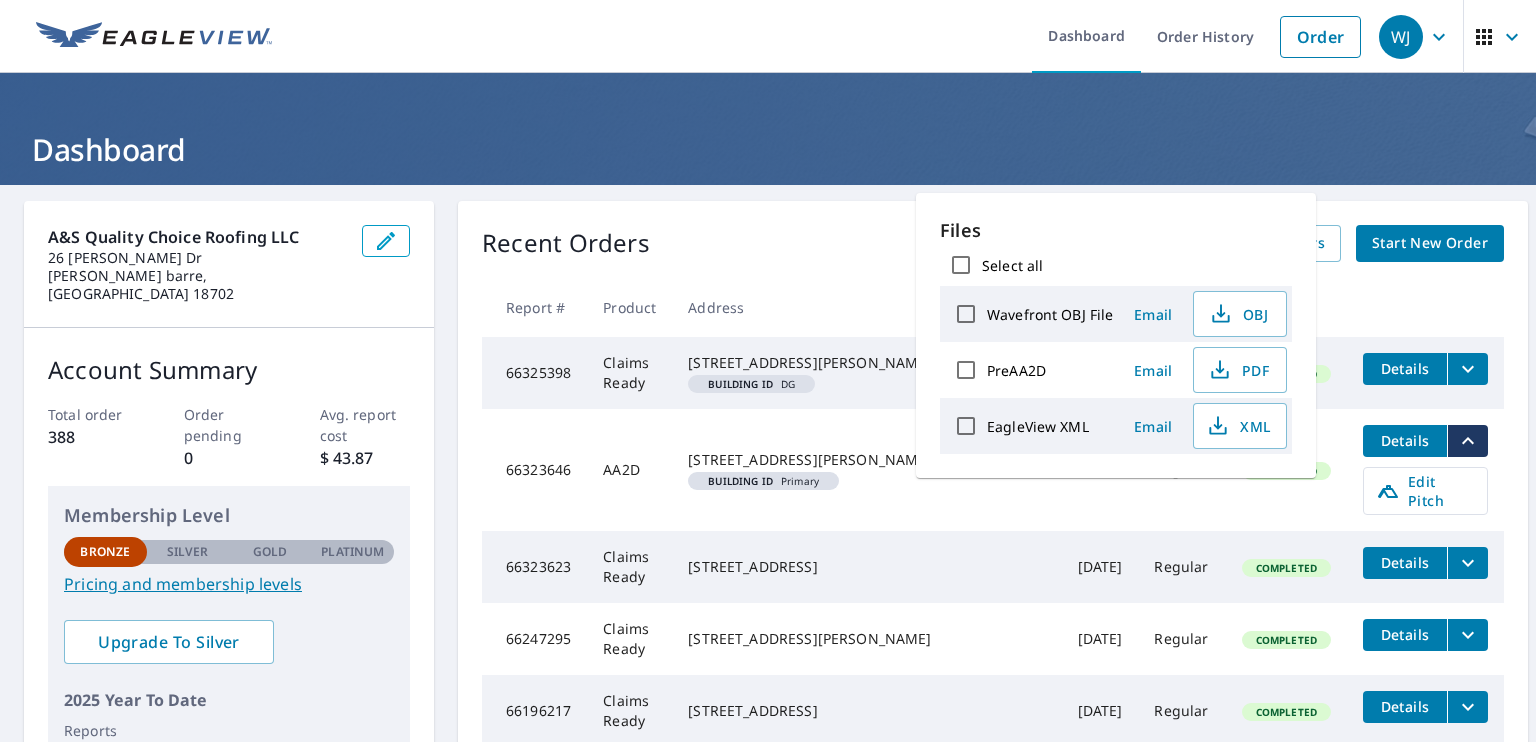 click 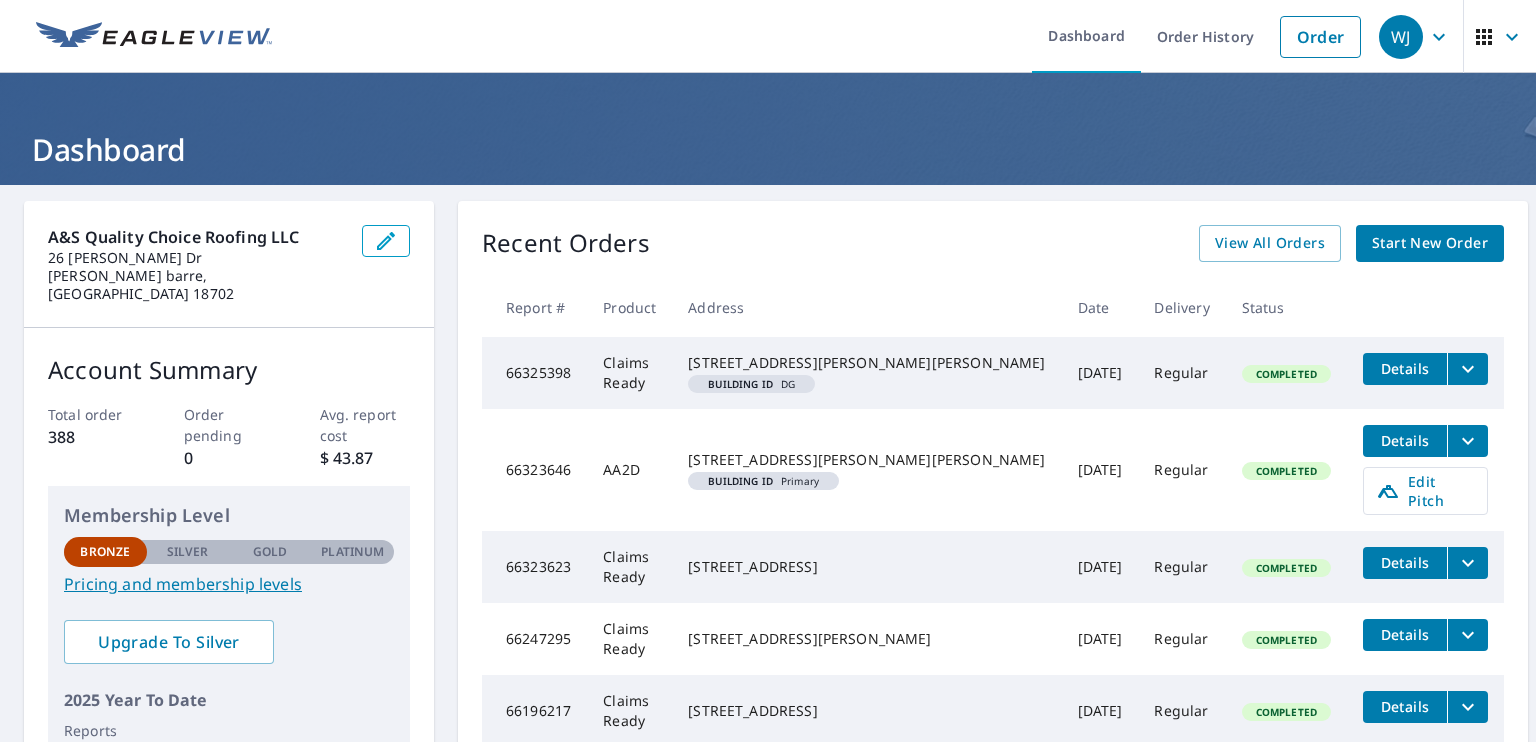 click 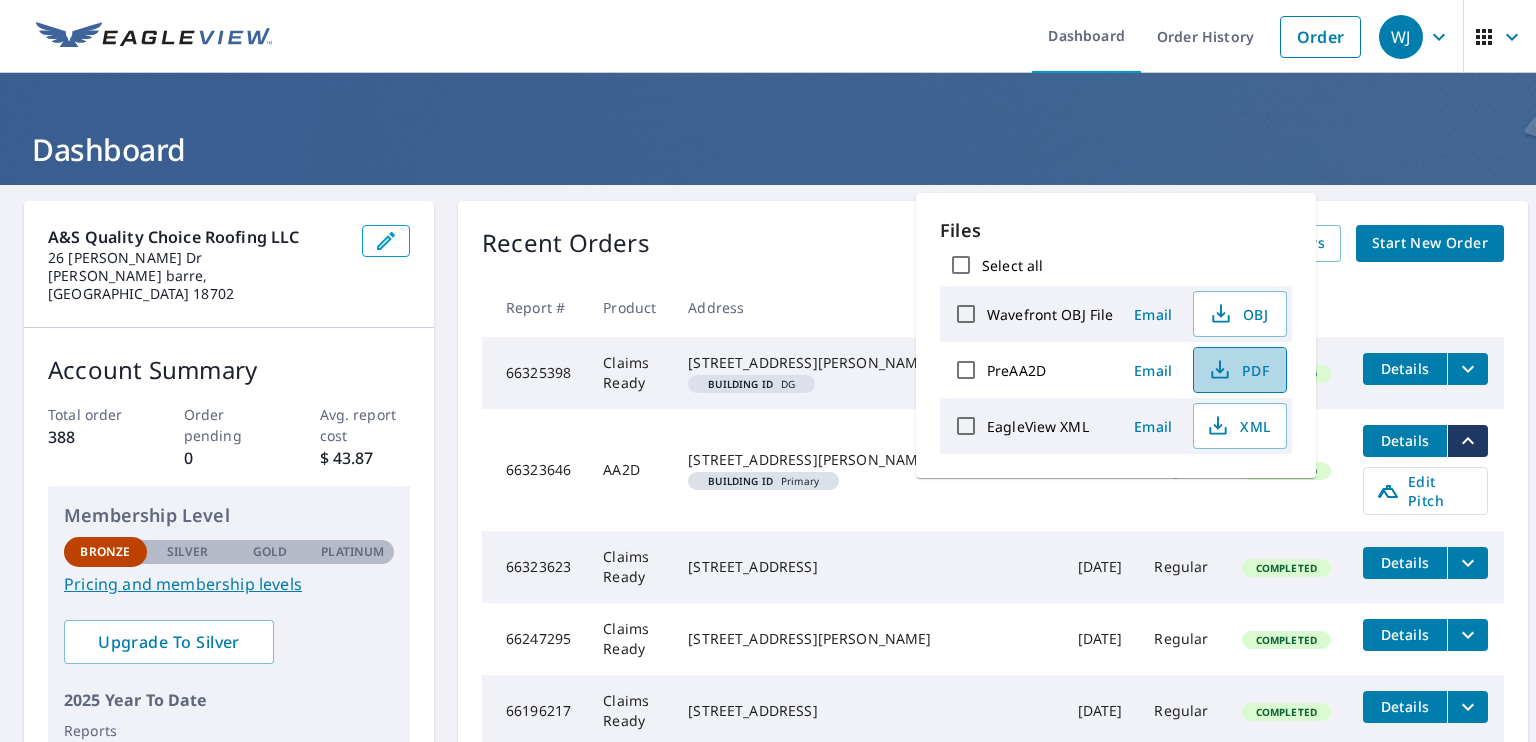 click on "PDF" at bounding box center [1238, 370] 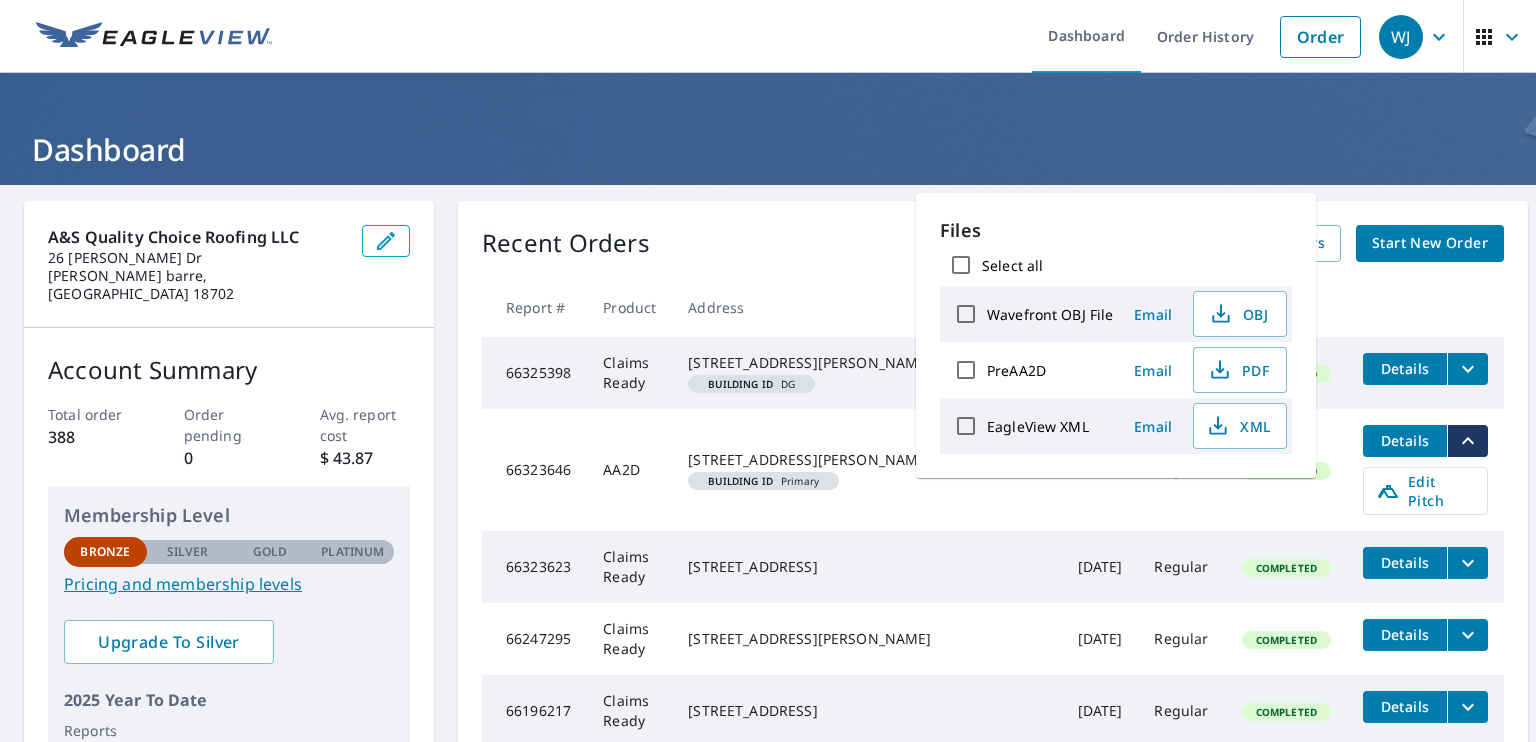 click on "Recent Orders View All Orders Start New Order" at bounding box center [993, 243] 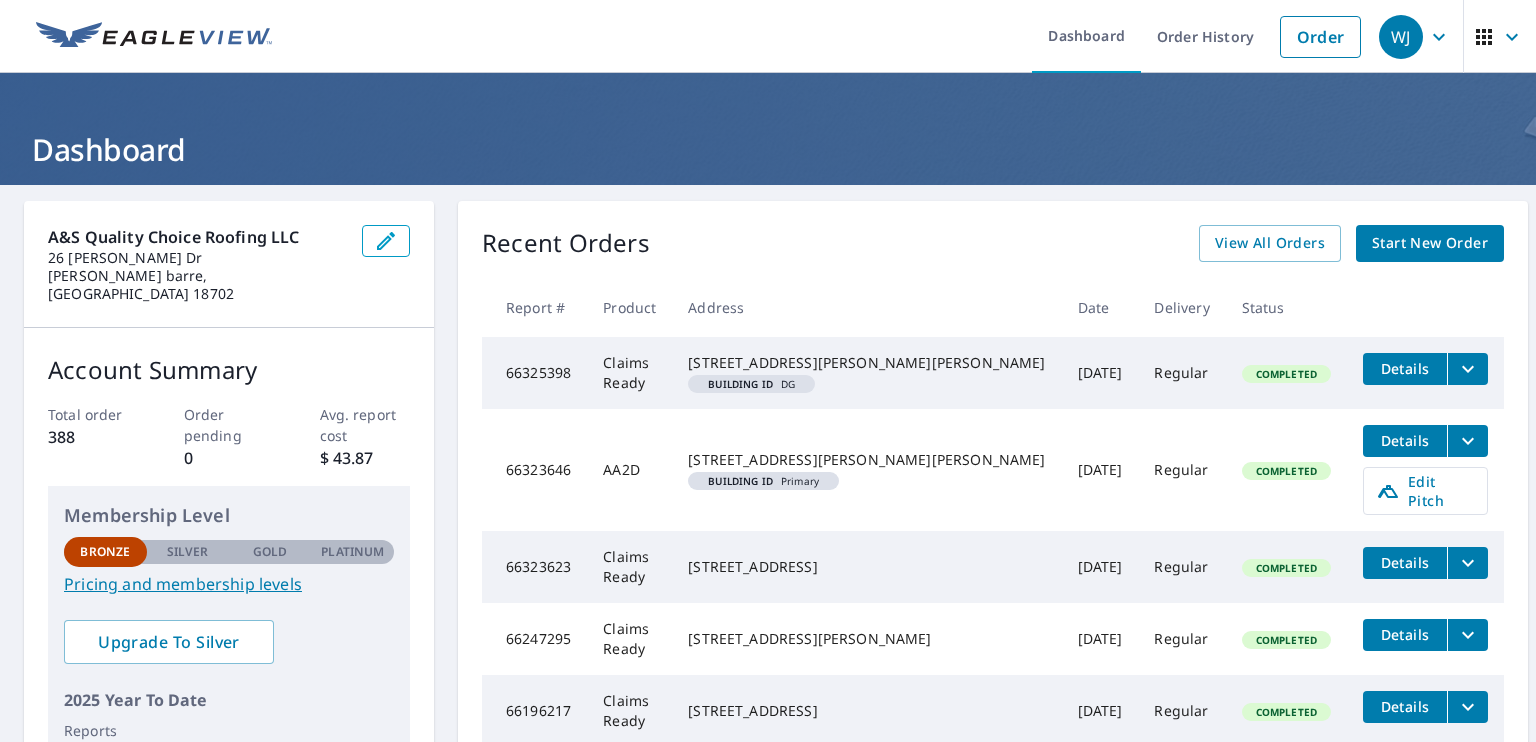 click on "Details" at bounding box center [1405, 440] 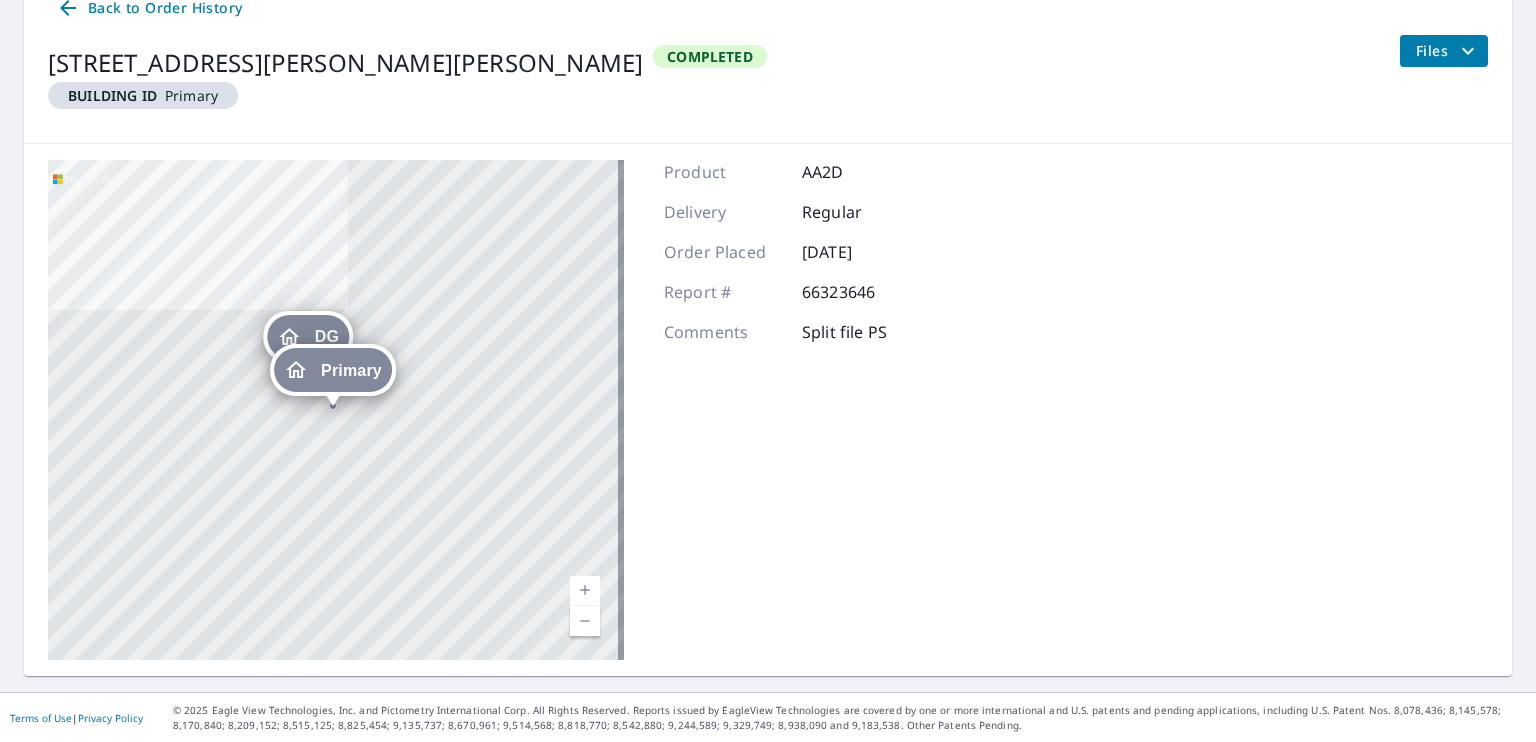 scroll, scrollTop: 0, scrollLeft: 0, axis: both 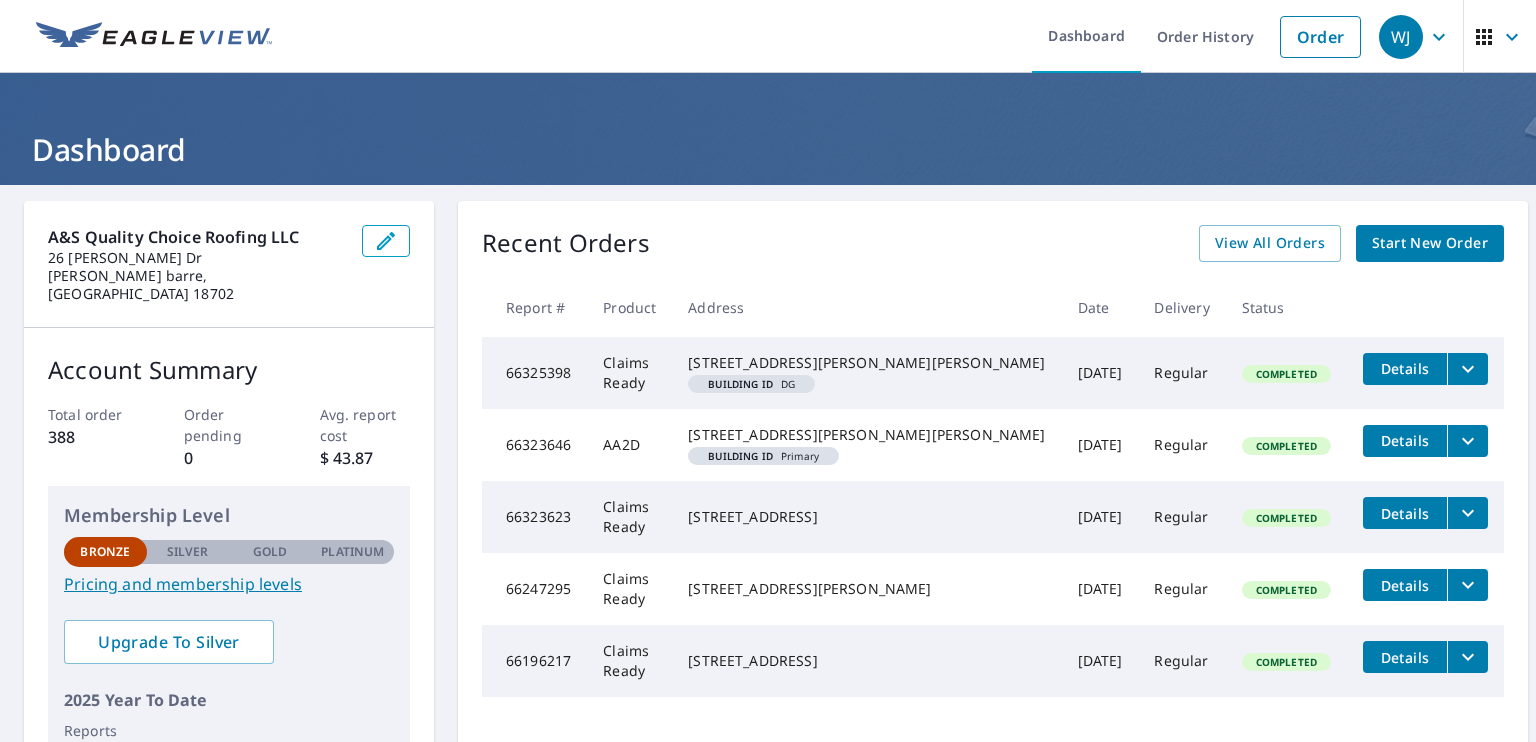 click 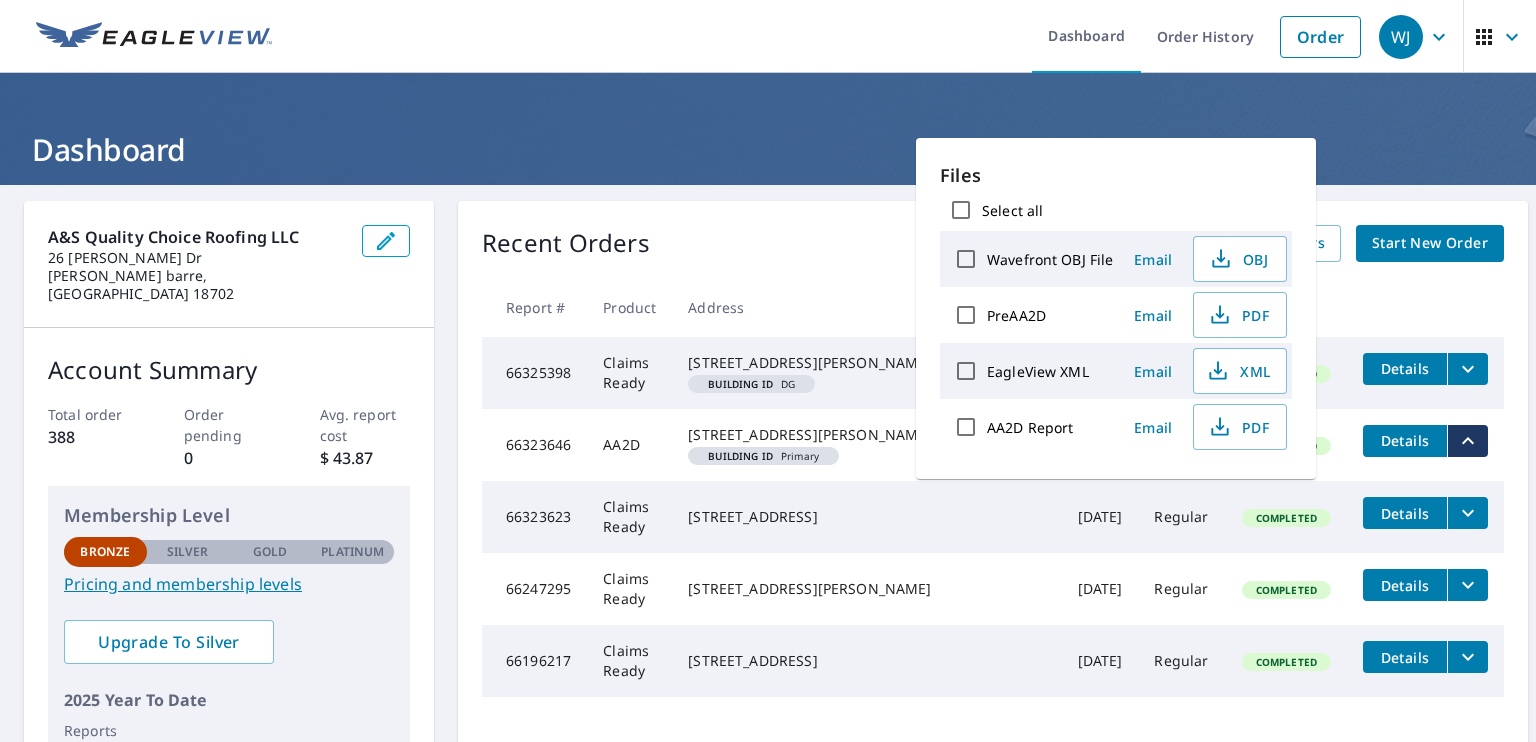 click 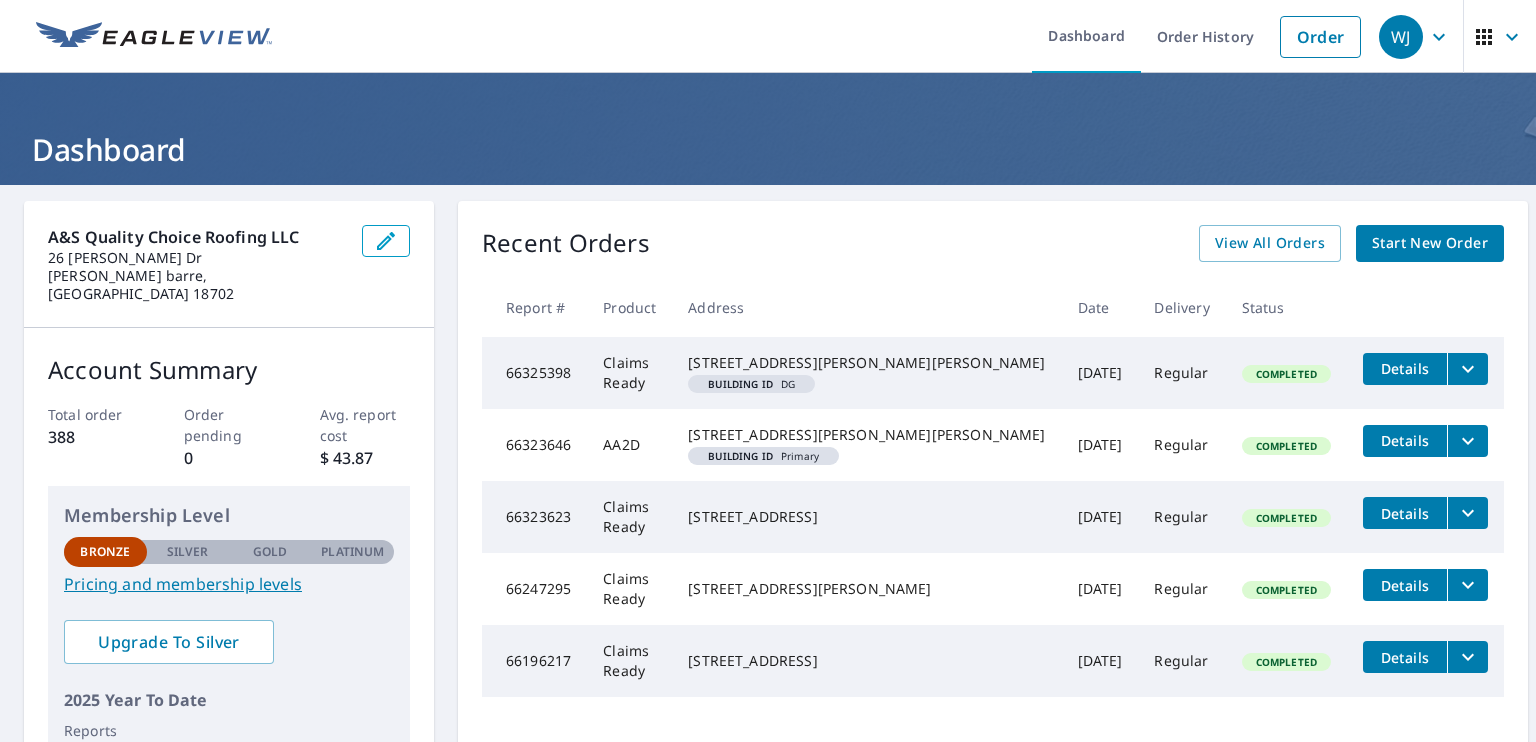 click on "Details" at bounding box center (1405, 440) 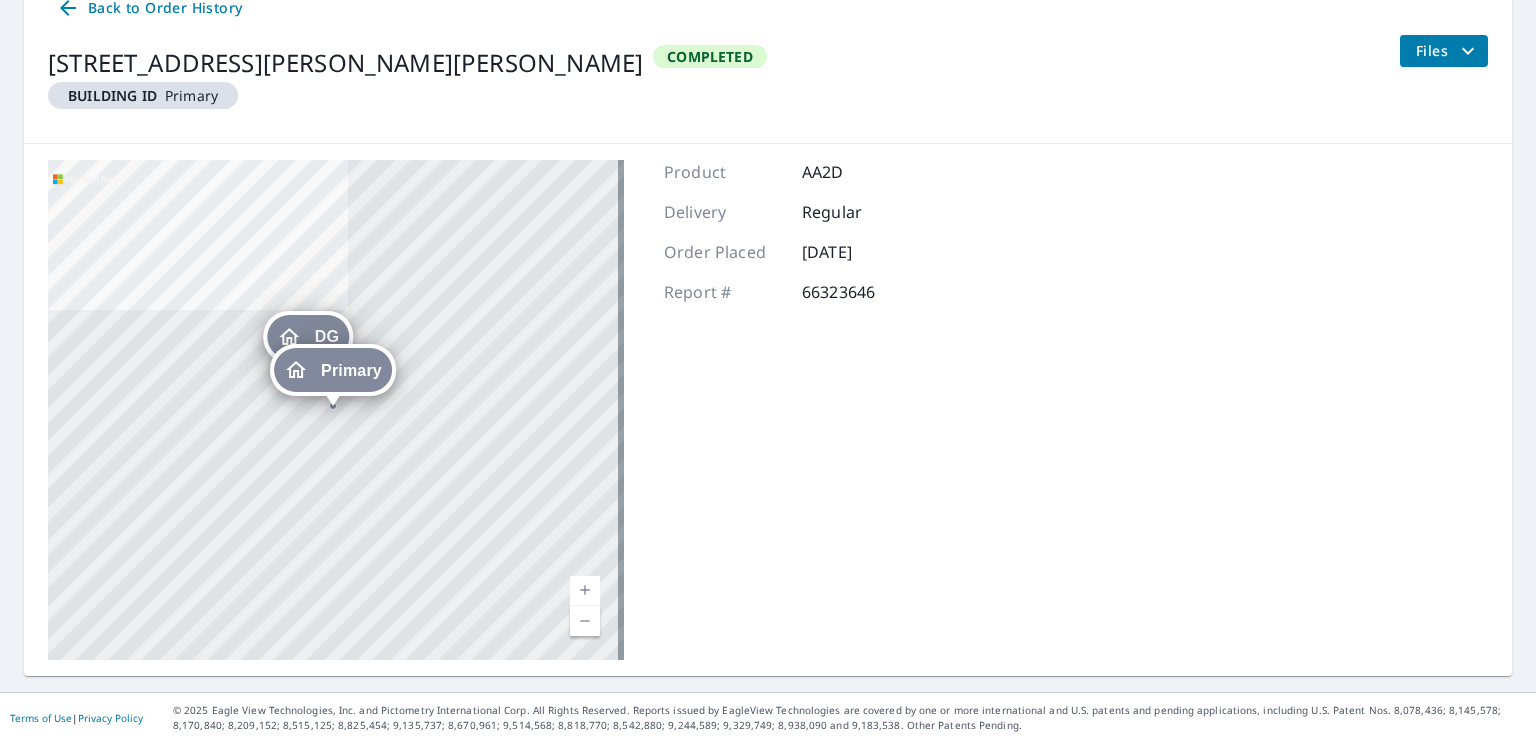 scroll, scrollTop: 220, scrollLeft: 0, axis: vertical 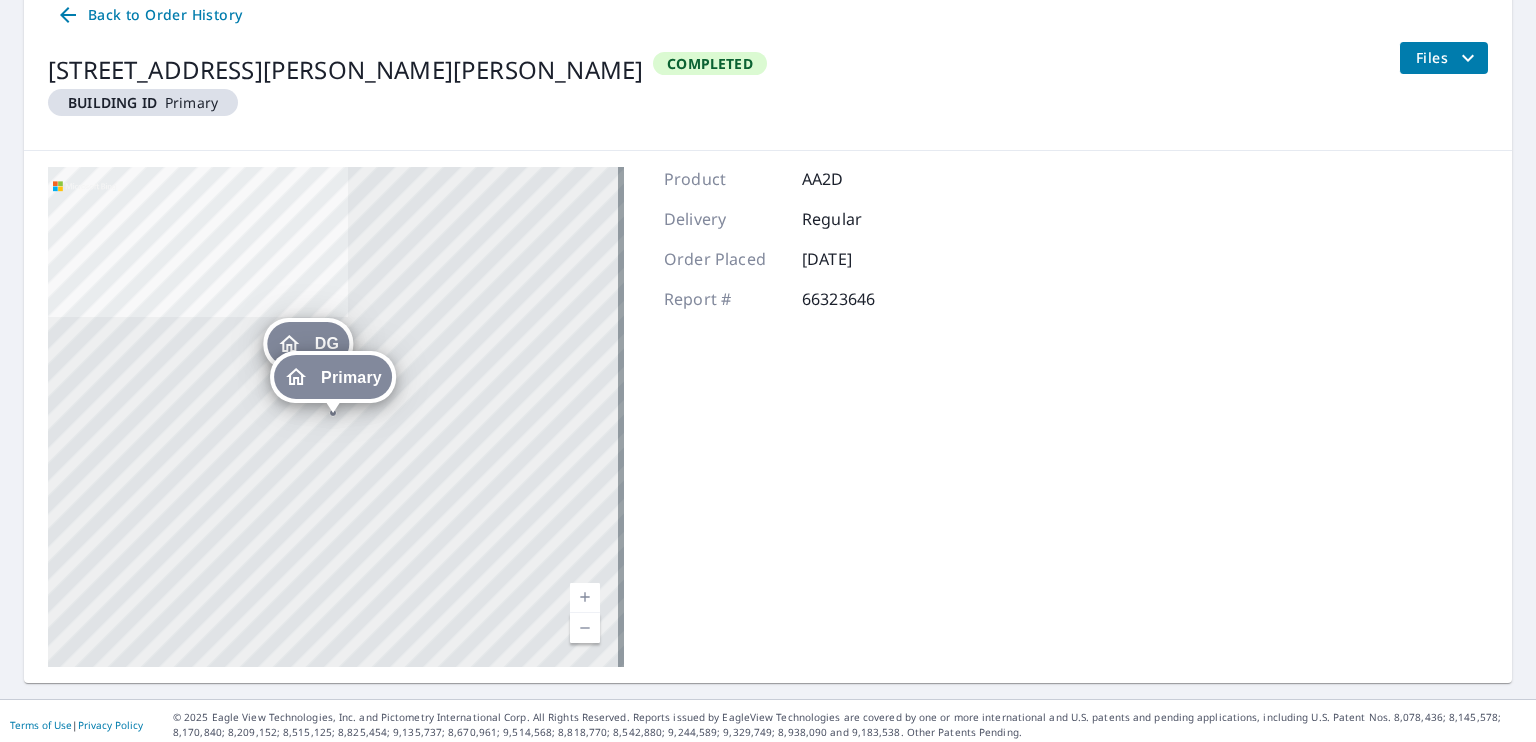 click 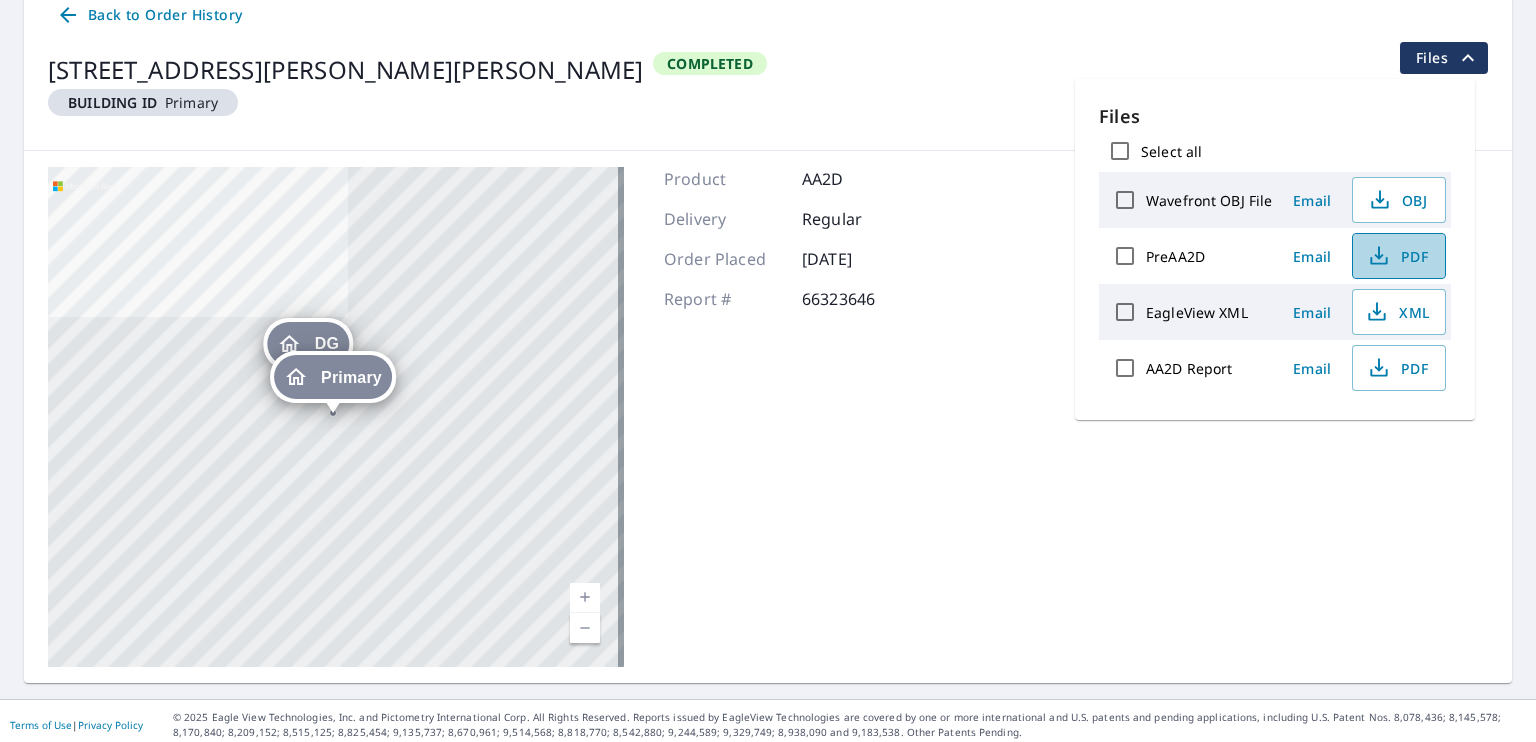 click on "PDF" at bounding box center [1397, 256] 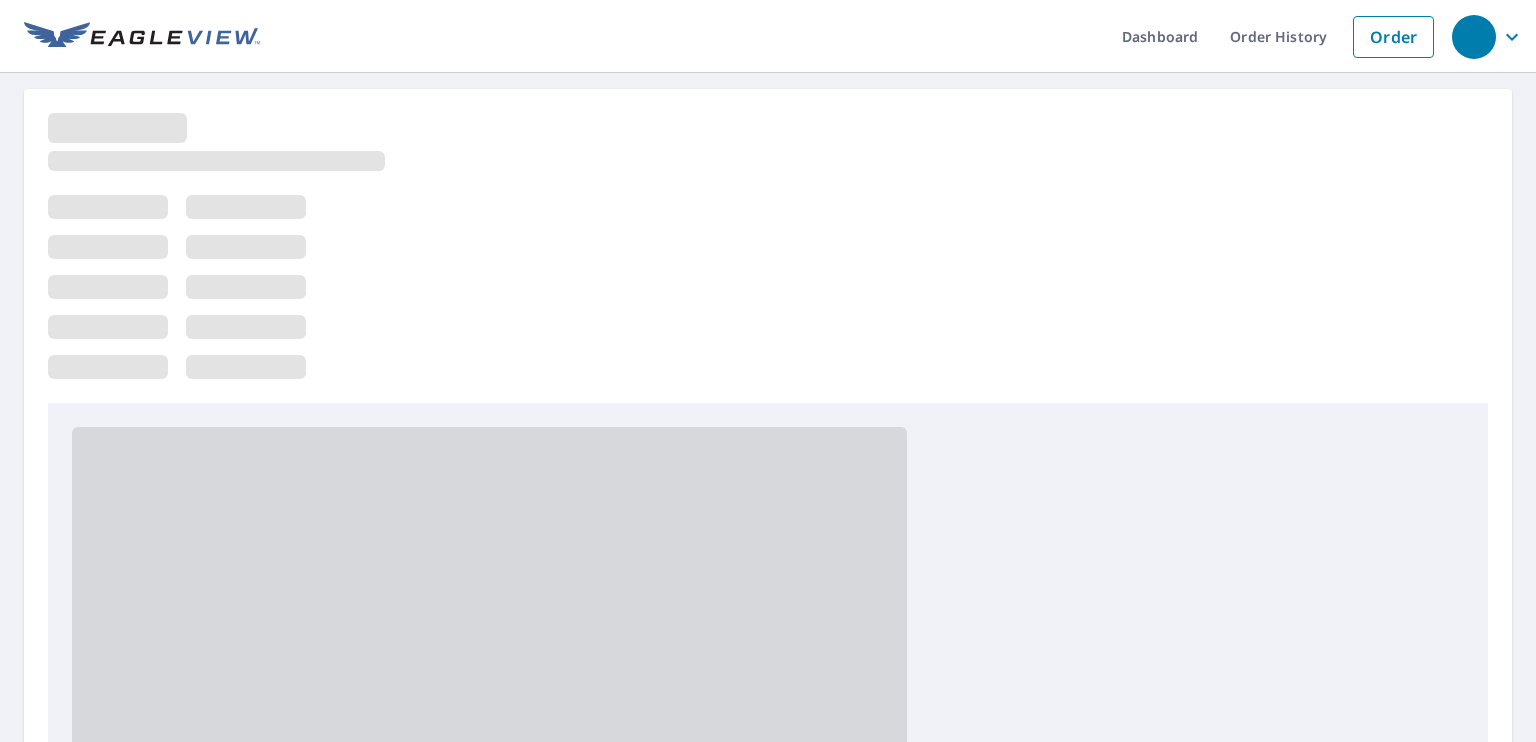 scroll, scrollTop: 0, scrollLeft: 0, axis: both 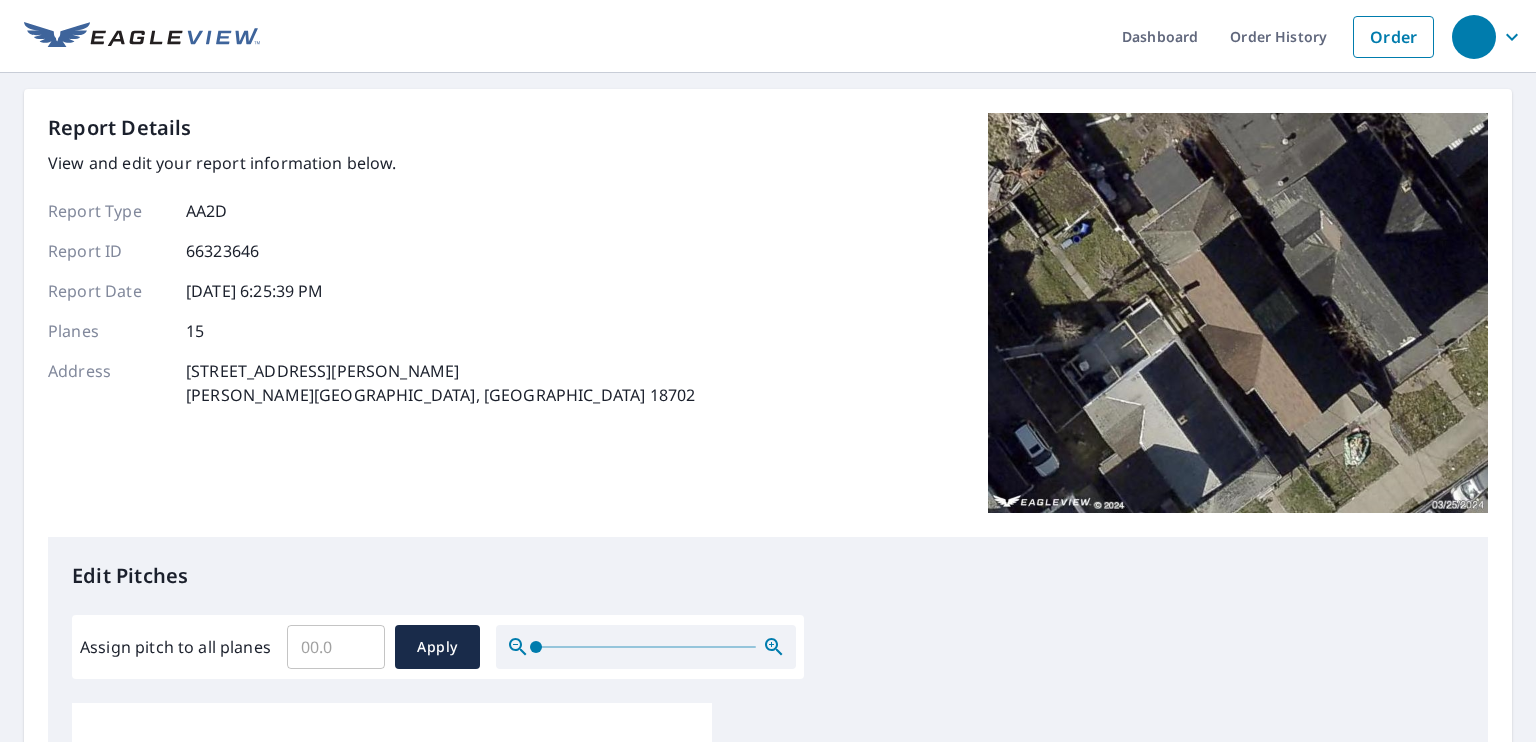 drag, startPoint x: 330, startPoint y: 645, endPoint x: 196, endPoint y: 633, distance: 134.53624 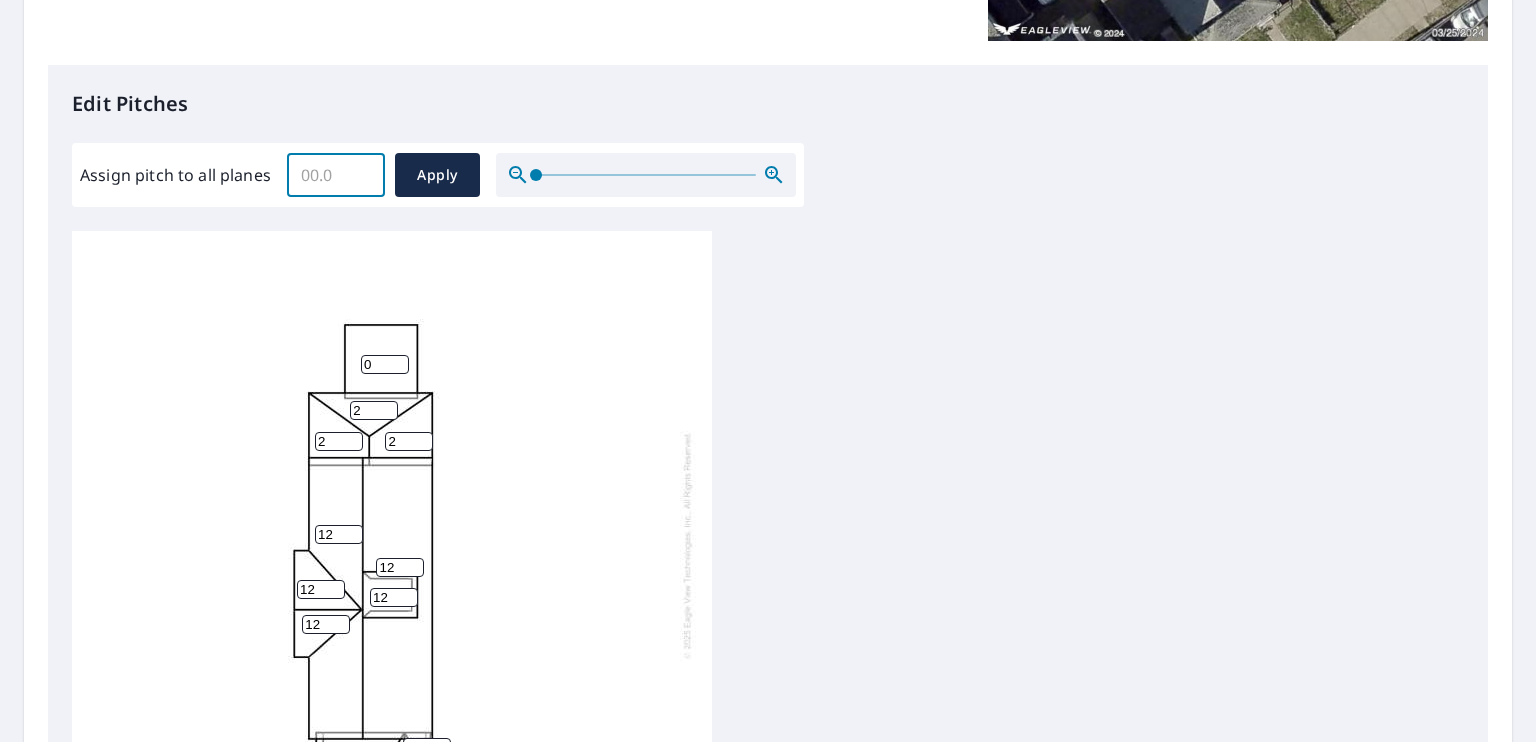 scroll, scrollTop: 457, scrollLeft: 0, axis: vertical 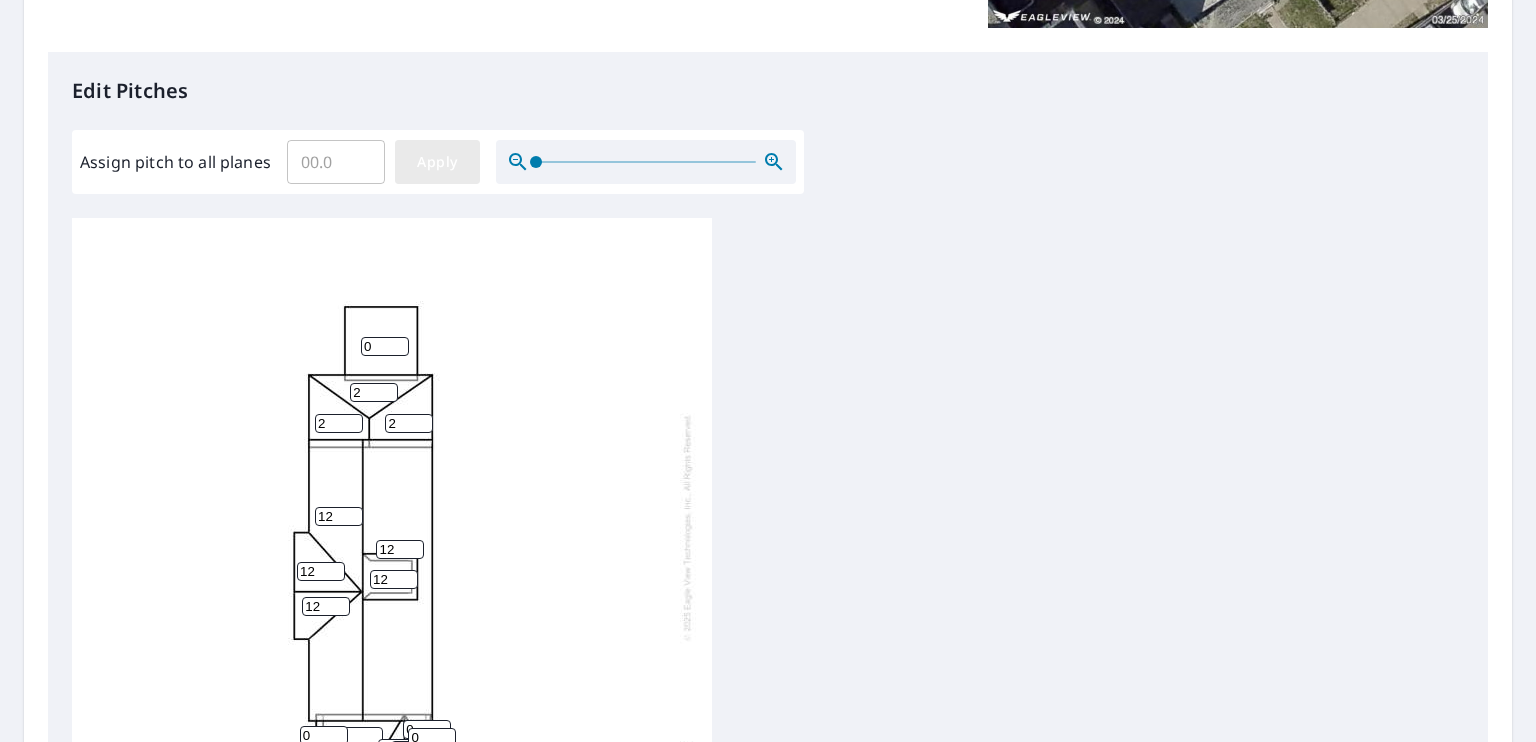click on "Apply" at bounding box center (437, 162) 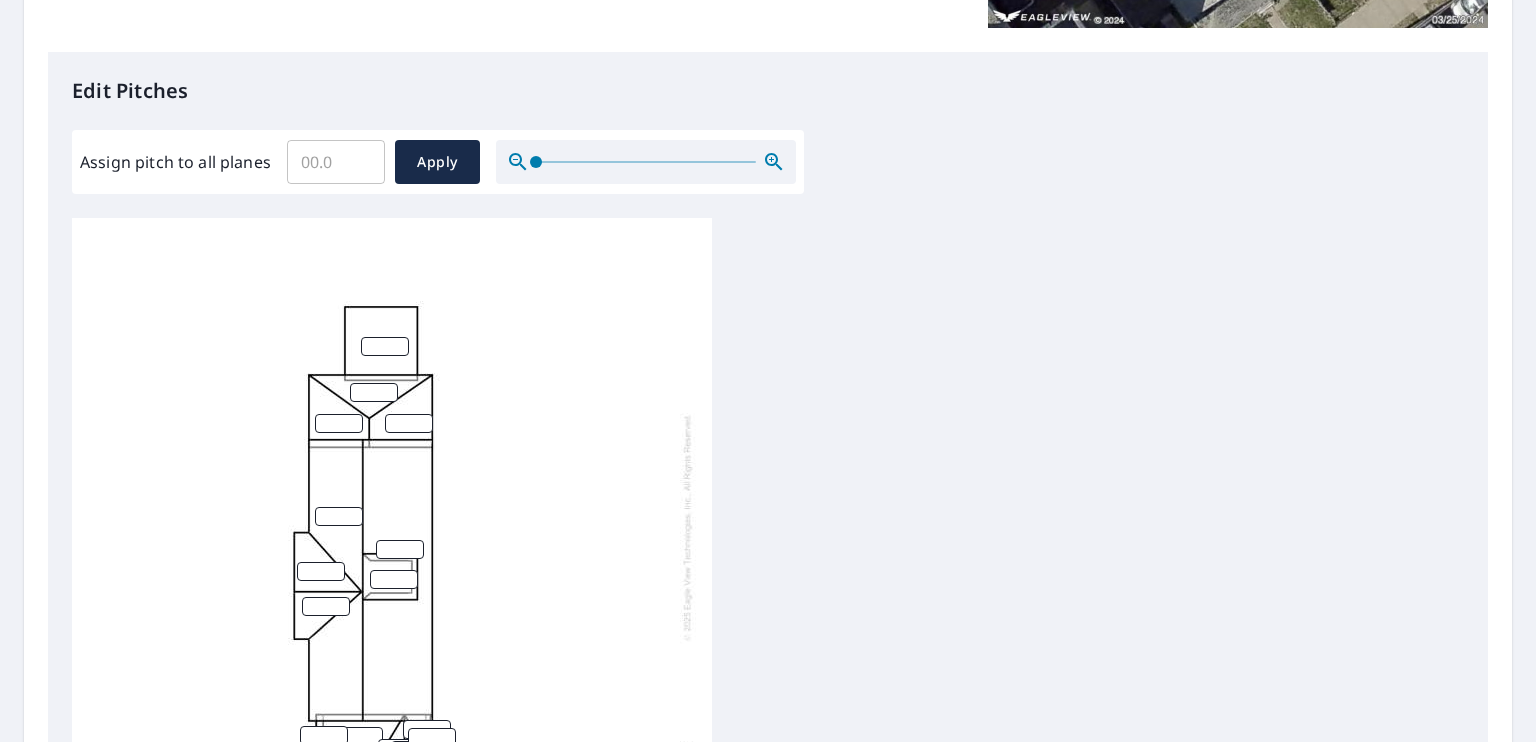 click at bounding box center [339, 516] 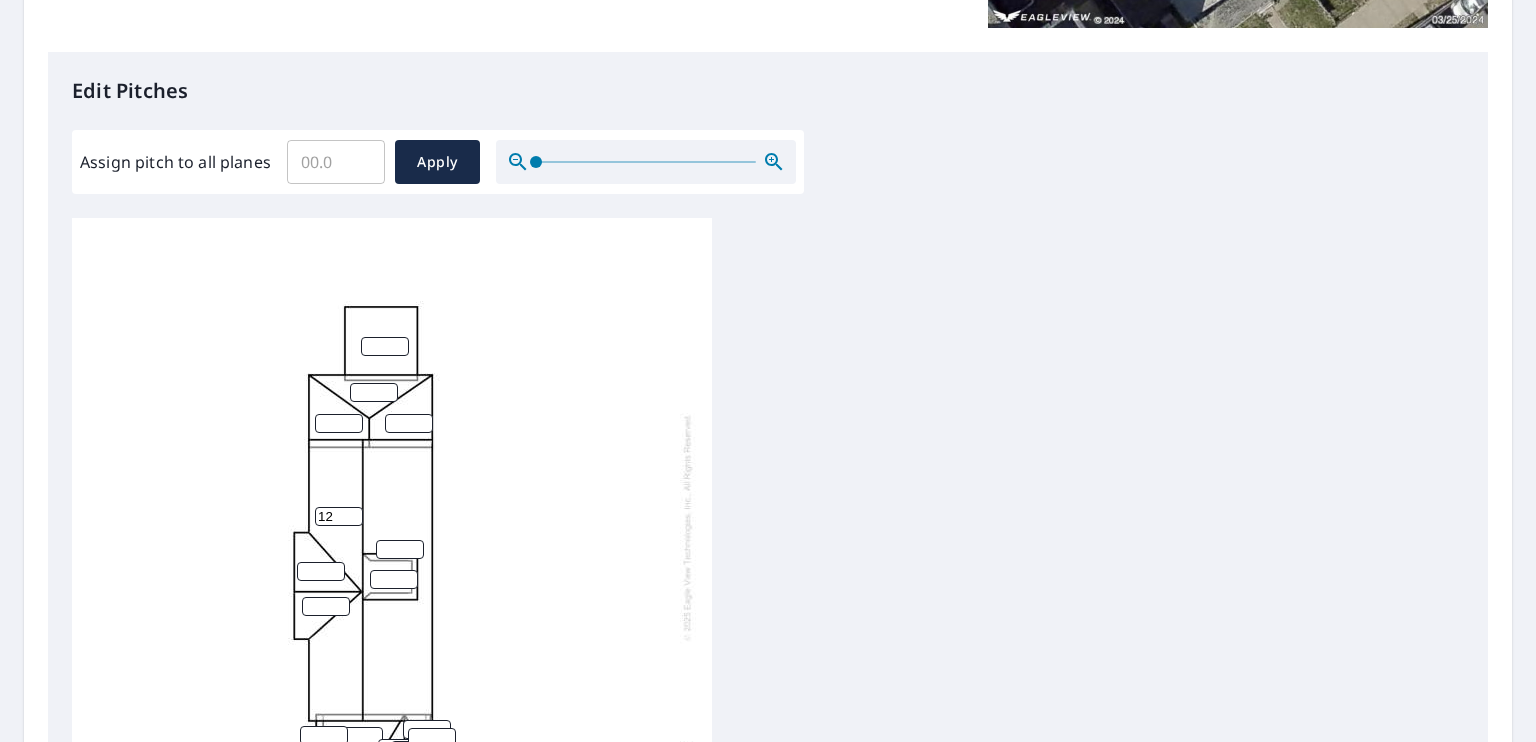 type on "12" 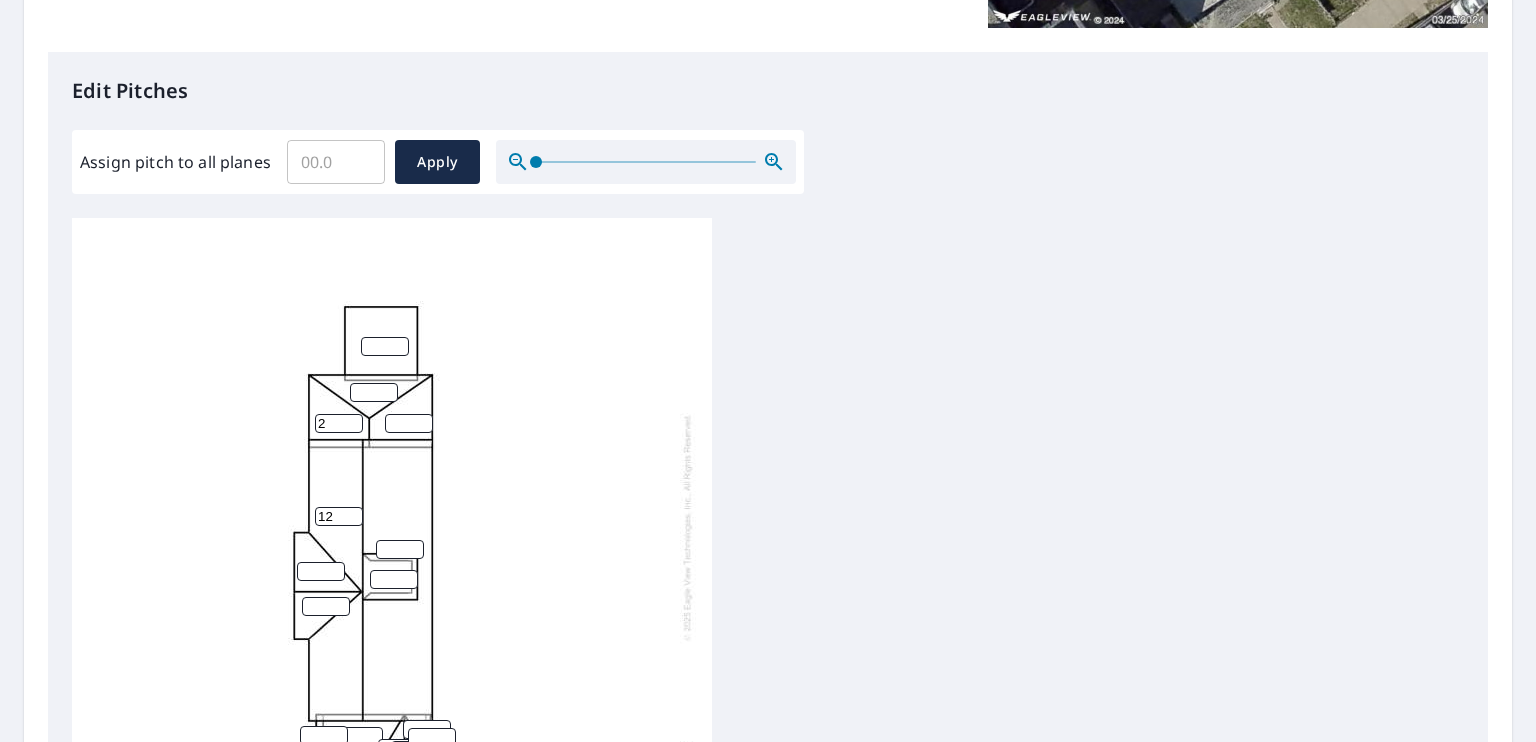 type on "2" 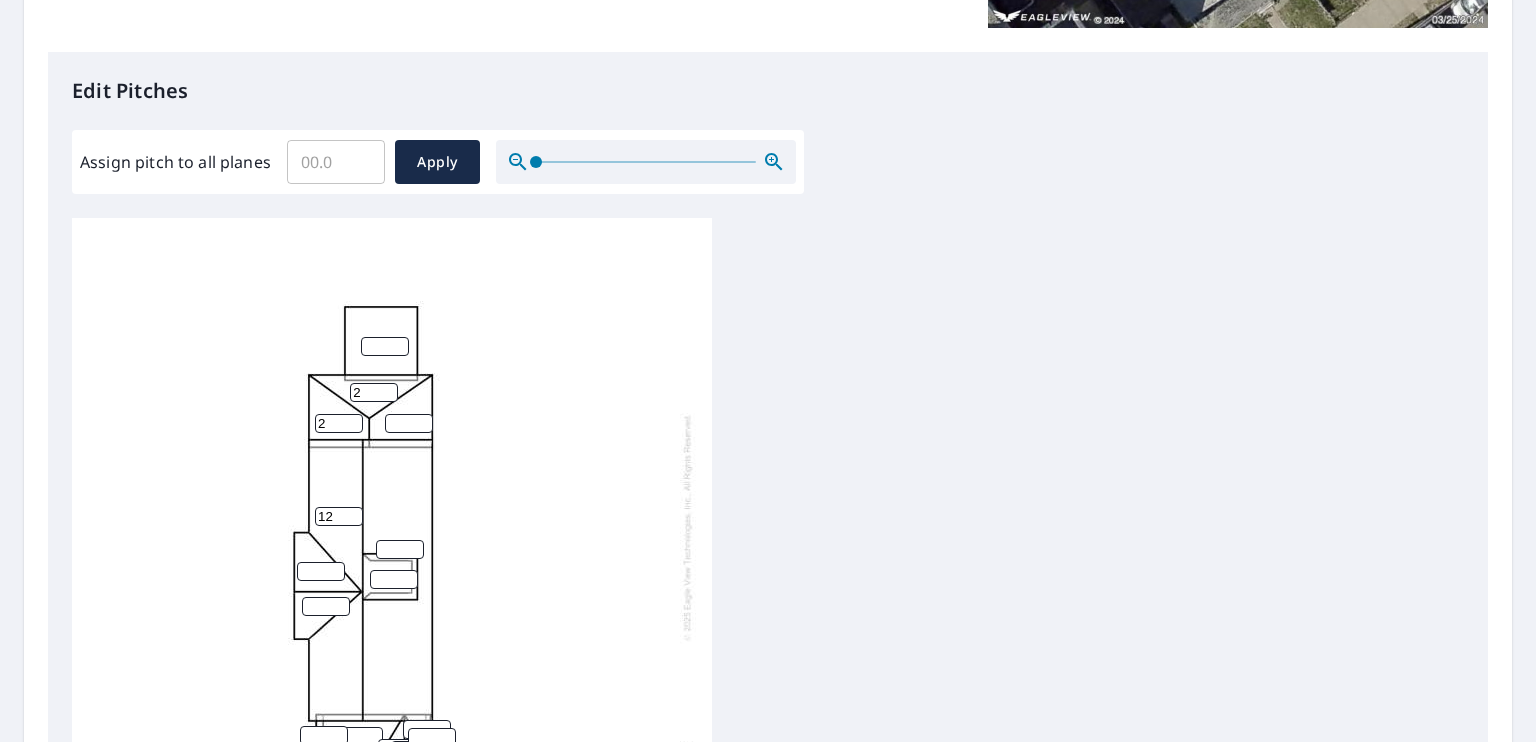 type on "2" 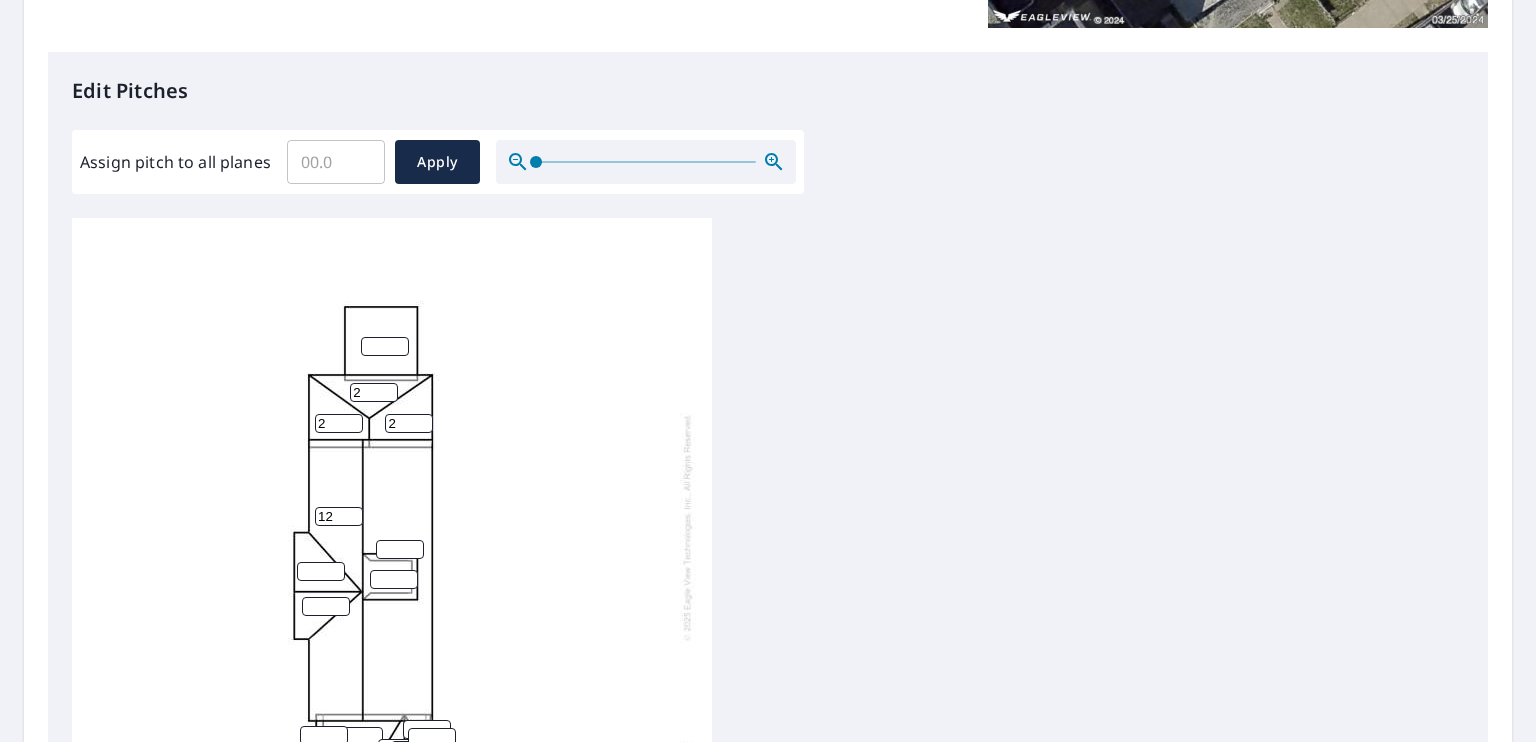 type on "2" 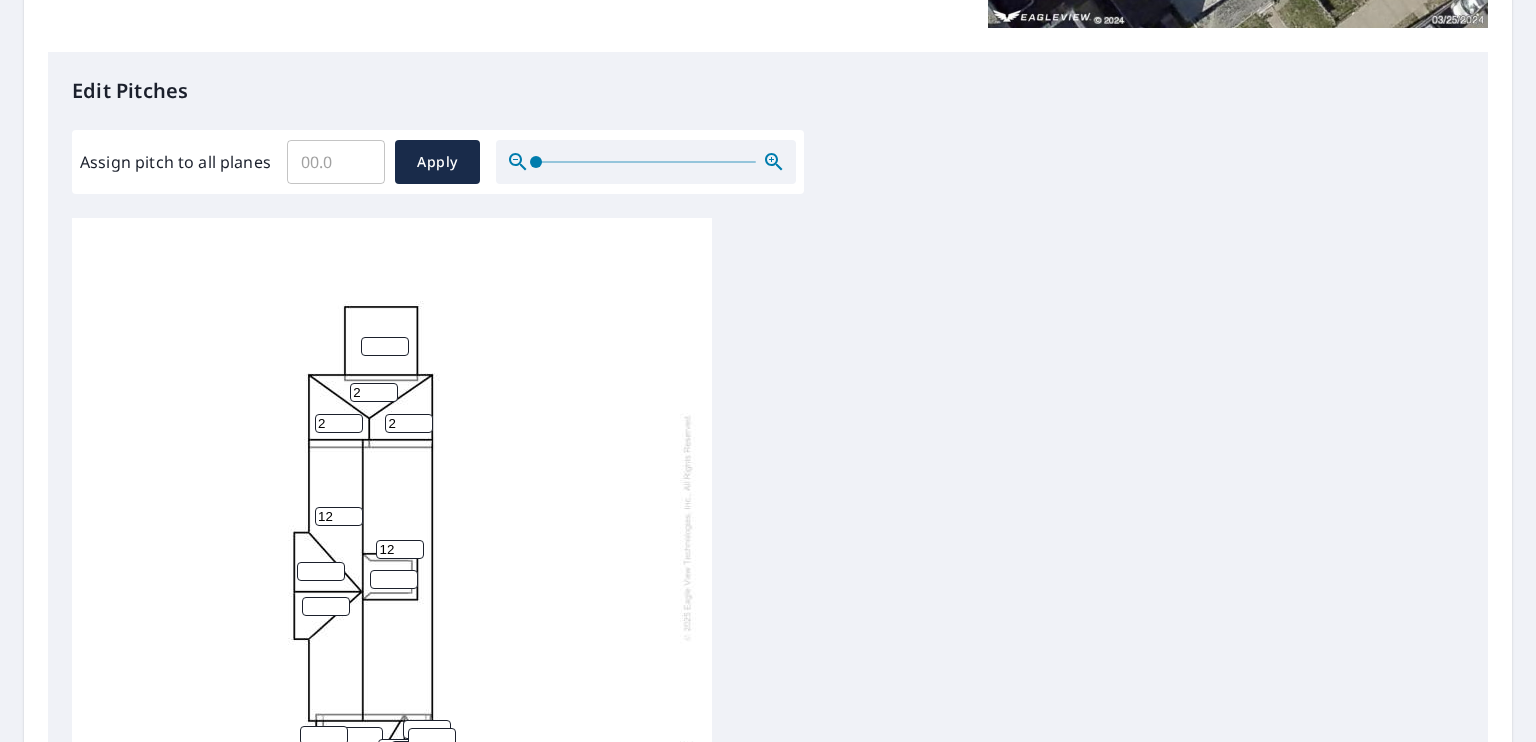 type on "12" 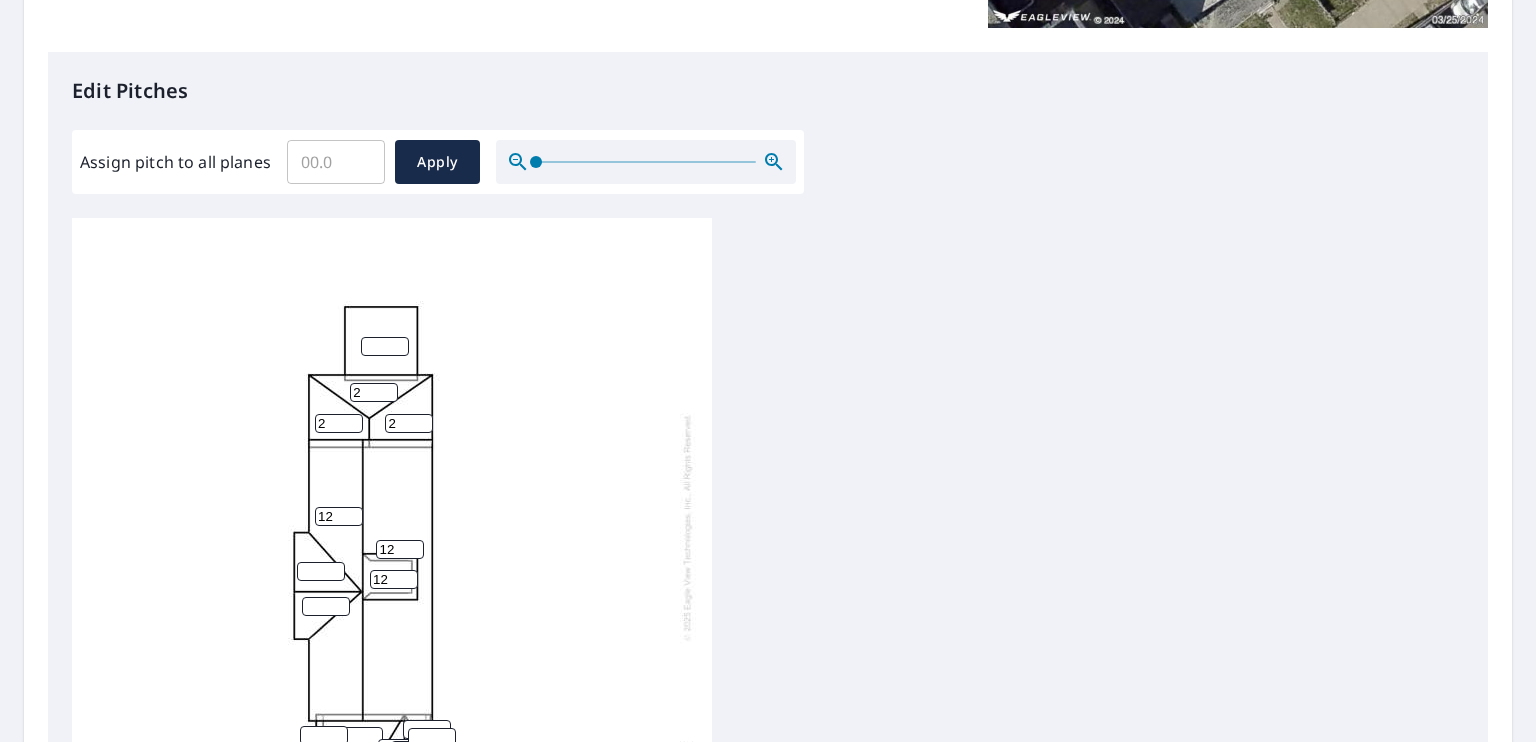 type on "12" 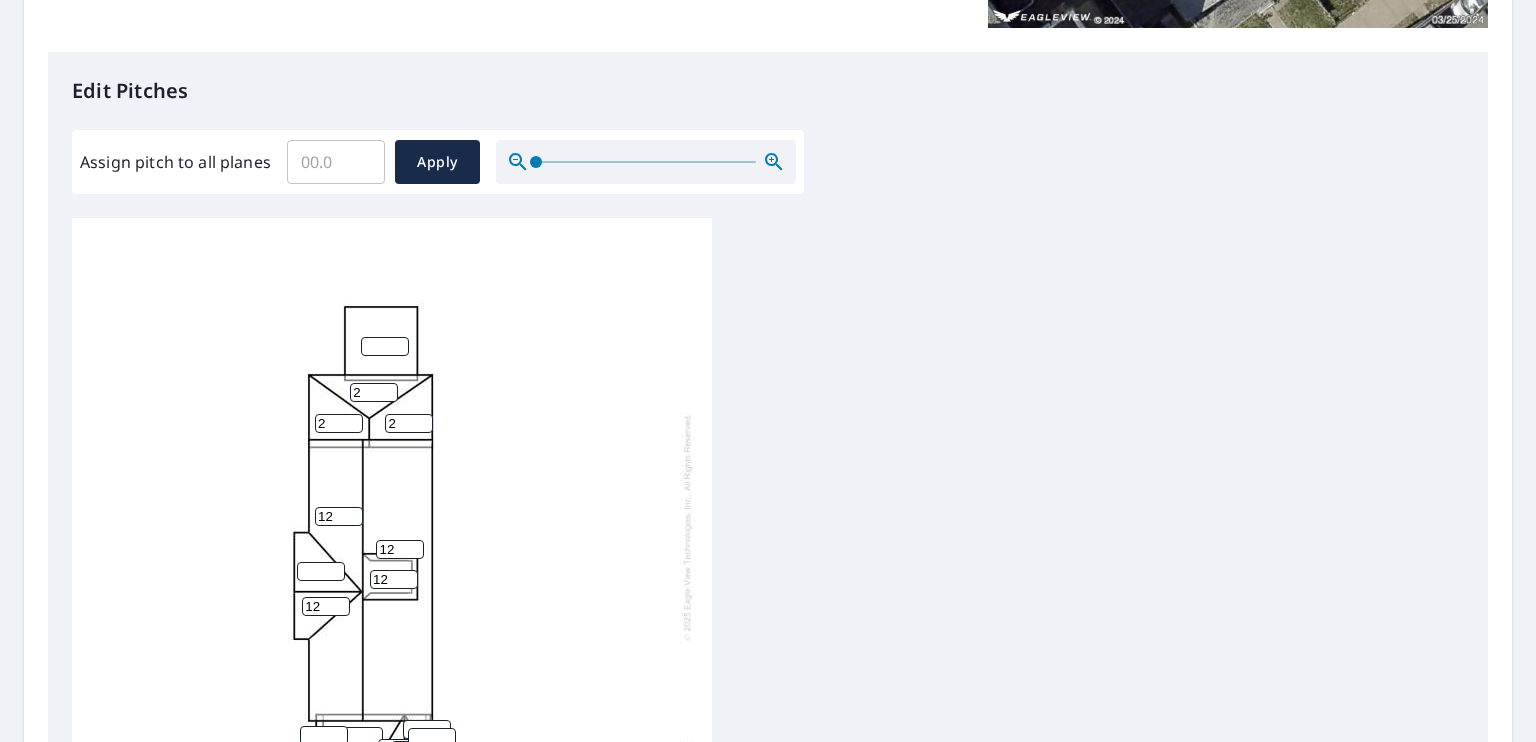 type on "12" 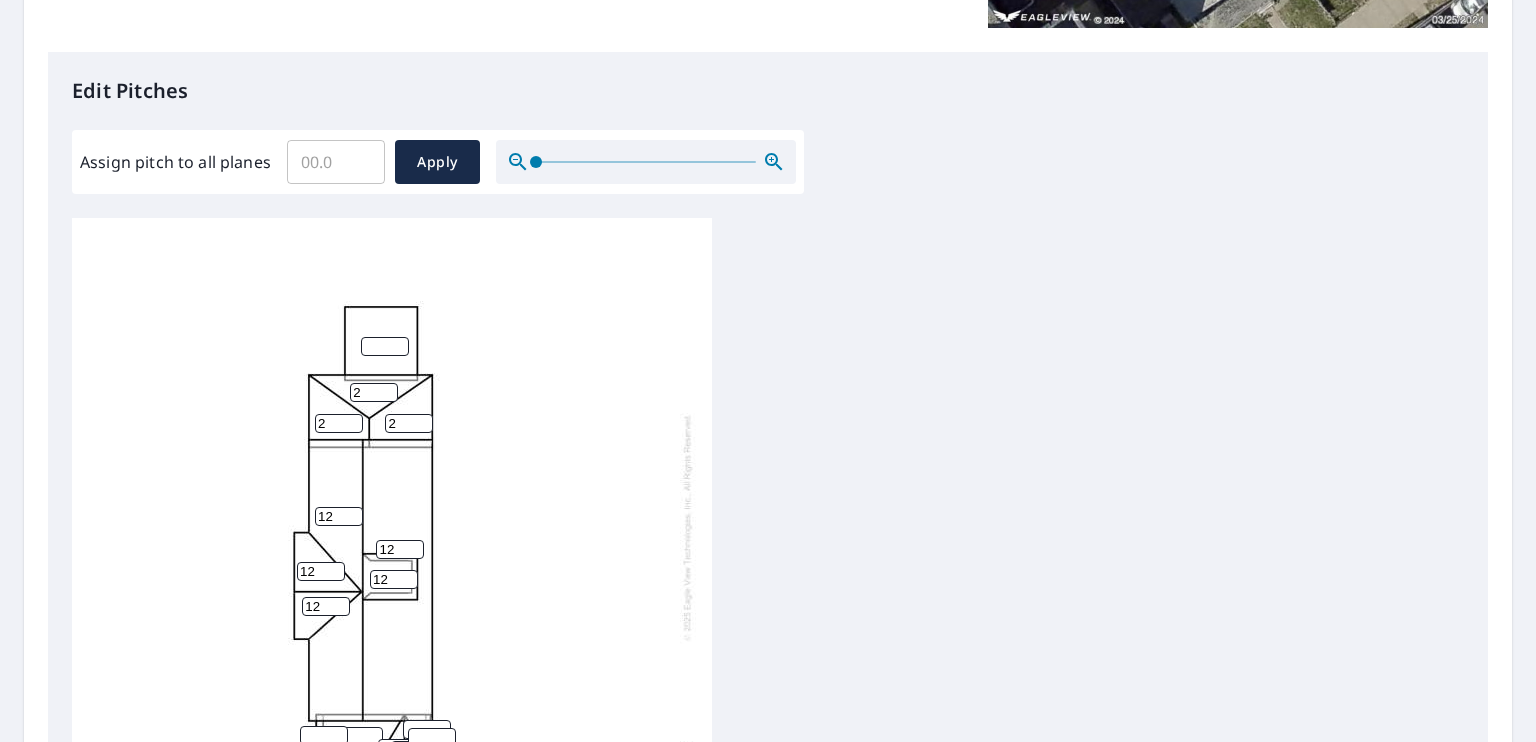 type on "12" 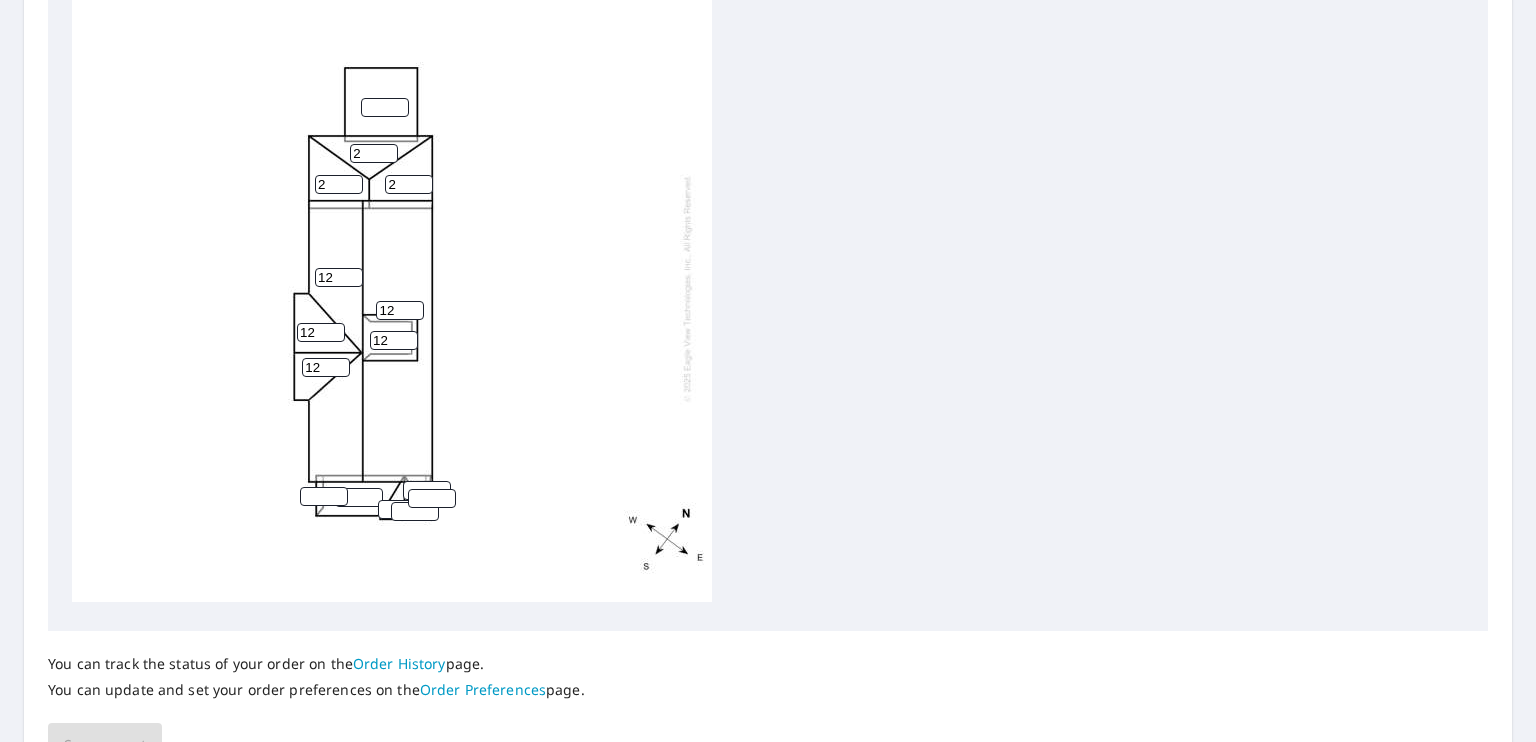 scroll, scrollTop: 735, scrollLeft: 0, axis: vertical 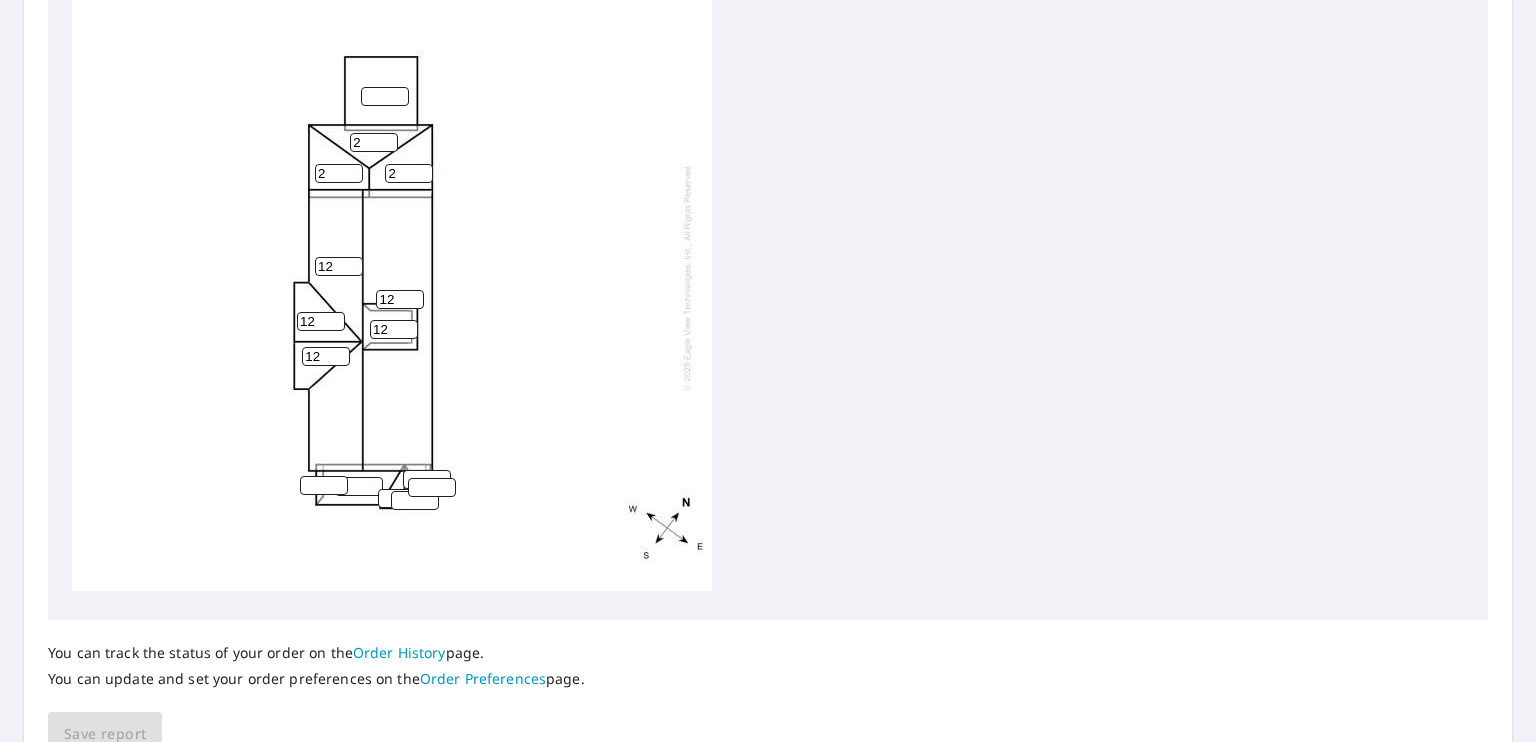 click at bounding box center [432, 487] 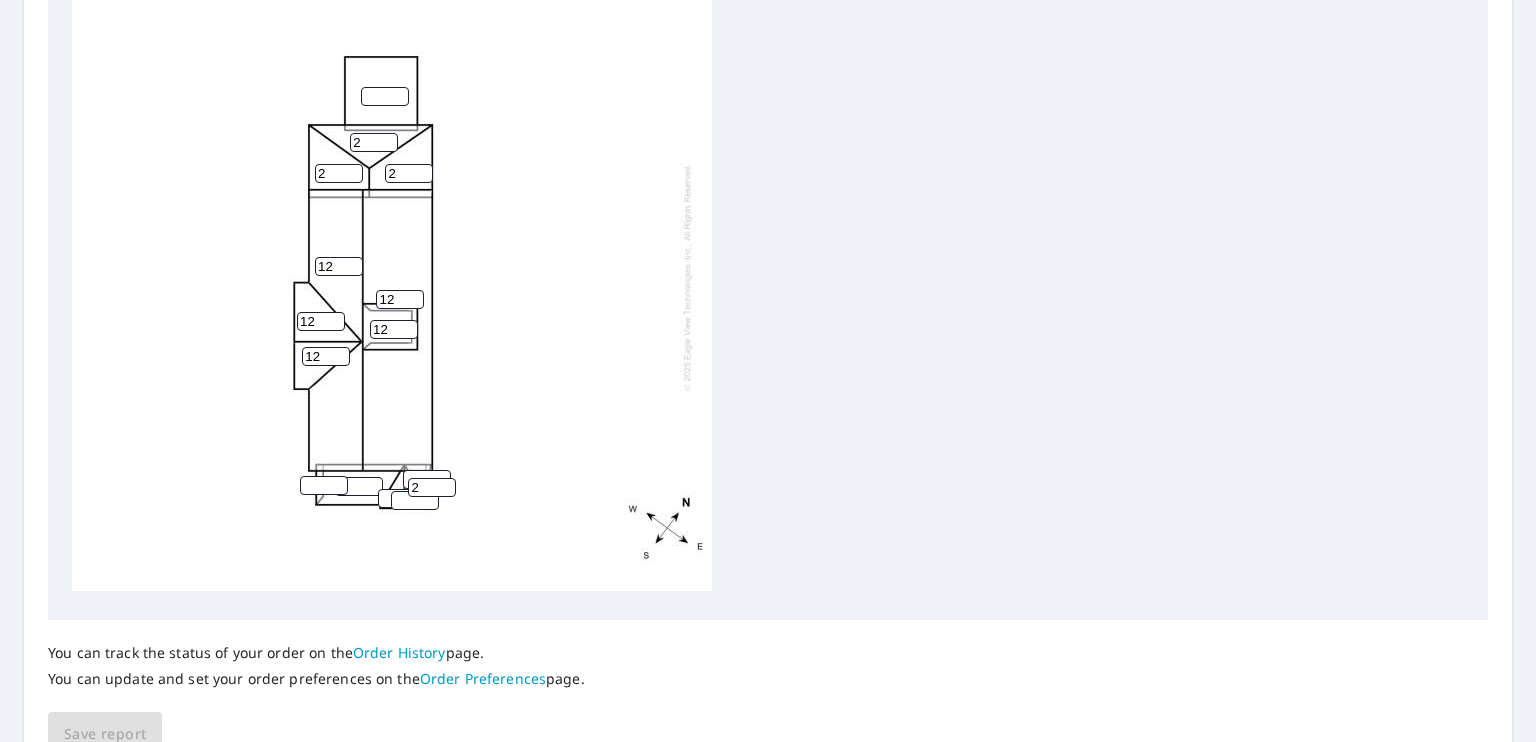 type on "2" 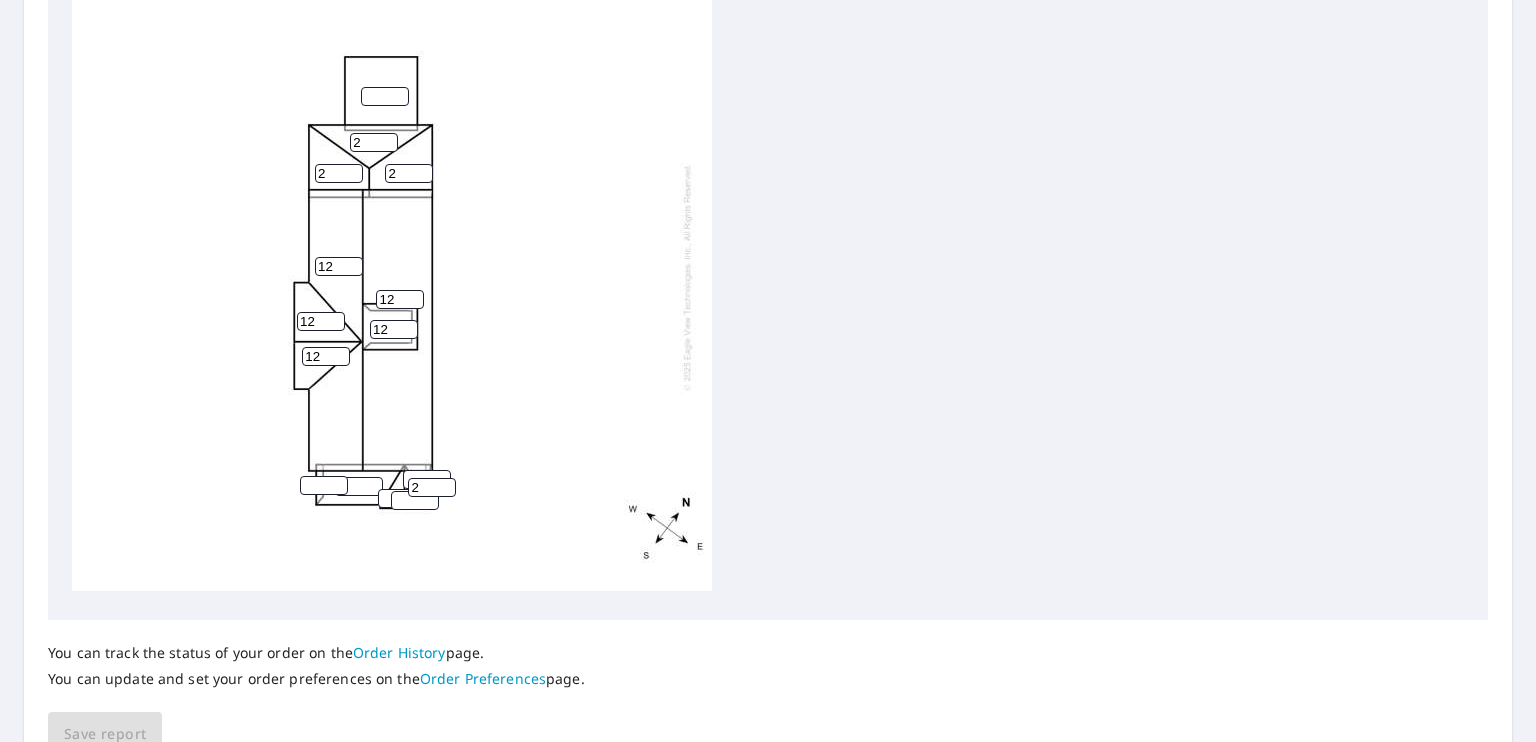 click at bounding box center (415, 500) 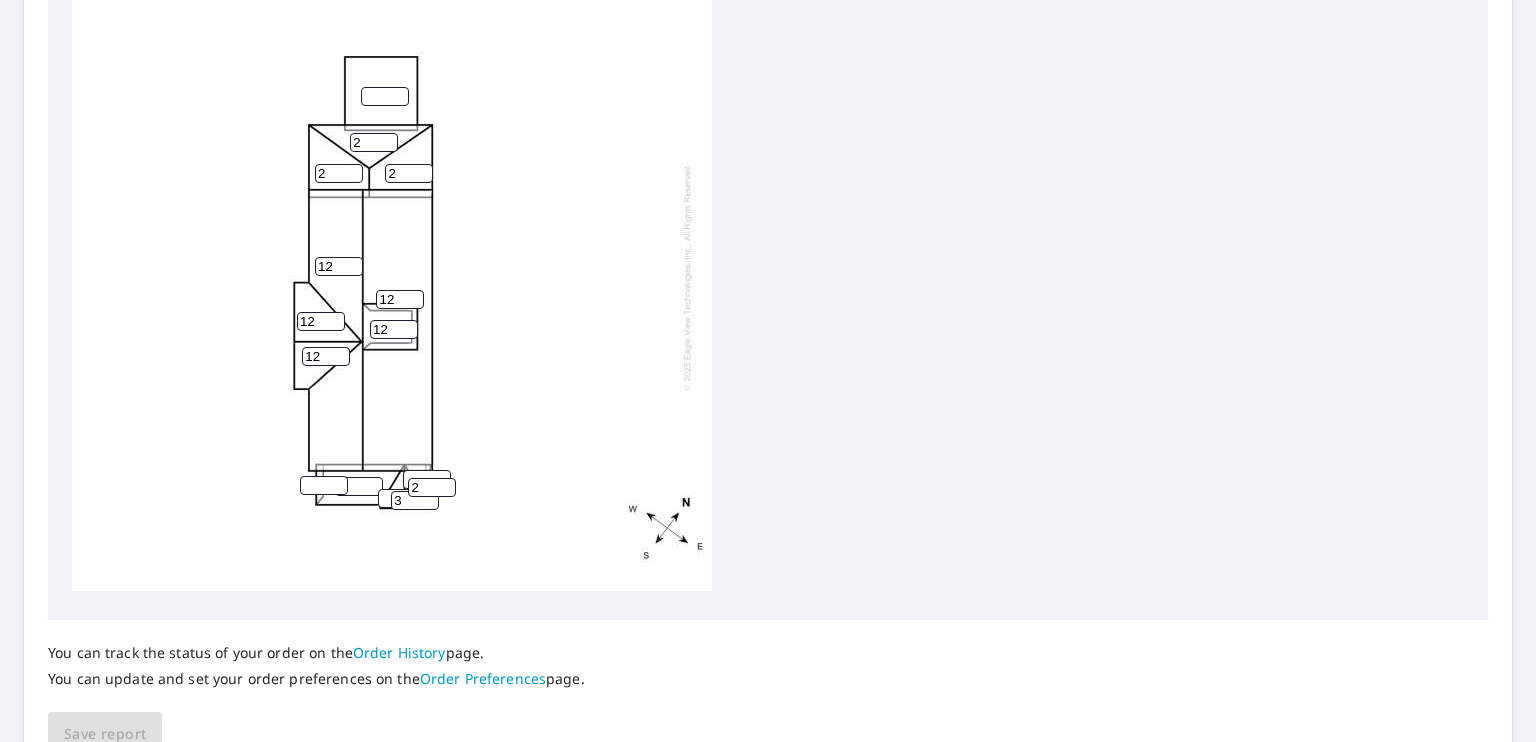type on "3" 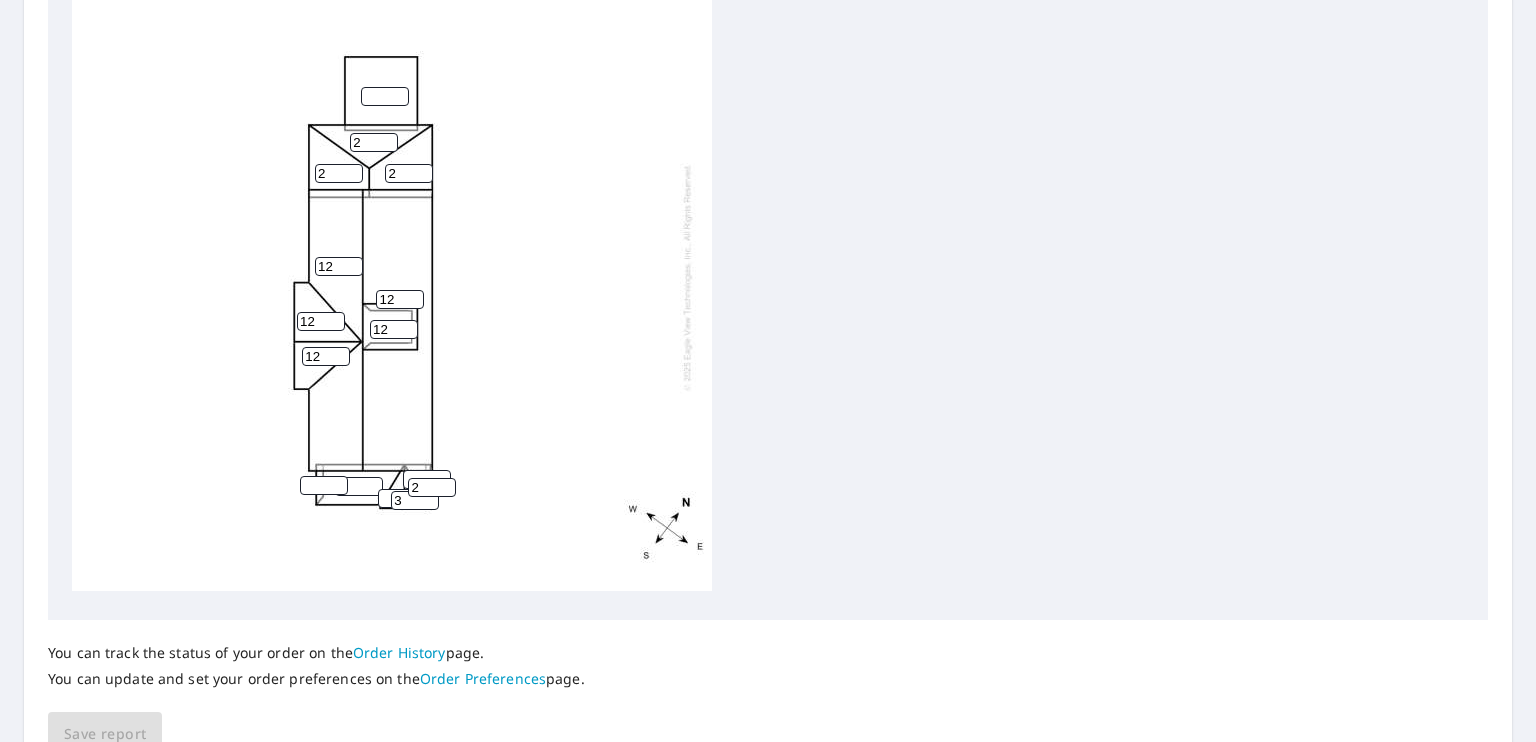 click at bounding box center (402, 498) 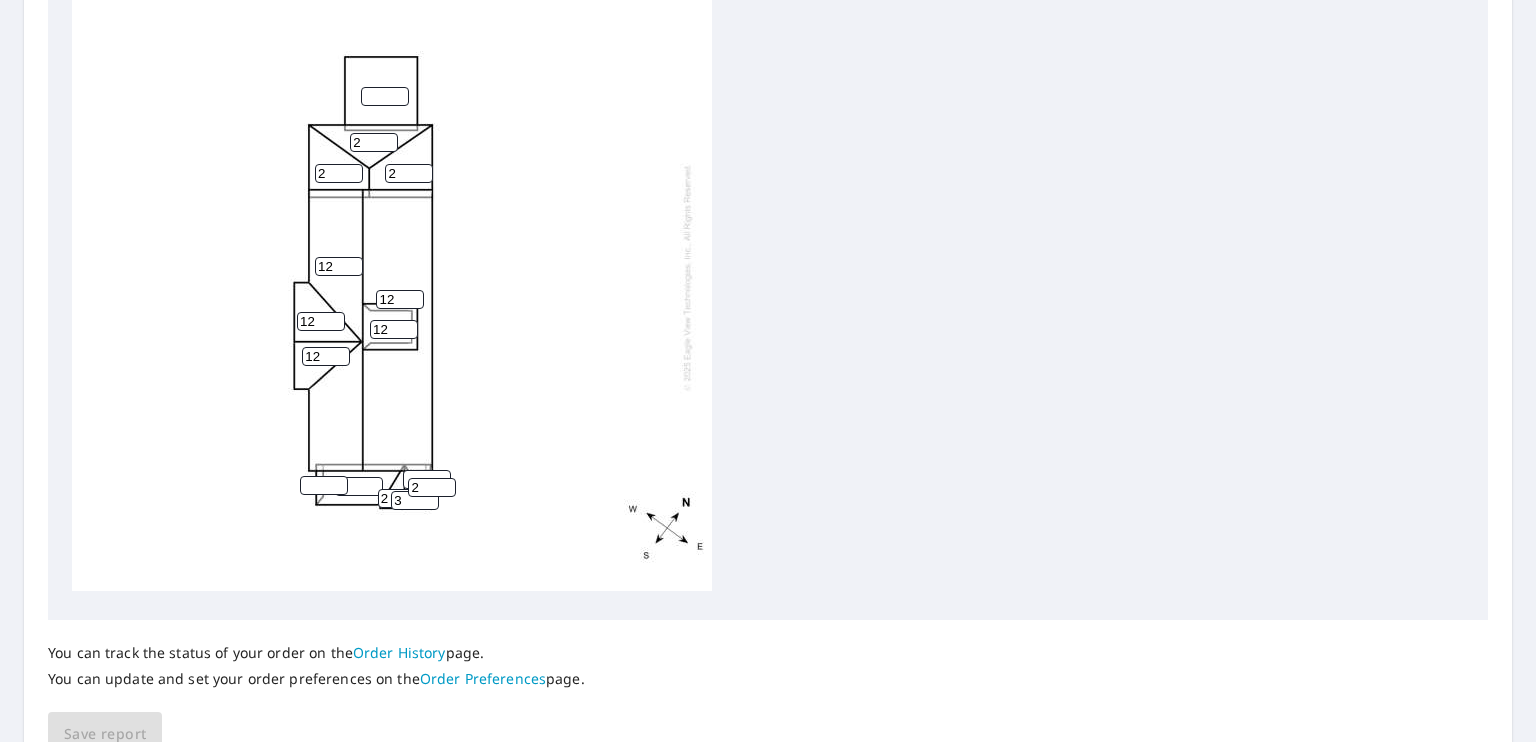 type on "2" 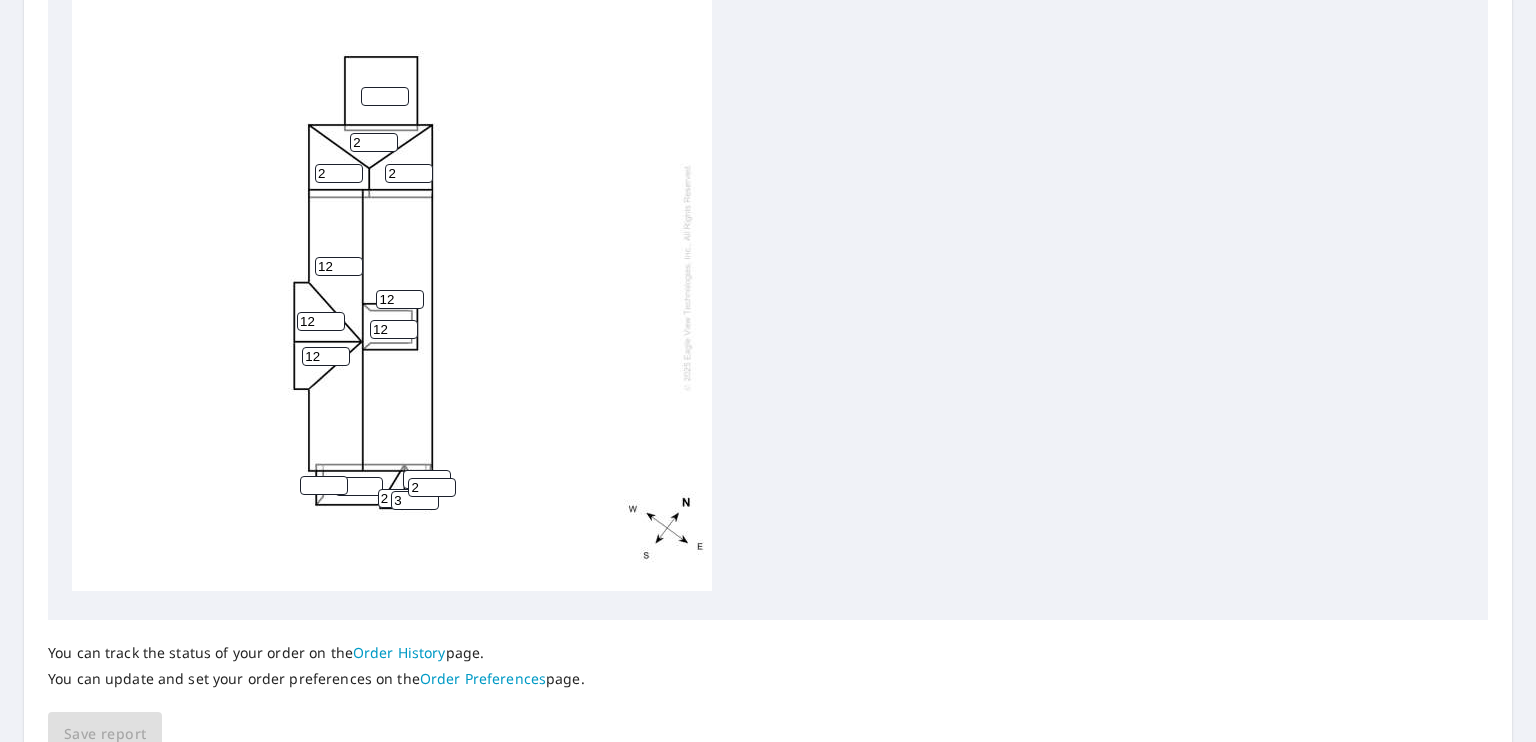click at bounding box center [359, 486] 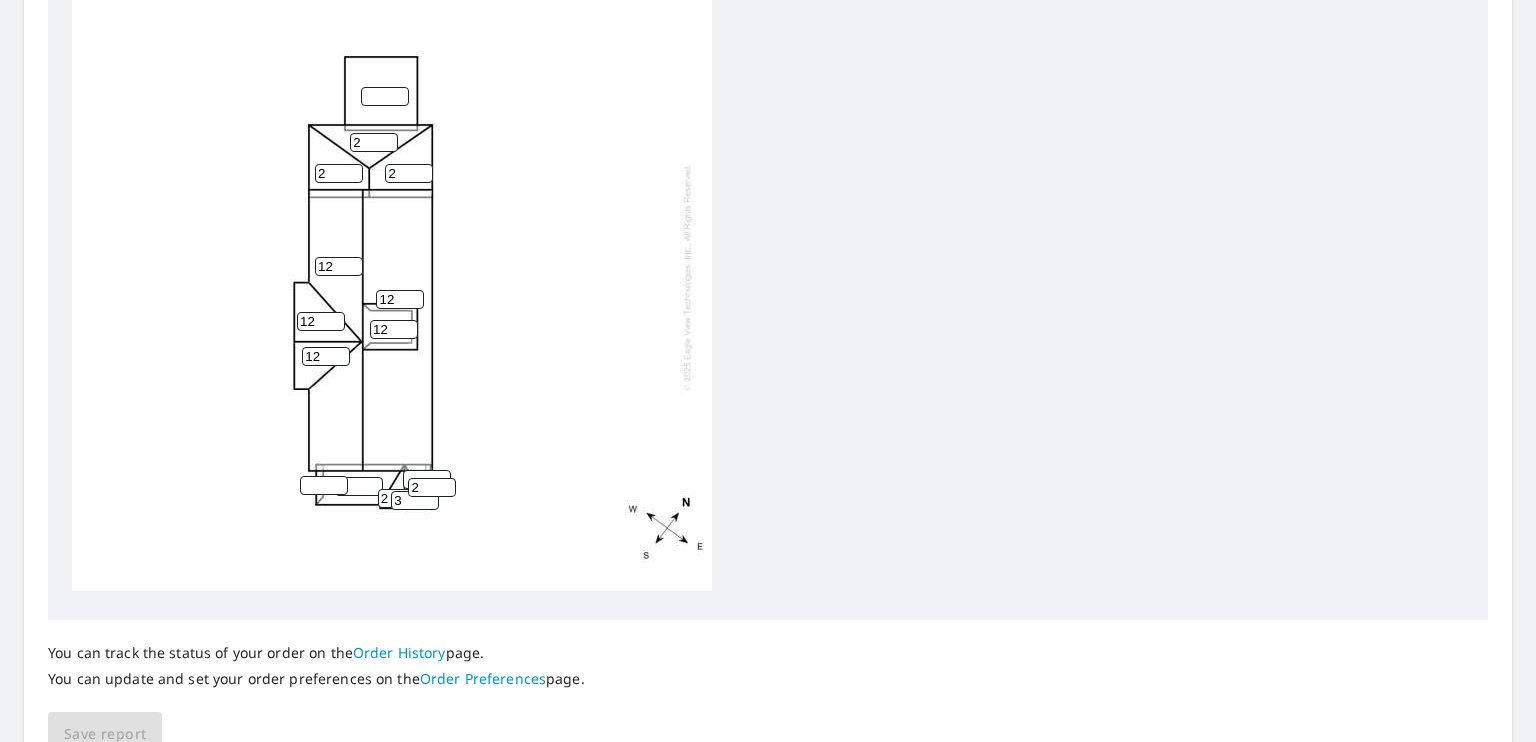 type on "2" 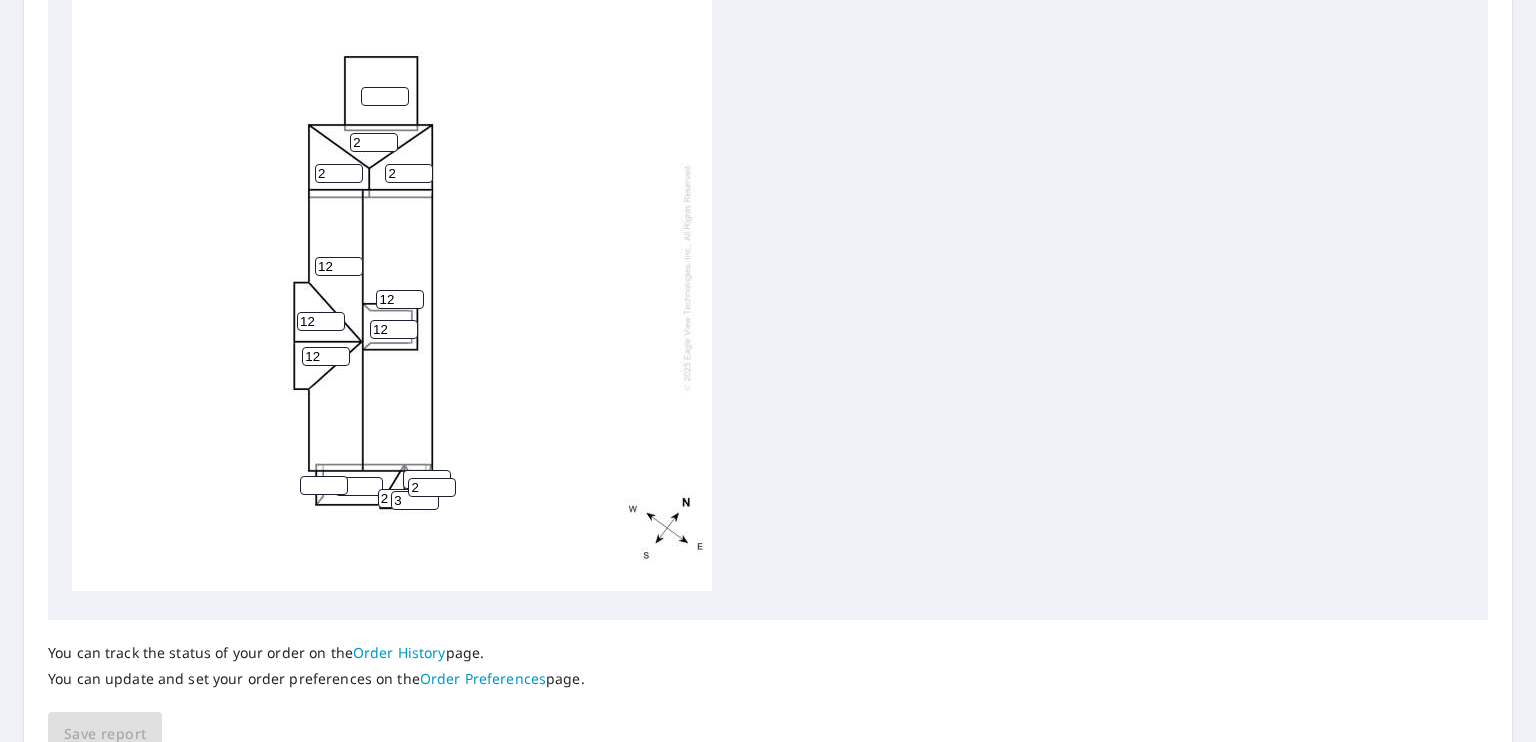 click at bounding box center (324, 485) 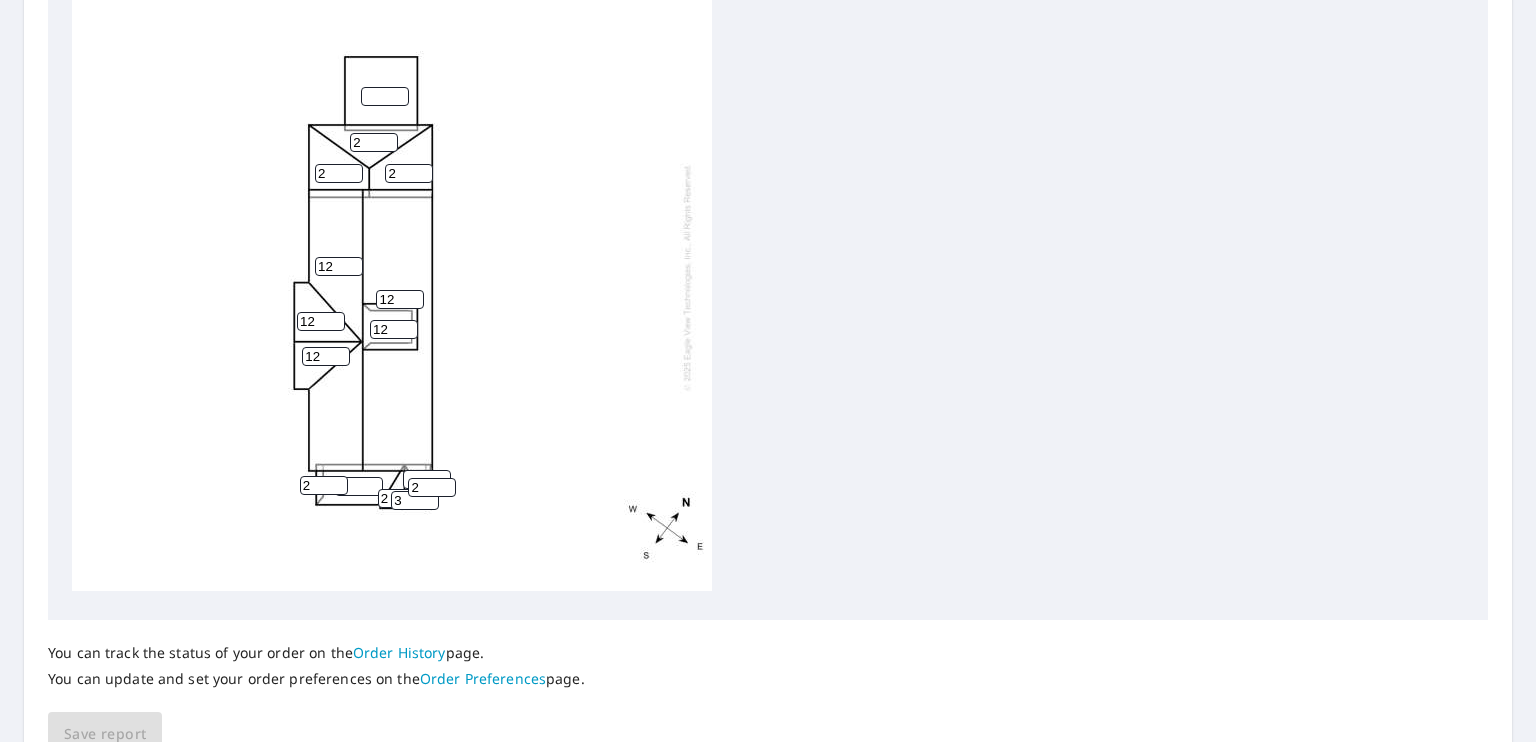type on "2" 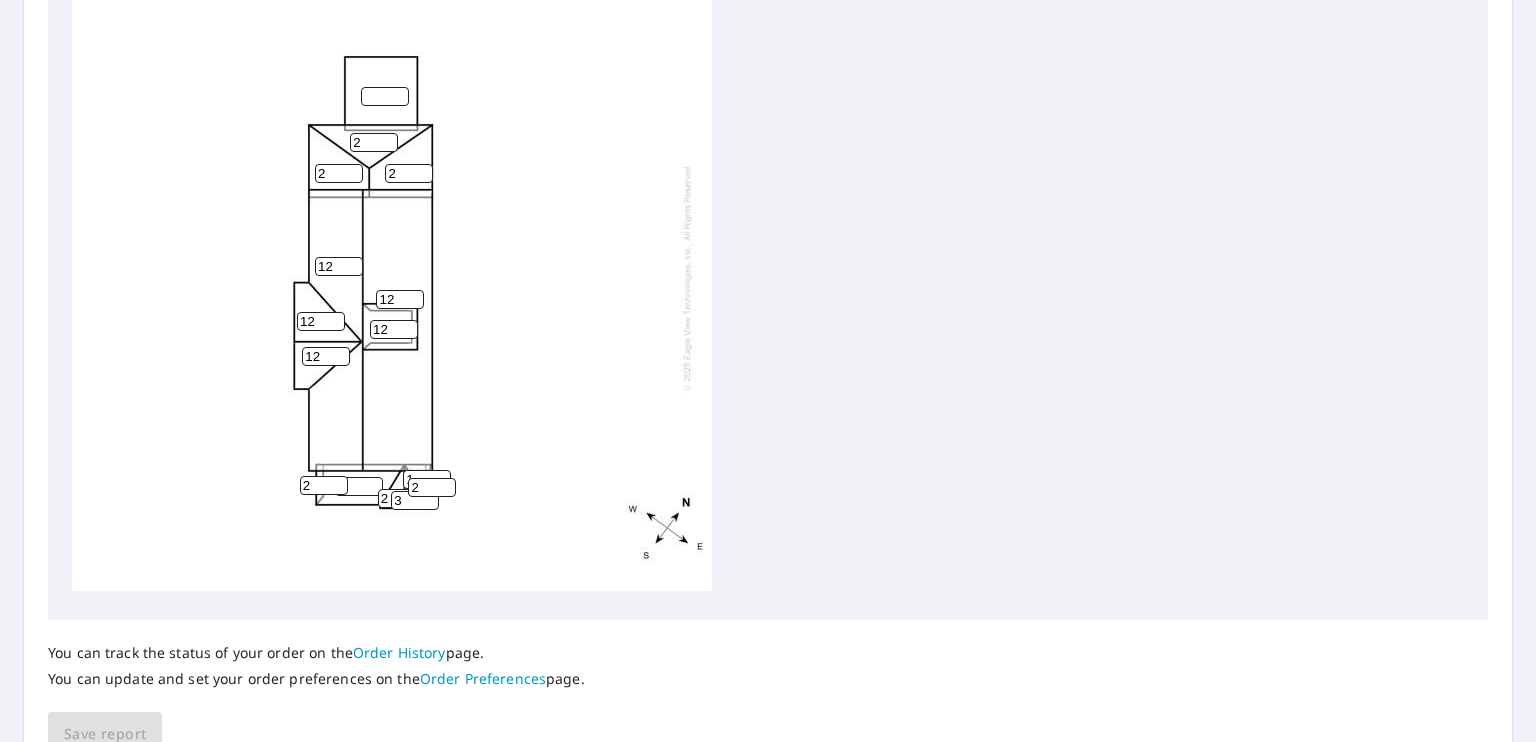 click on "1" at bounding box center [427, 479] 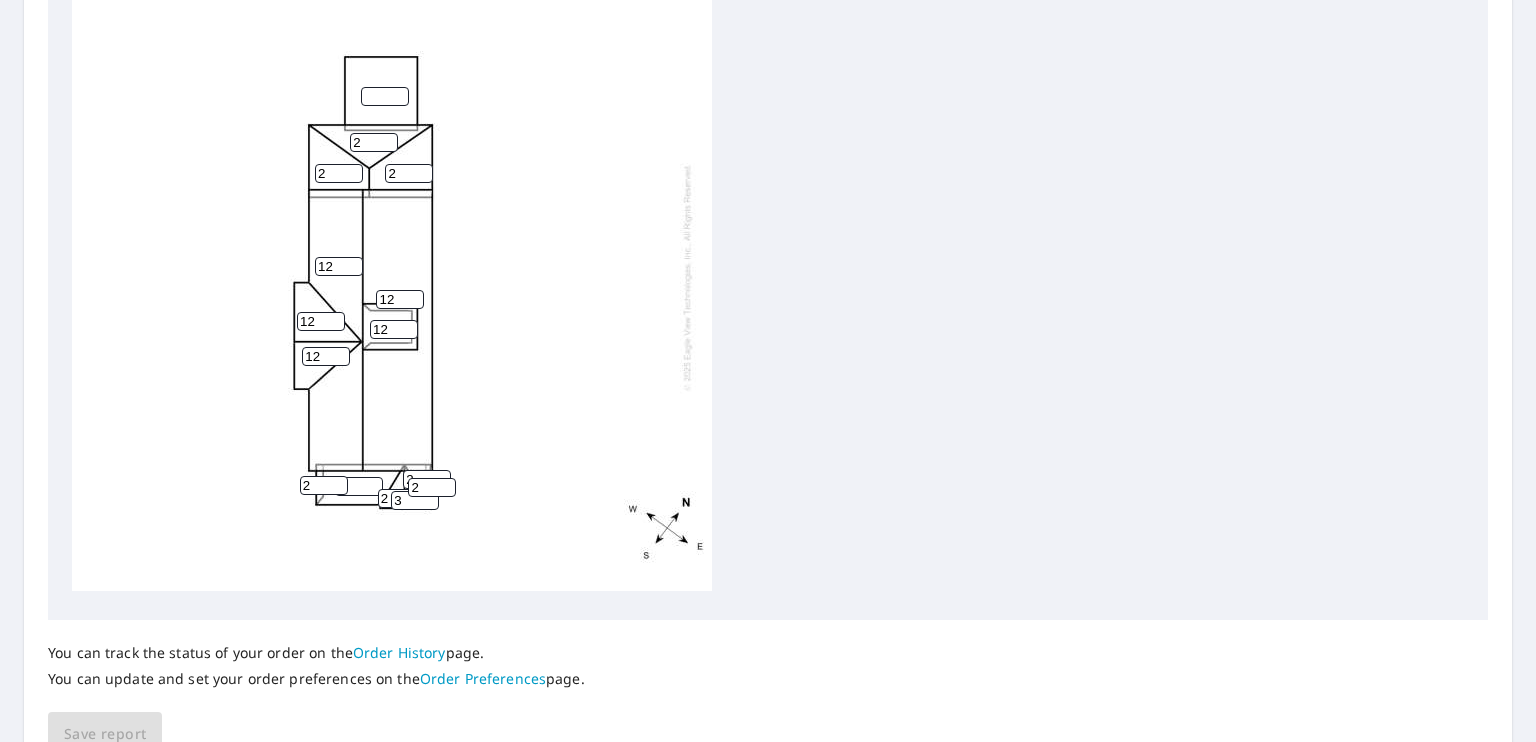 type on "2" 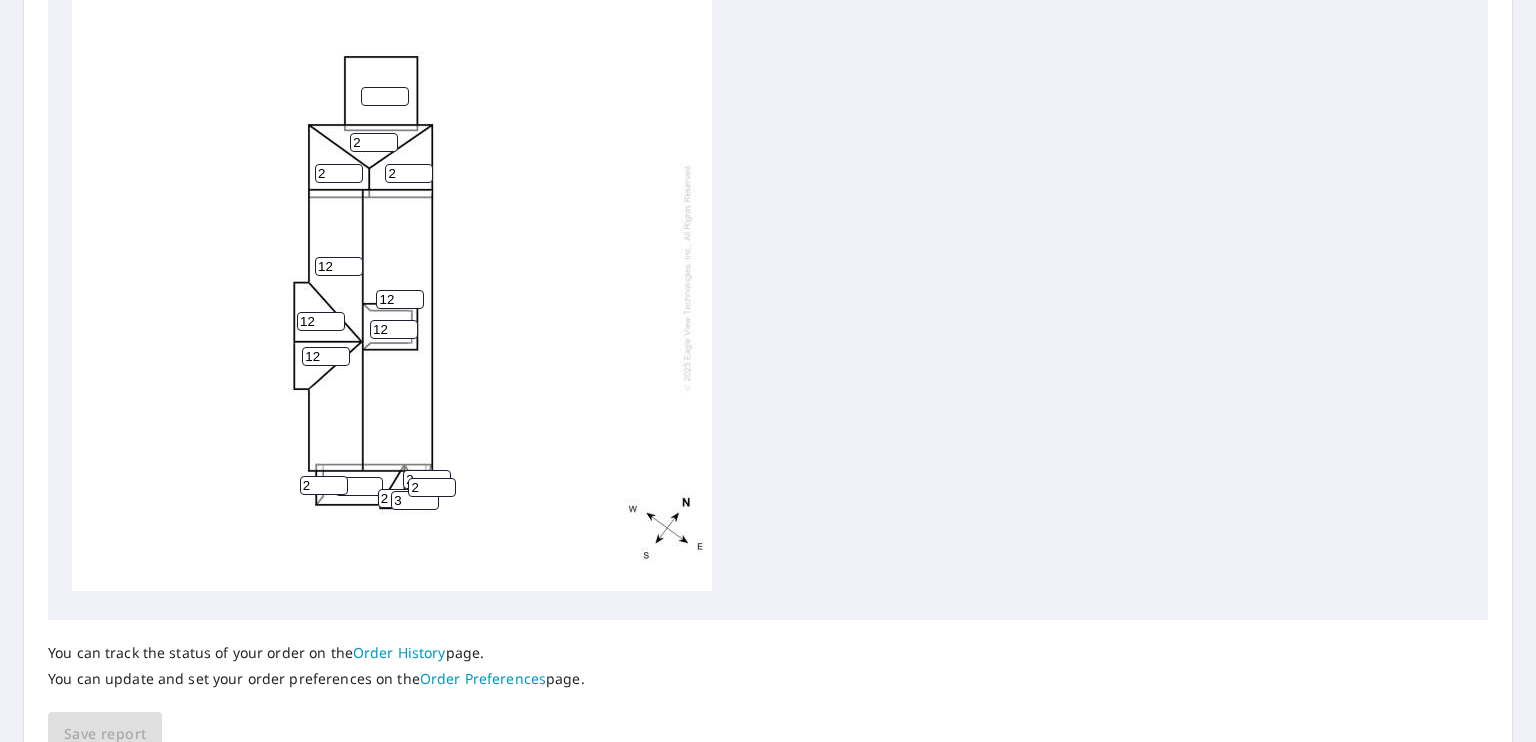 click on "2" at bounding box center [427, 479] 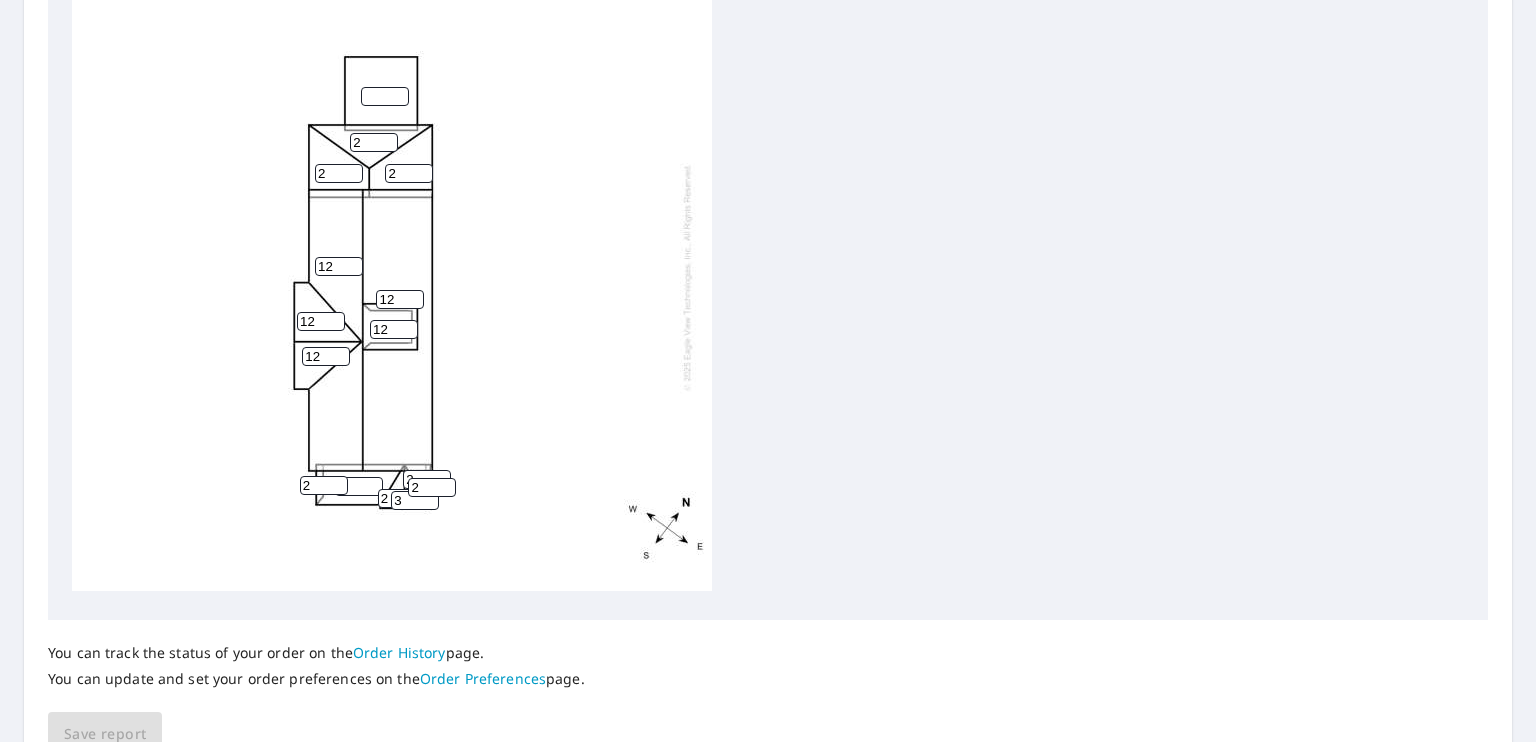 click on "12 12 2 2 2 2 12 12 12 2 2 3 2 2" at bounding box center [392, 277] 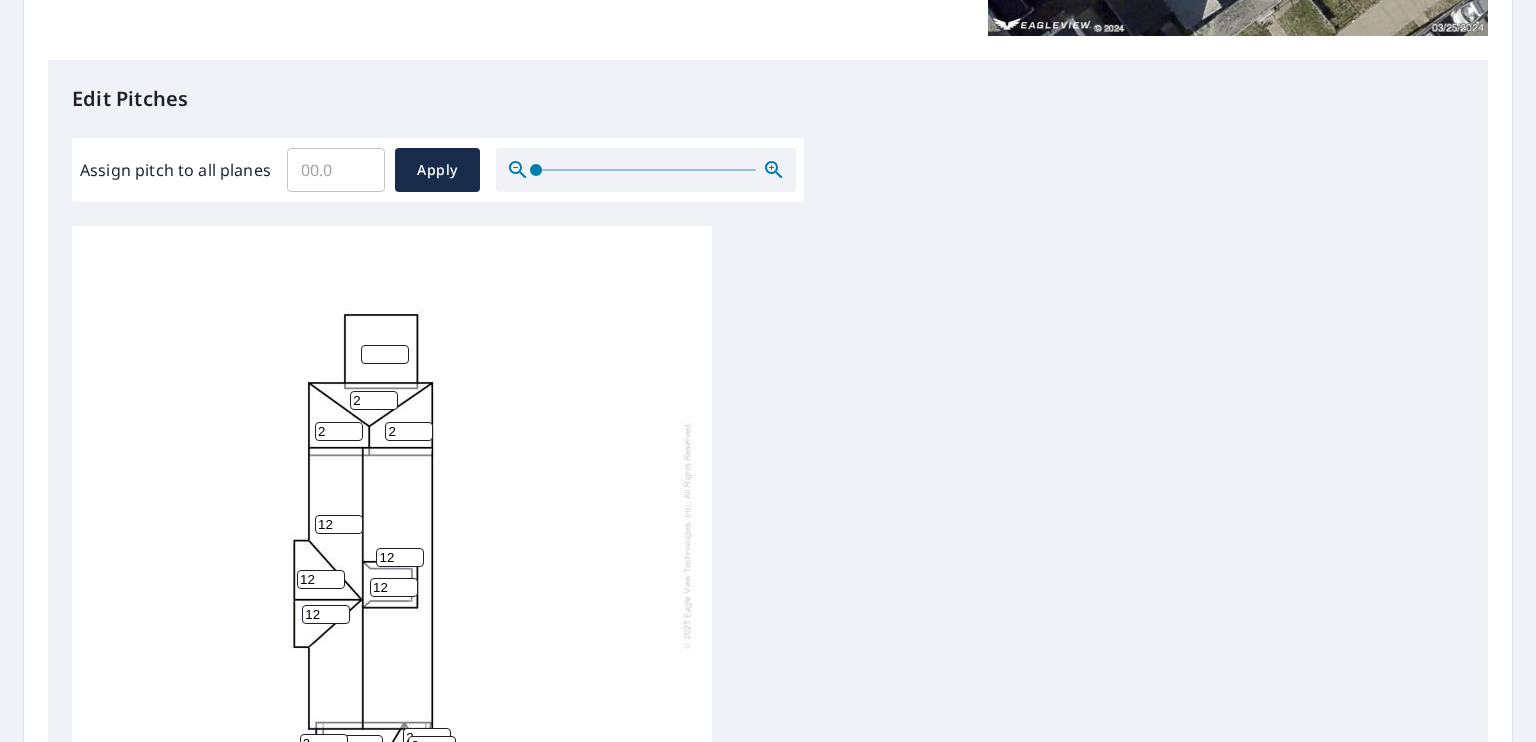 scroll, scrollTop: 481, scrollLeft: 0, axis: vertical 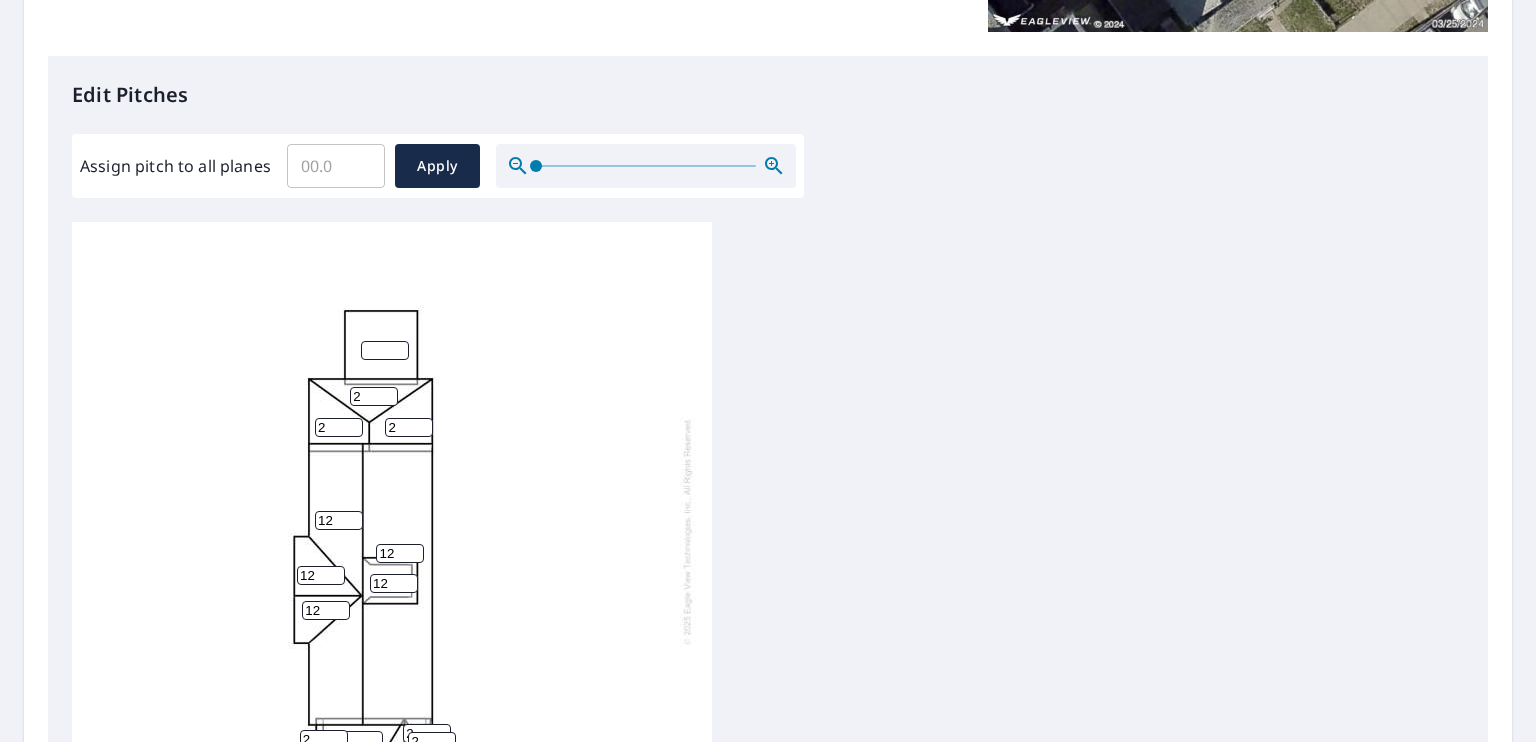 click at bounding box center [385, 350] 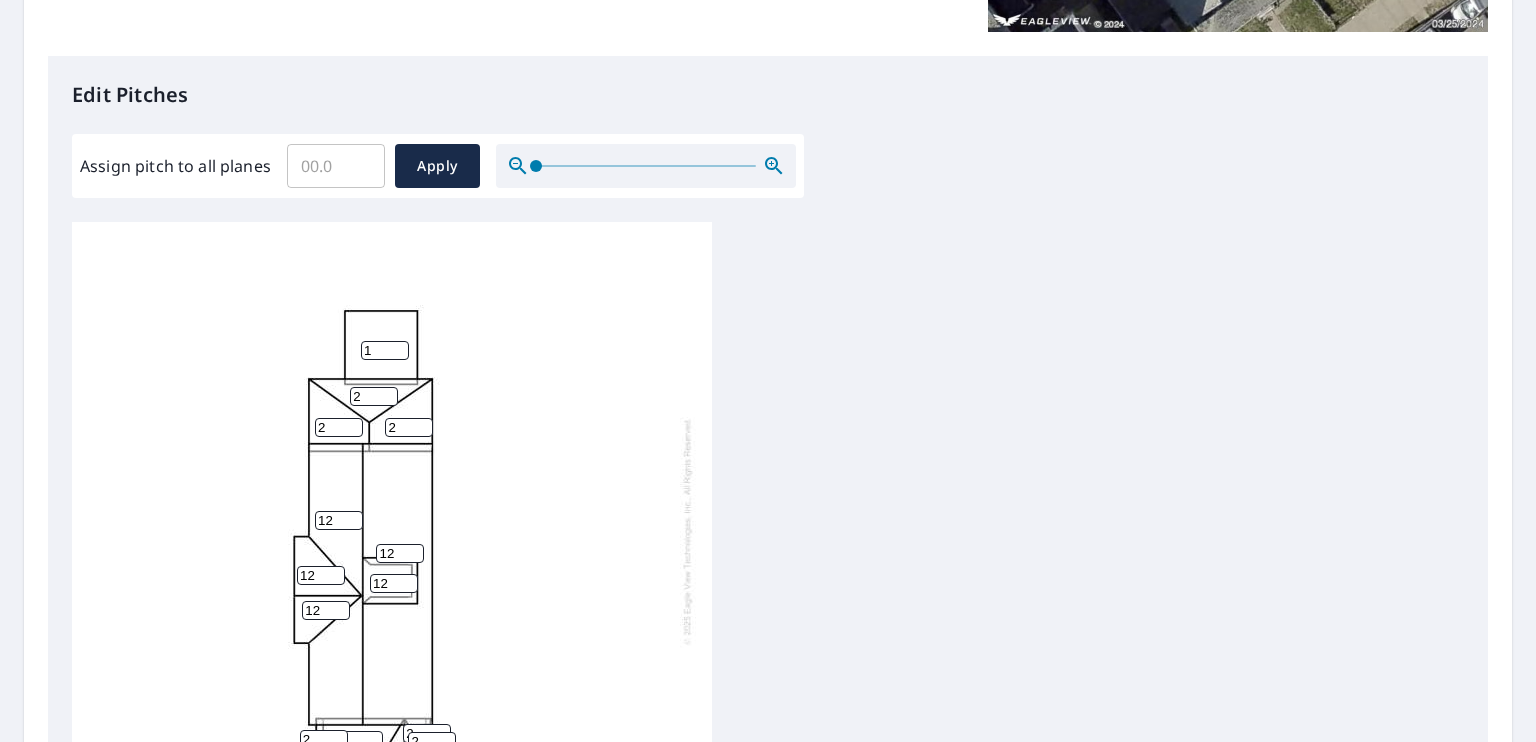 type on "1" 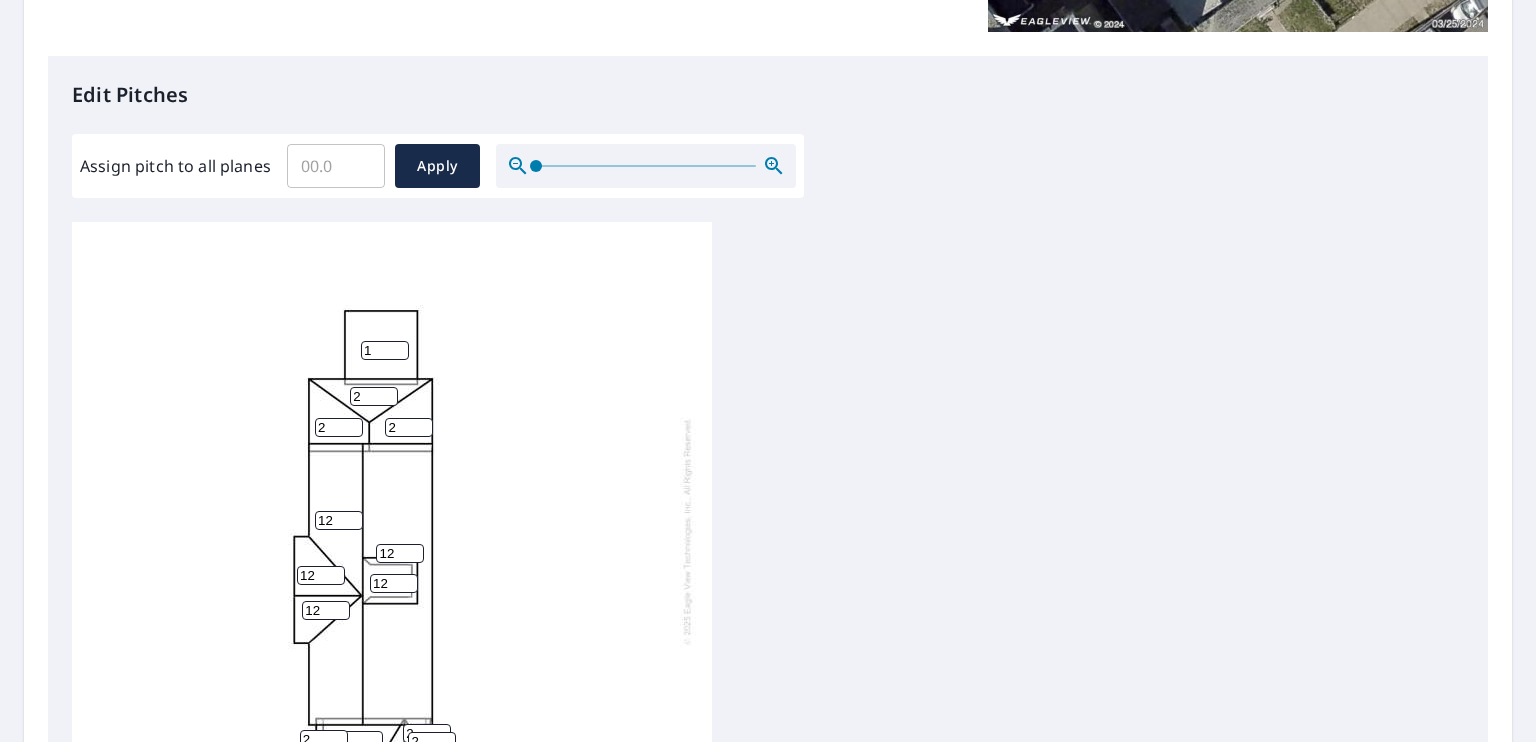 click on "12 12 1 2 2 2 2 12 12 12 2 2 3 2 2" at bounding box center (768, 536) 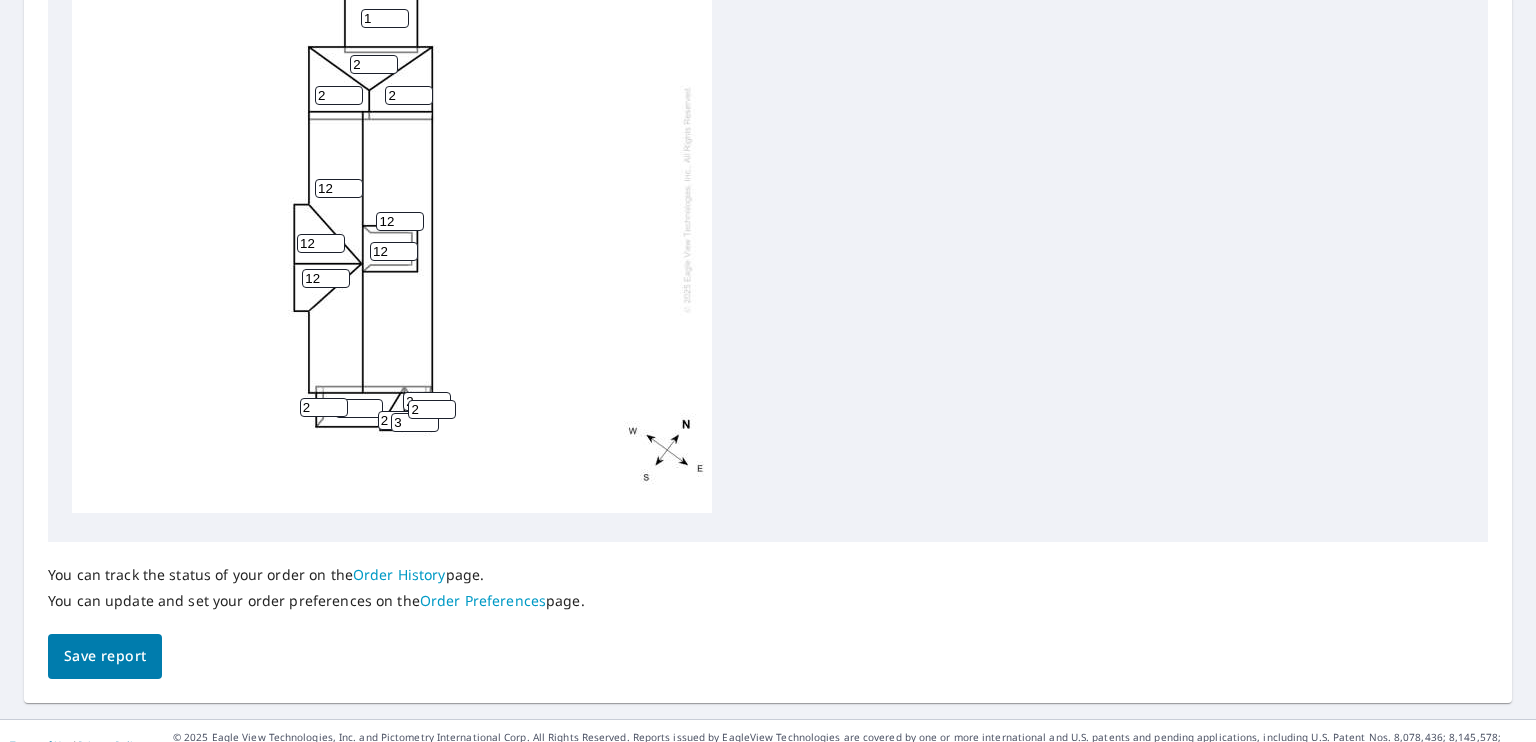 scroll, scrollTop: 818, scrollLeft: 0, axis: vertical 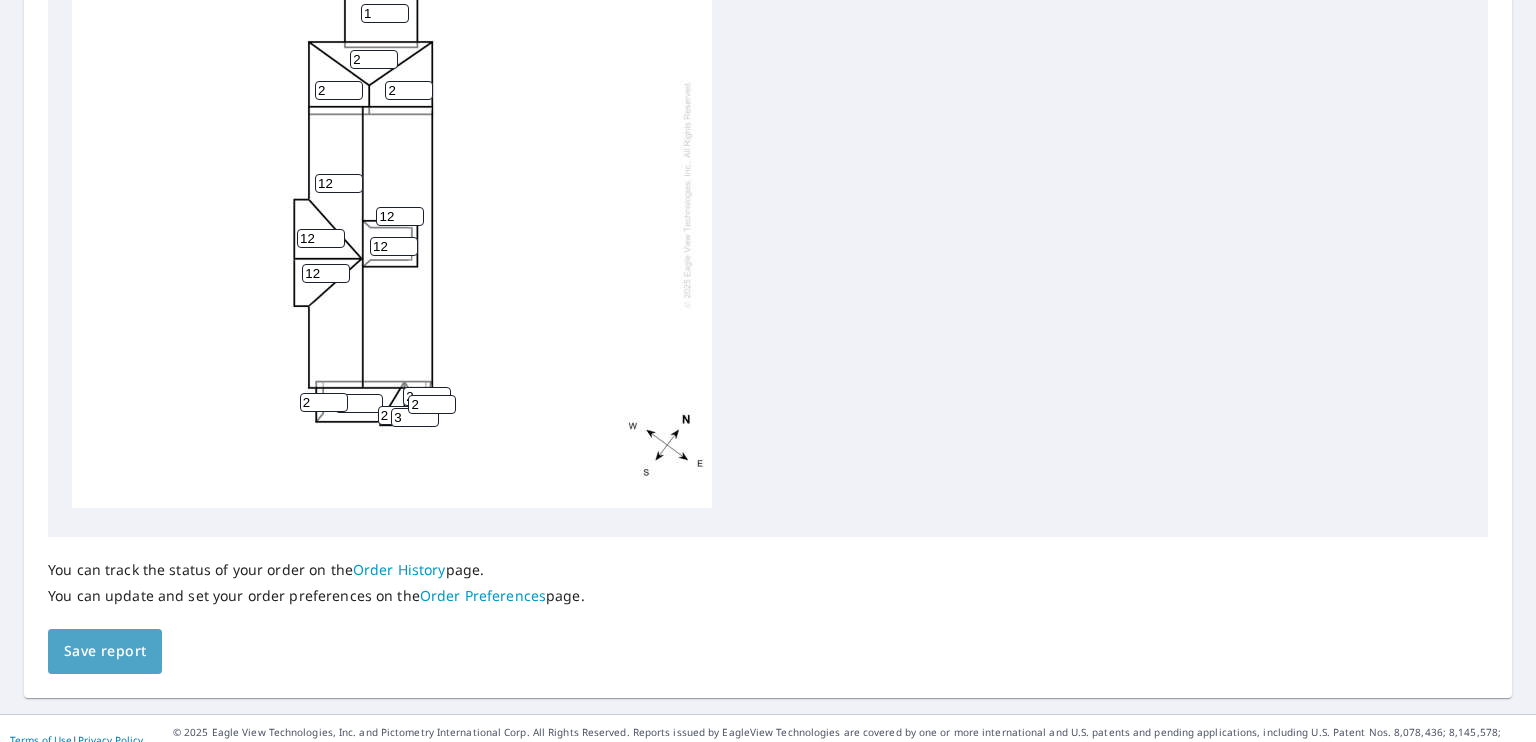 click on "Save report" at bounding box center (105, 651) 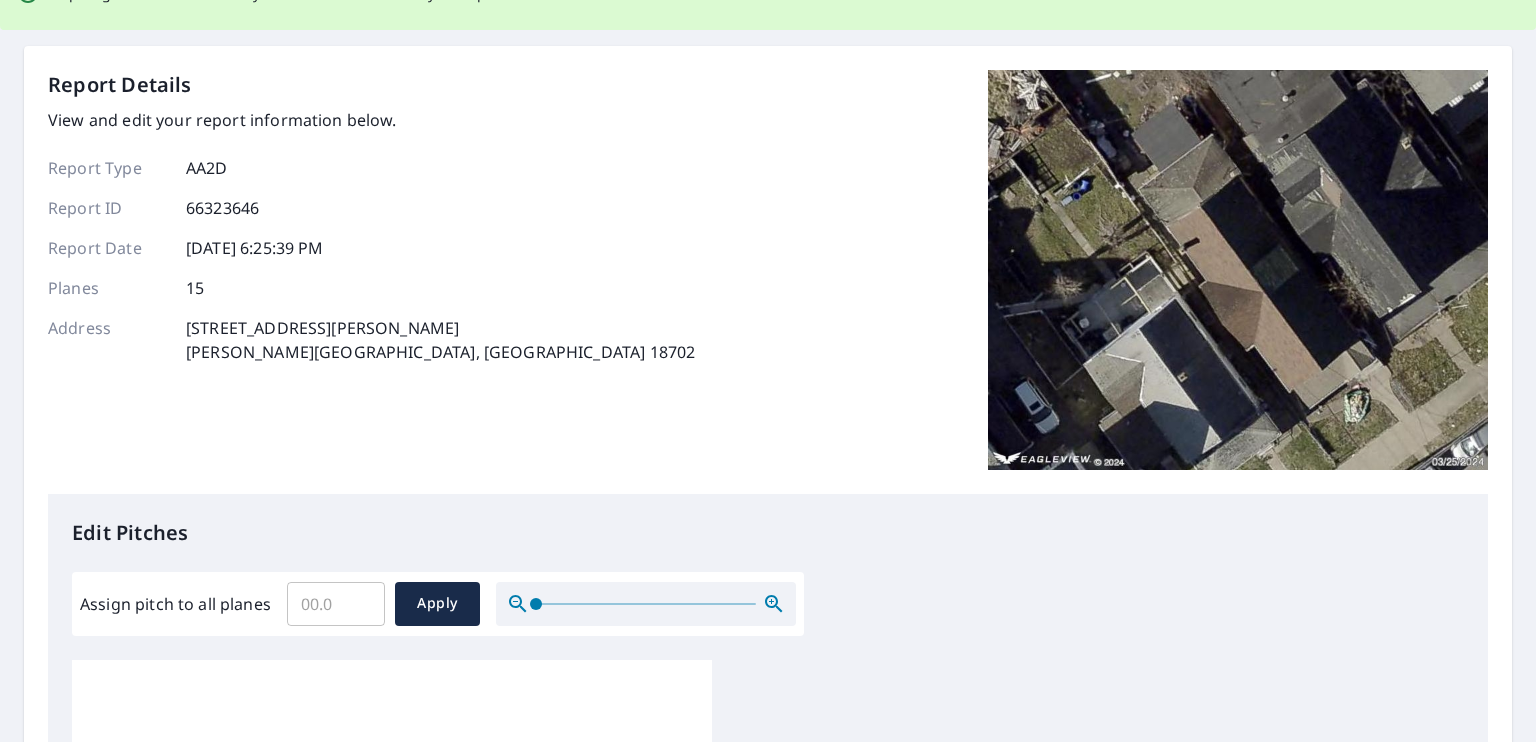 scroll, scrollTop: 0, scrollLeft: 0, axis: both 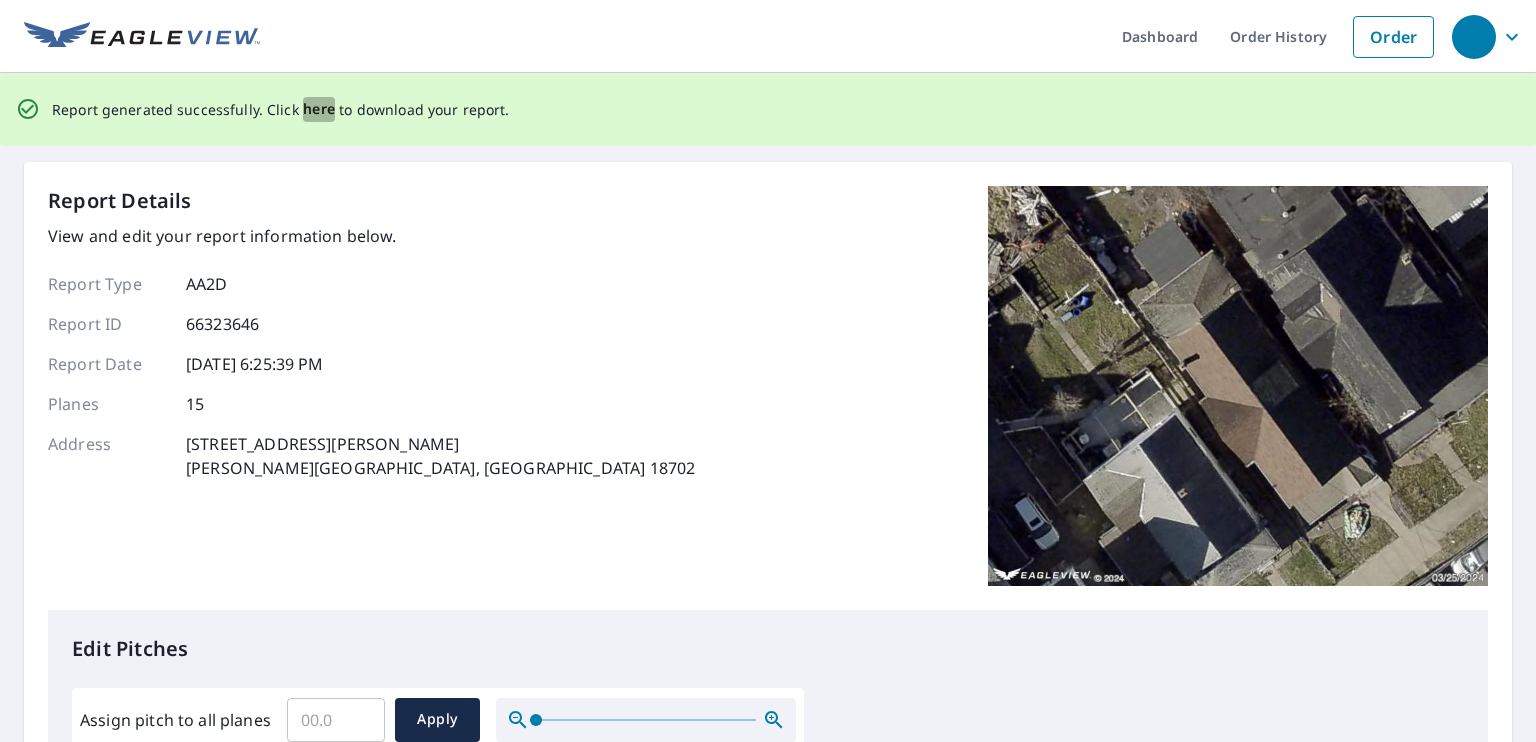 click on "here" at bounding box center (319, 109) 